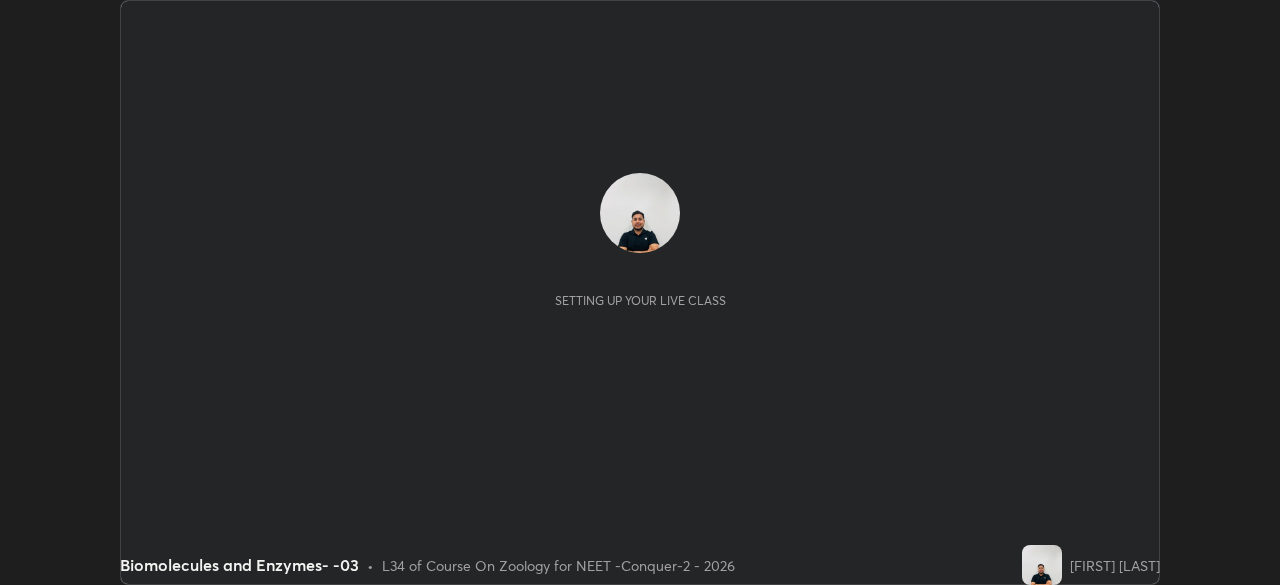 scroll, scrollTop: 0, scrollLeft: 0, axis: both 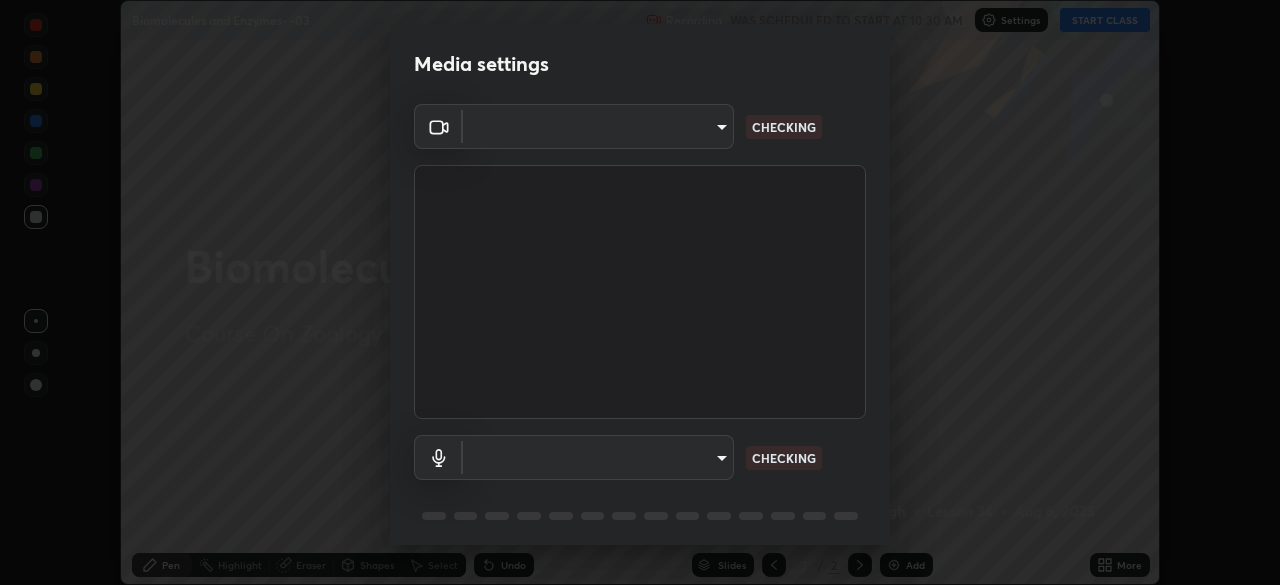 type on "ad23c5e1eec40c929e15baf649206283bee037f2ec2e6fc856d192bb2adaae55" 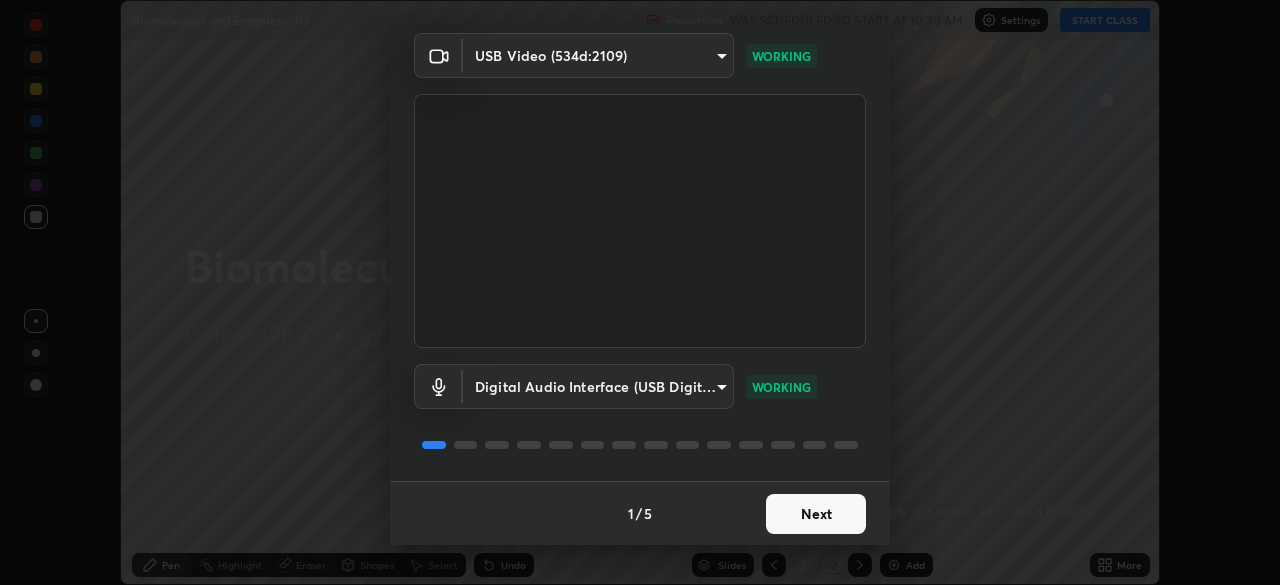 click on "Next" at bounding box center [816, 514] 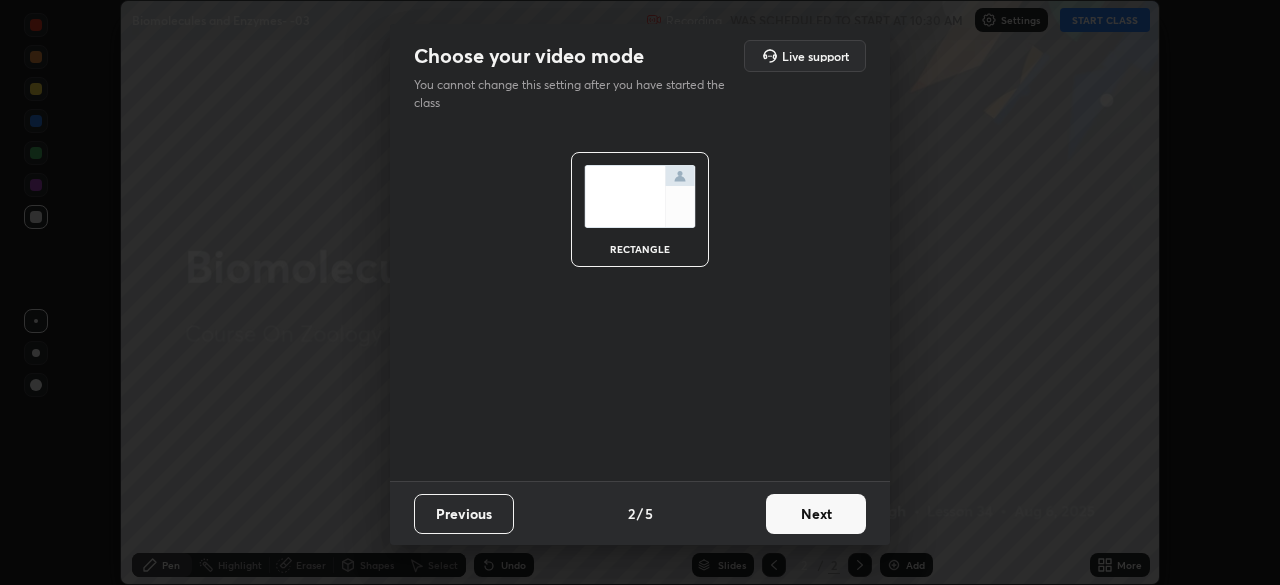 scroll, scrollTop: 0, scrollLeft: 0, axis: both 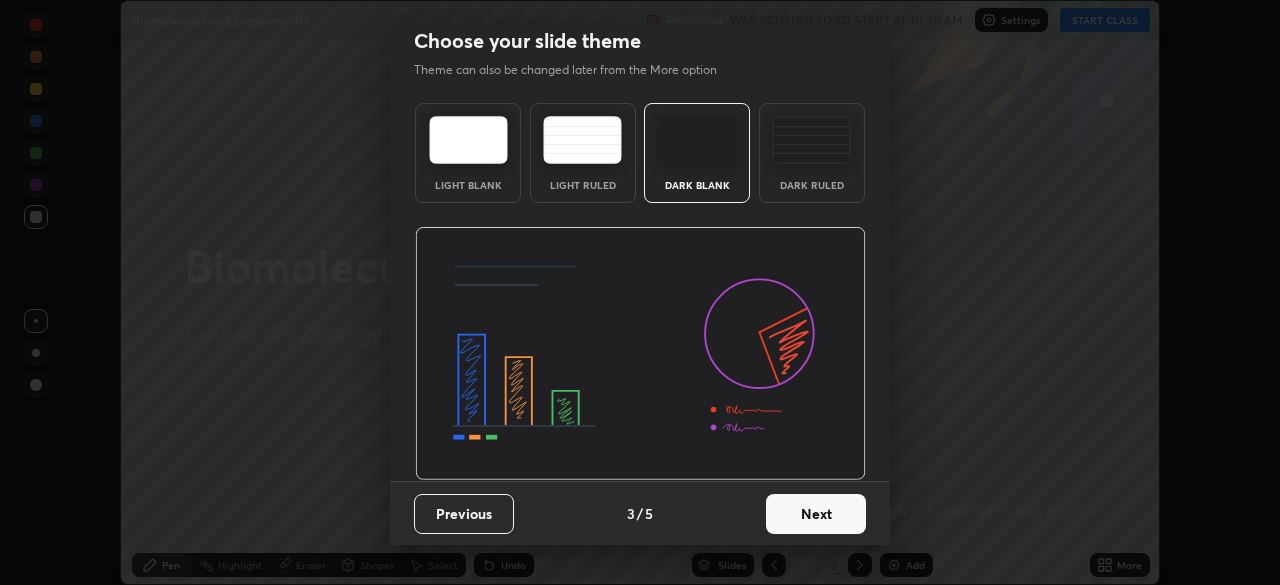 click on "Next" at bounding box center (816, 514) 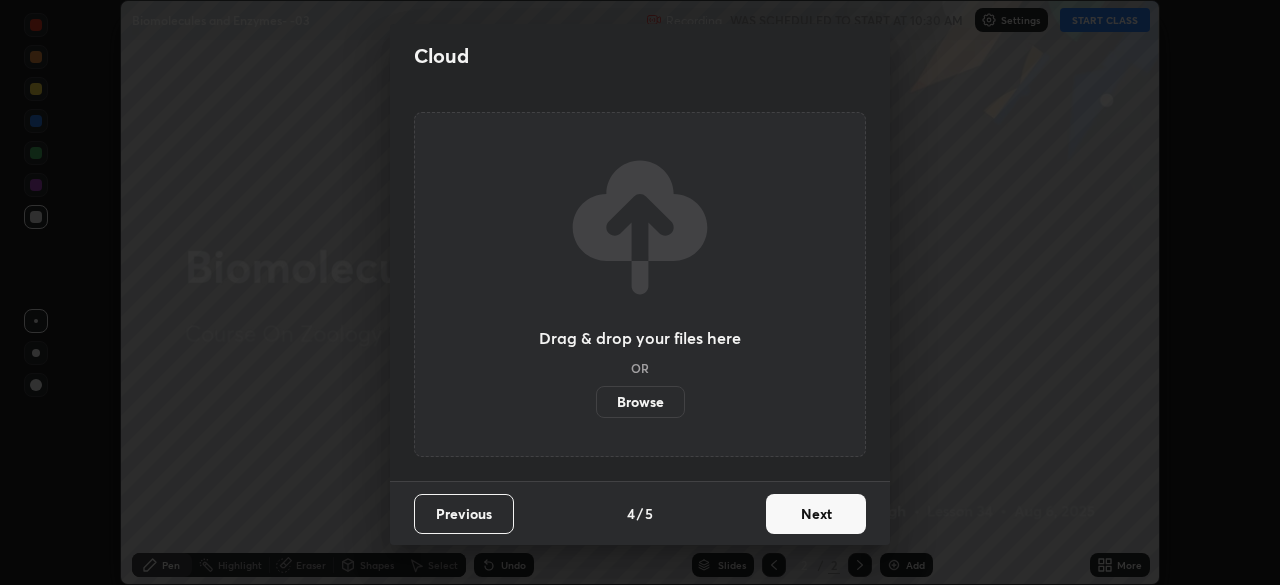 click on "Next" at bounding box center (816, 514) 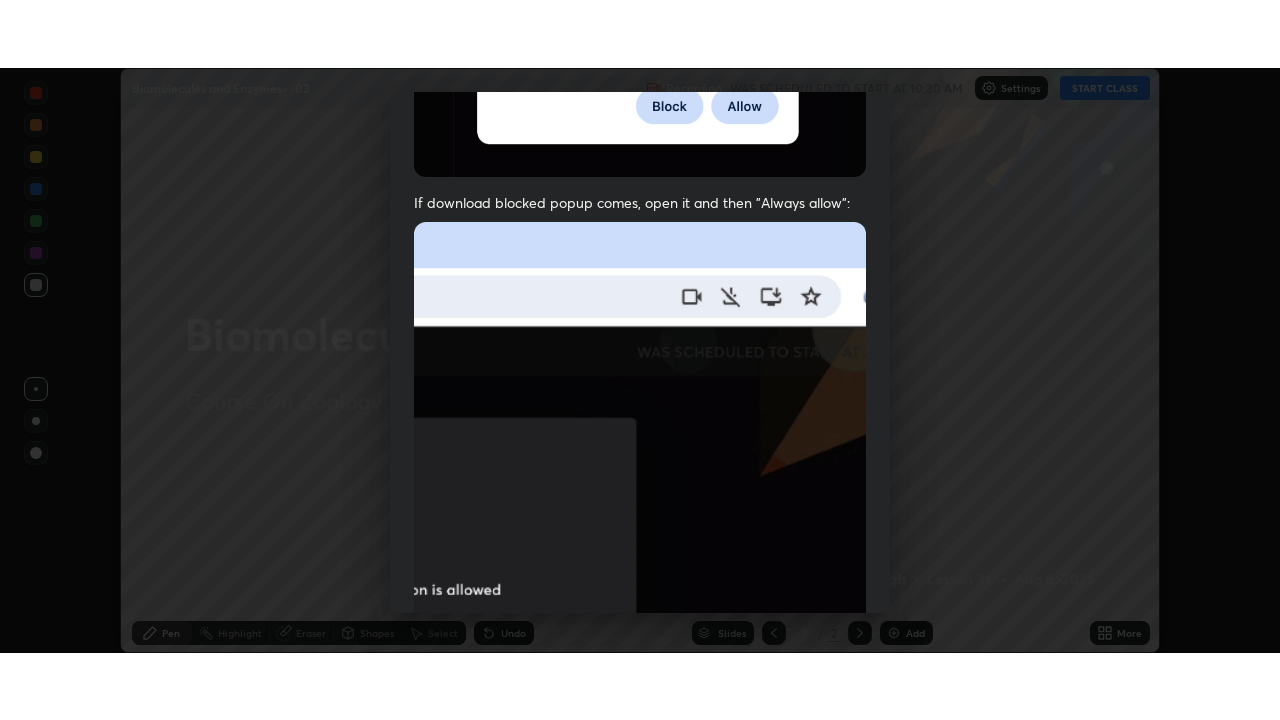 scroll, scrollTop: 479, scrollLeft: 0, axis: vertical 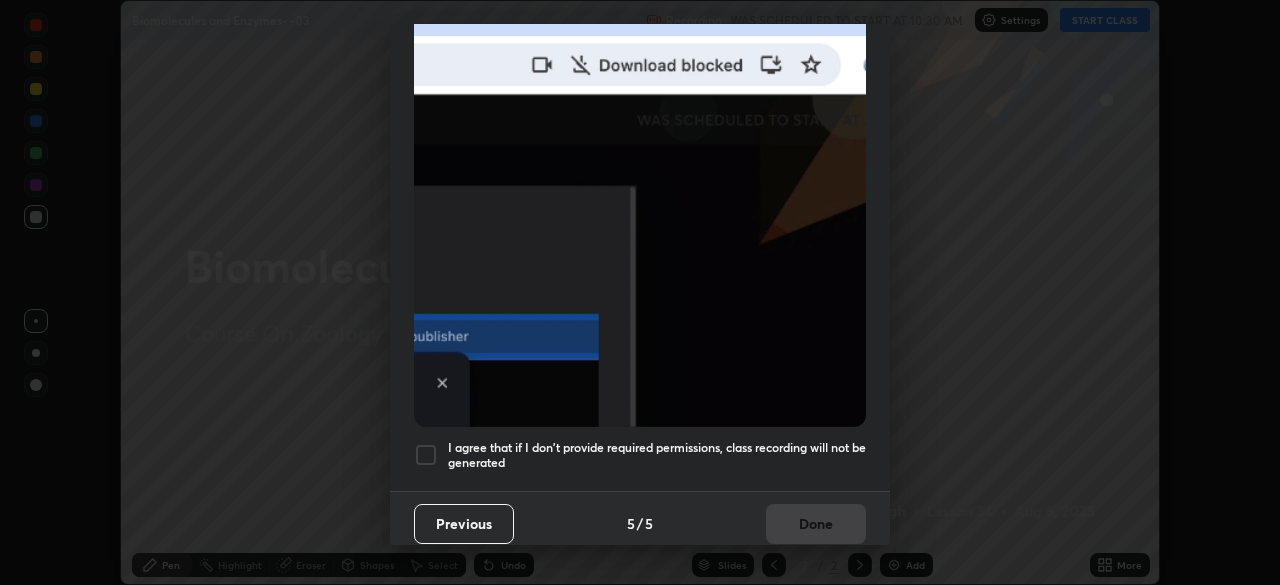 click at bounding box center [426, 455] 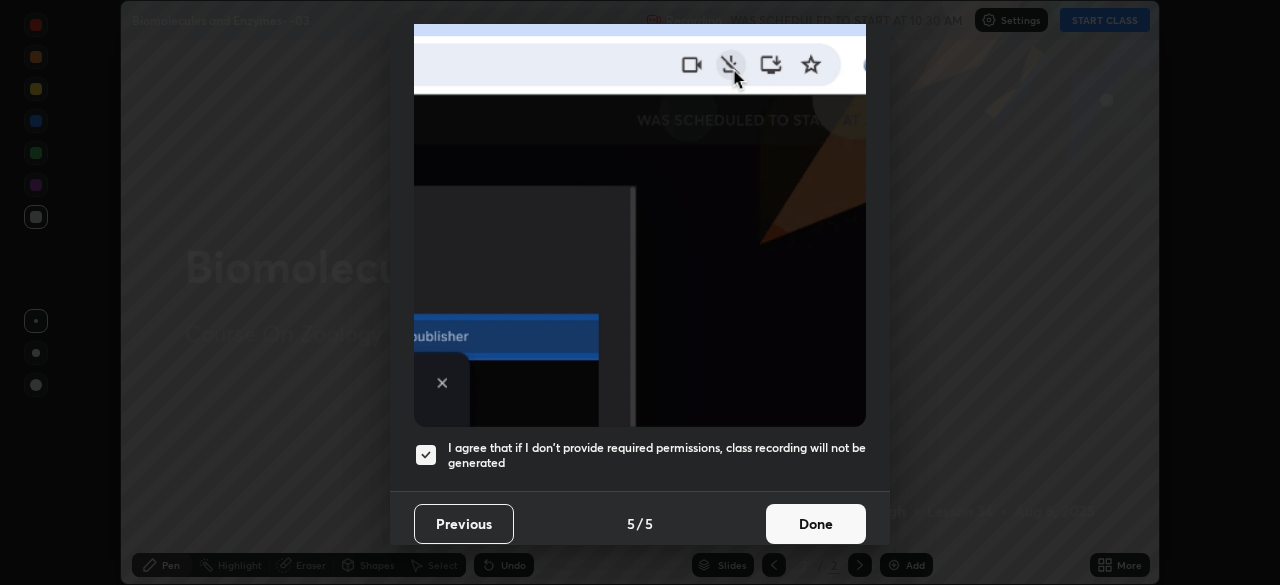 click on "Done" at bounding box center (816, 524) 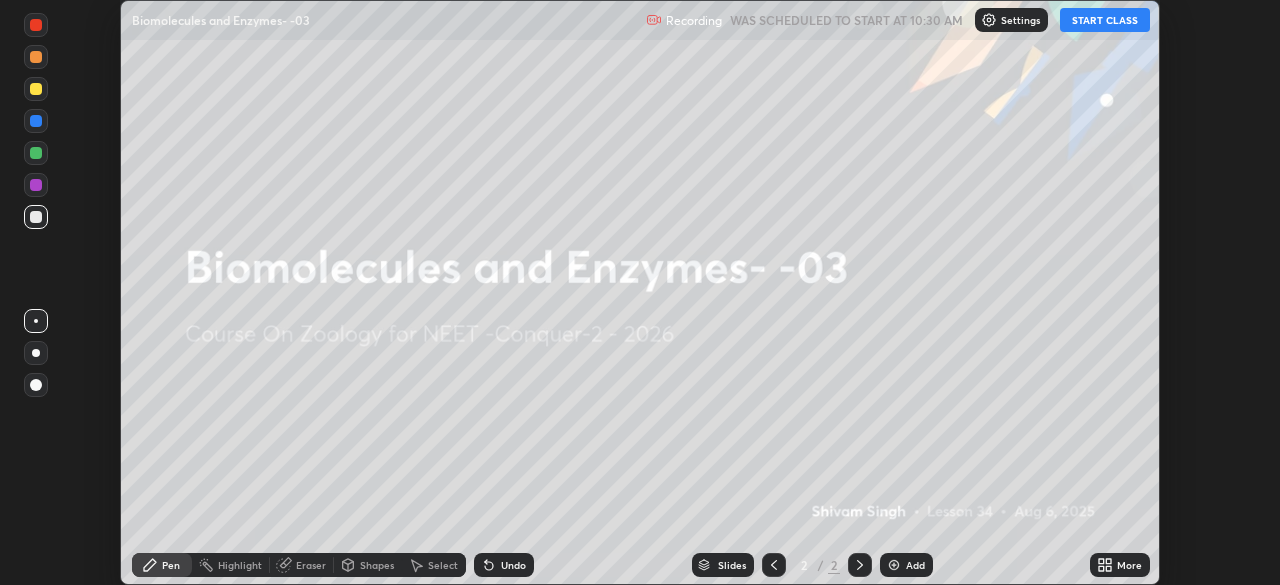click on "START CLASS" at bounding box center [1105, 20] 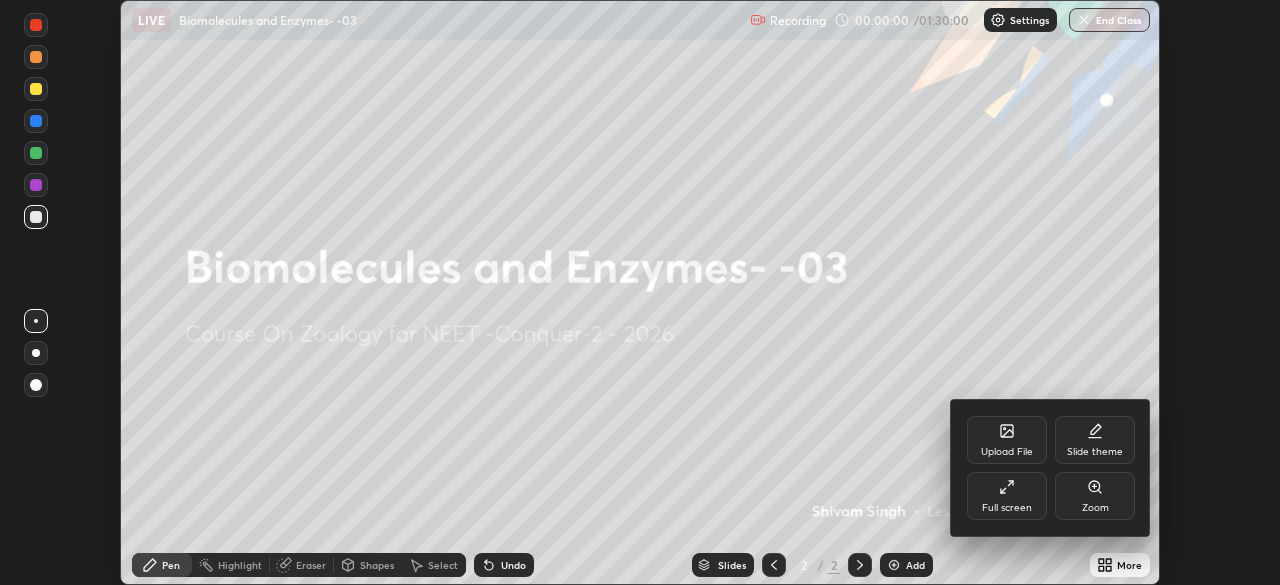 click on "Full screen" at bounding box center [1007, 496] 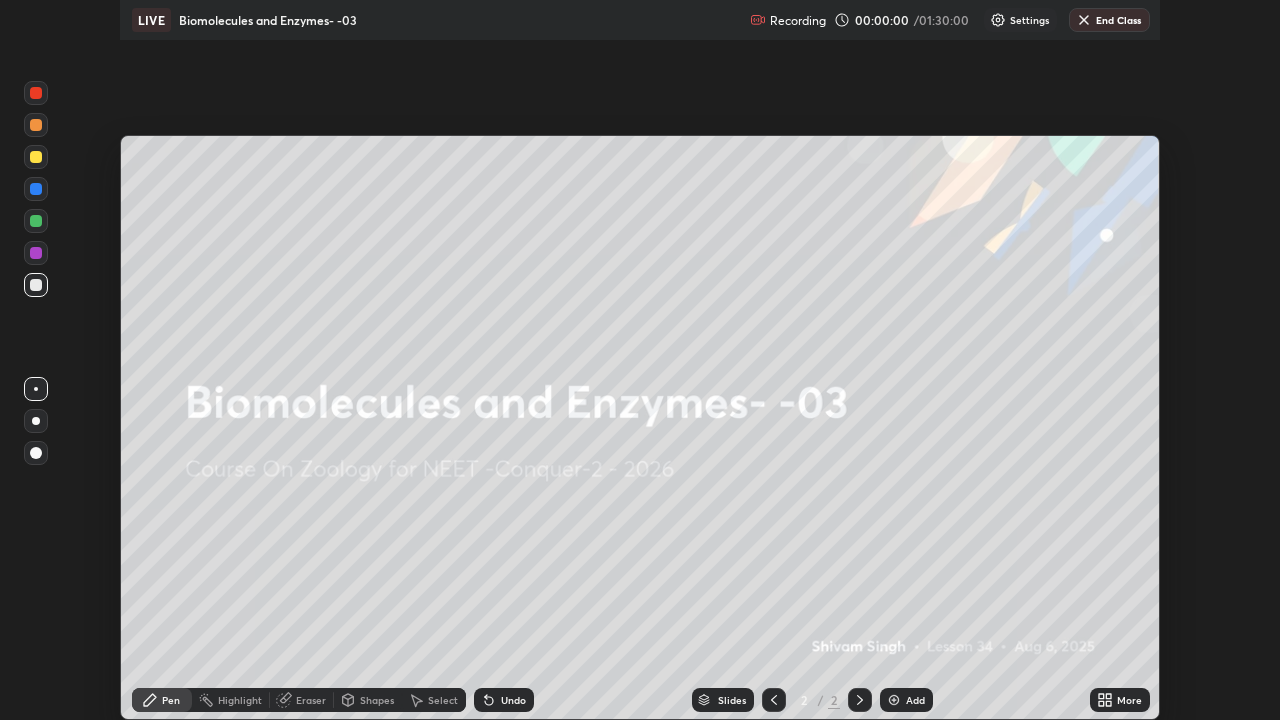 scroll, scrollTop: 99280, scrollLeft: 98720, axis: both 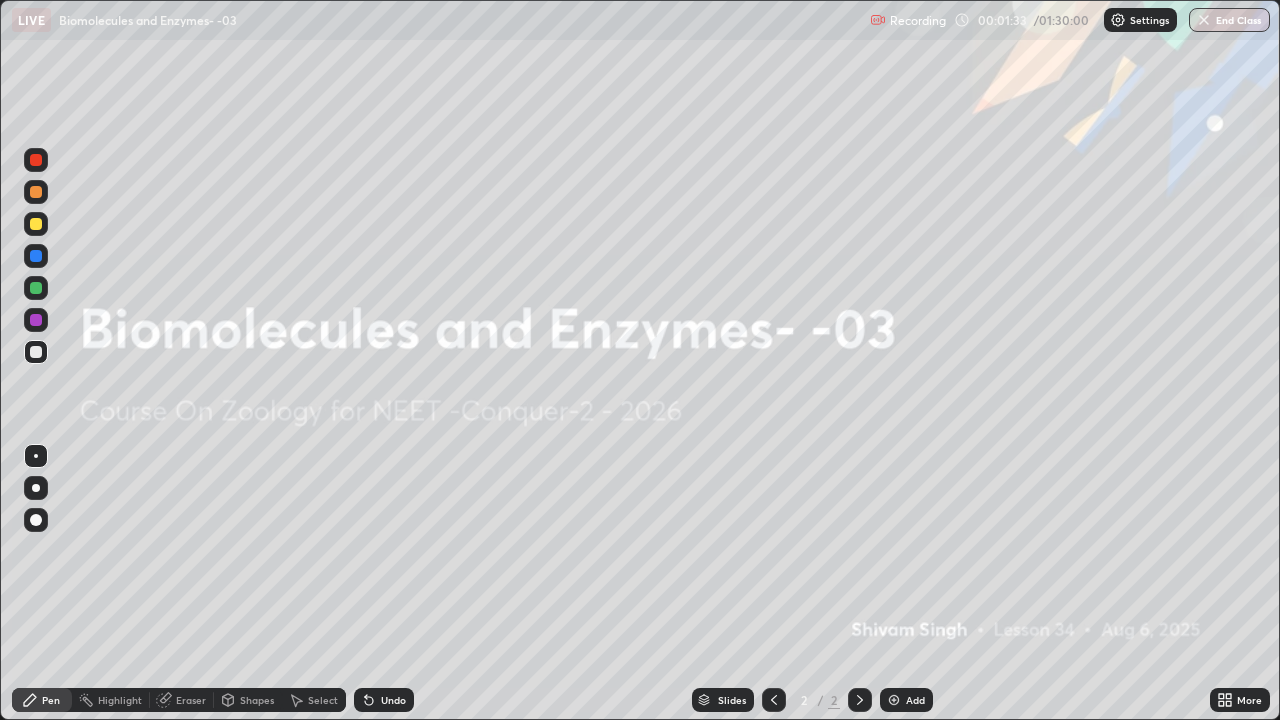 click on "Settings" at bounding box center (1140, 20) 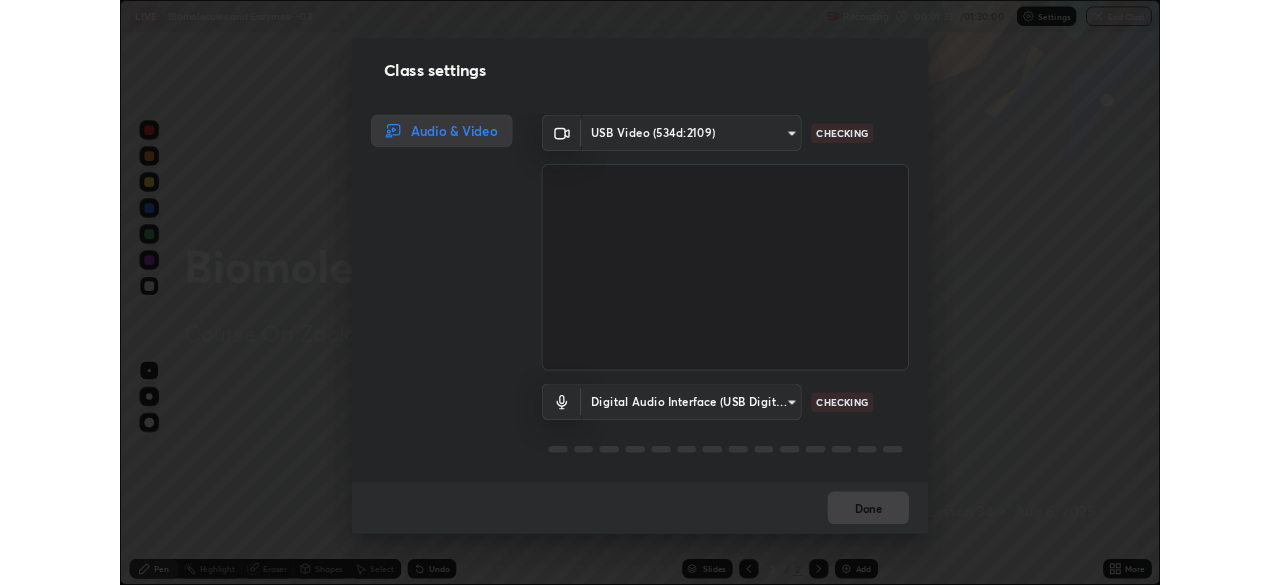 scroll, scrollTop: 2, scrollLeft: 0, axis: vertical 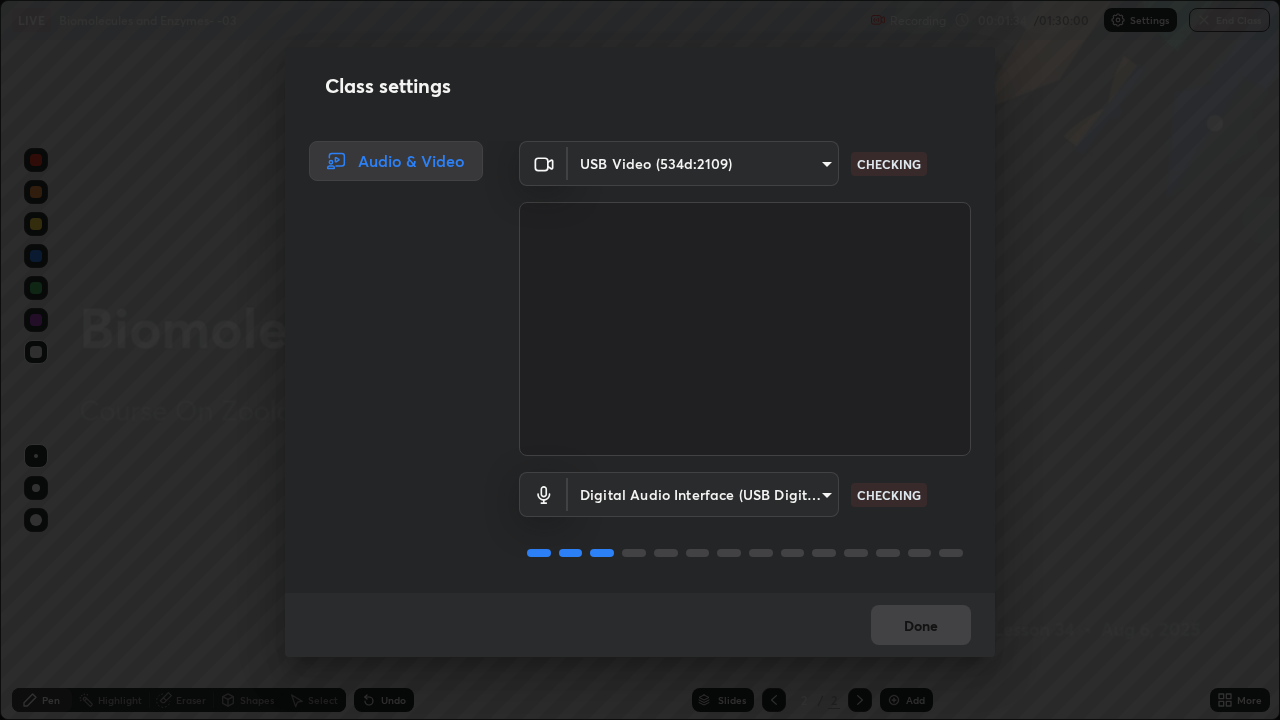 click at bounding box center [698, 553] 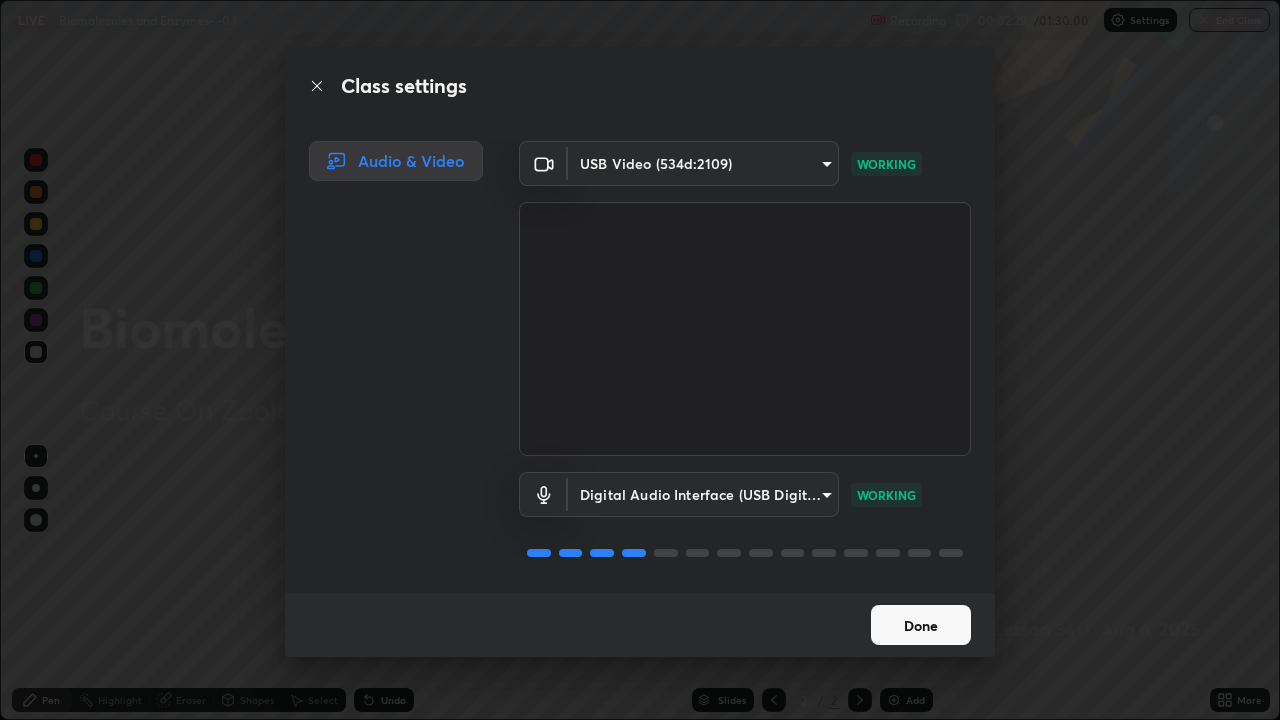 click on "Done" at bounding box center (921, 625) 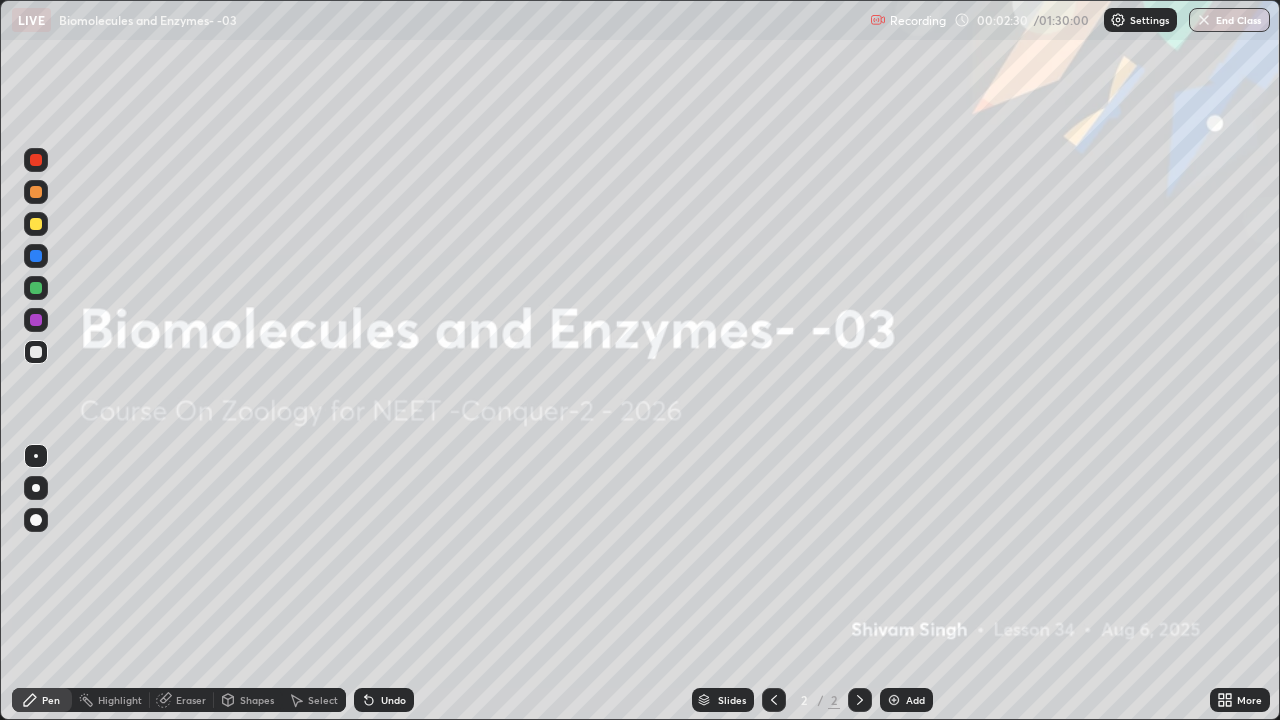 click 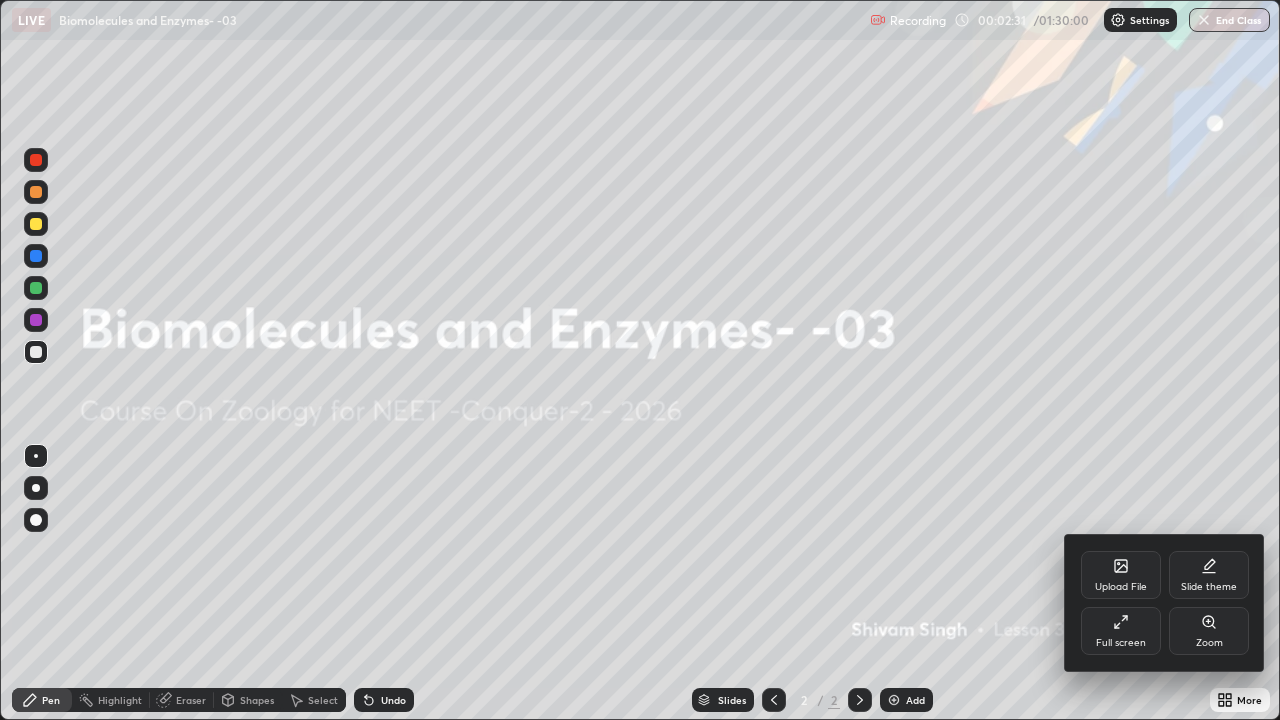 click on "Full screen" at bounding box center [1121, 643] 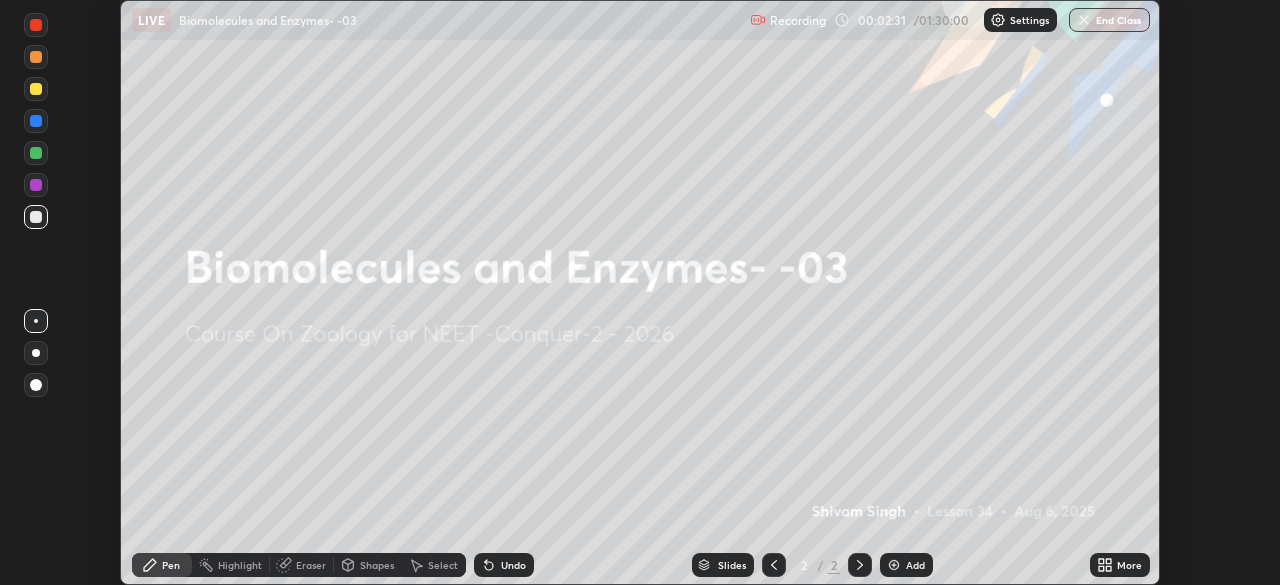 scroll, scrollTop: 585, scrollLeft: 1280, axis: both 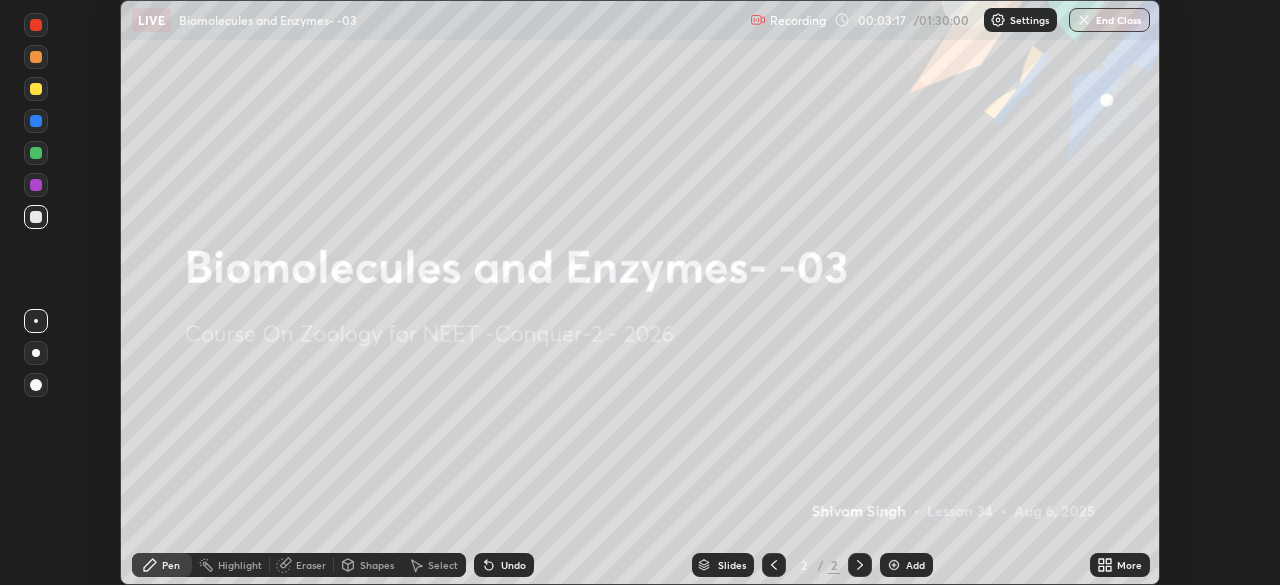 click 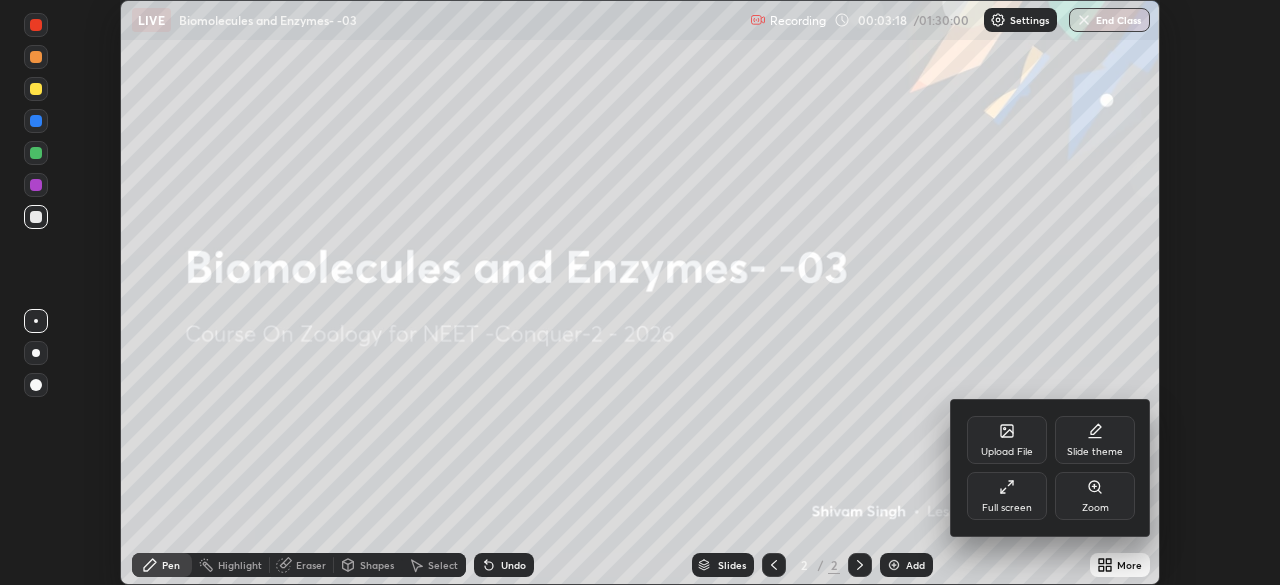 click on "Upload File" at bounding box center (1007, 440) 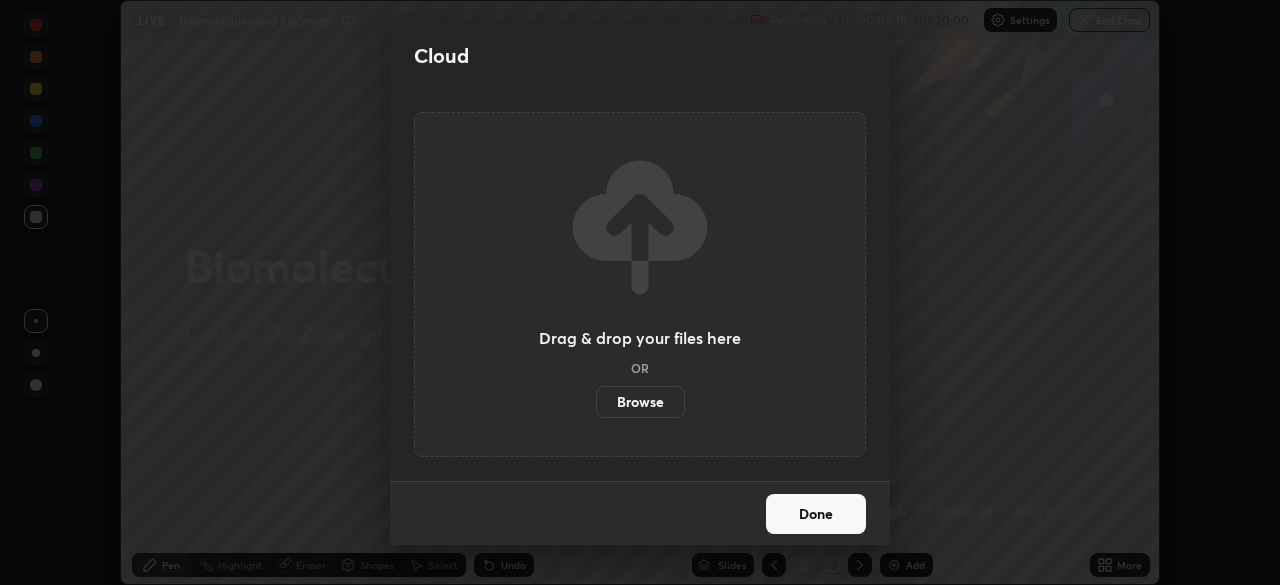 click on "Browse" at bounding box center [640, 402] 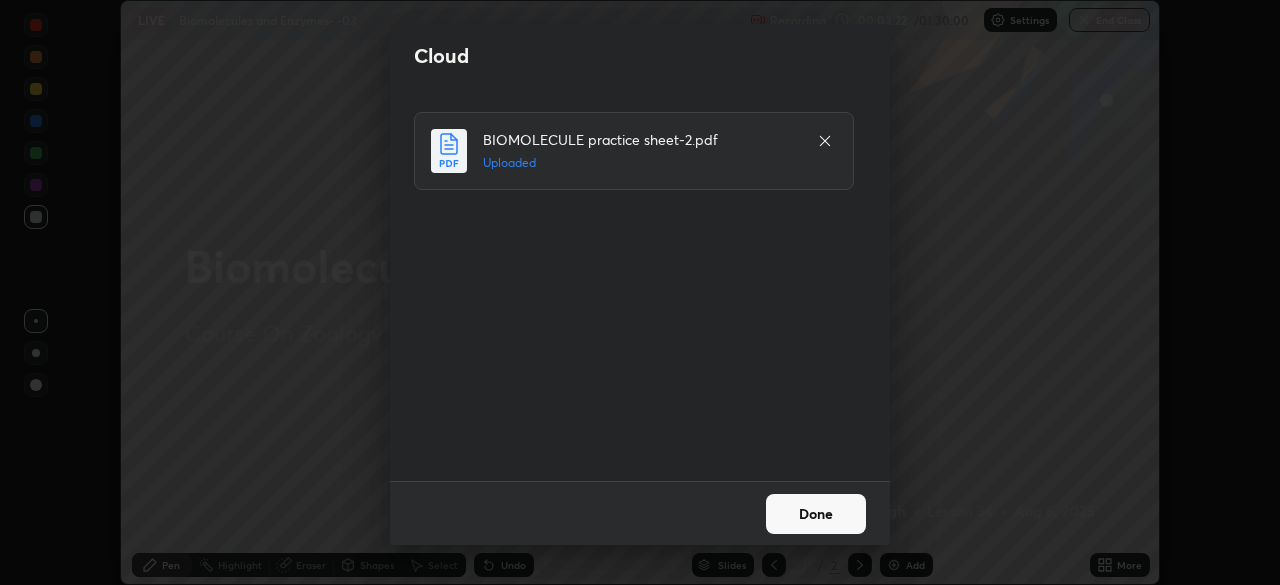 click on "Done" at bounding box center (816, 514) 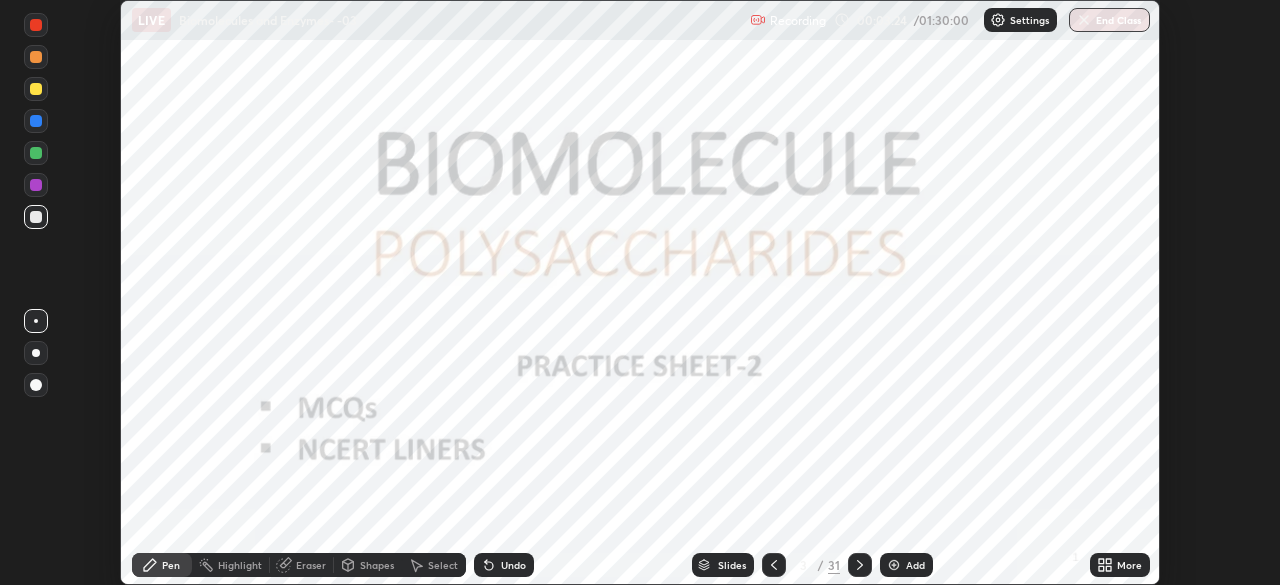 click on "/" at bounding box center (821, 565) 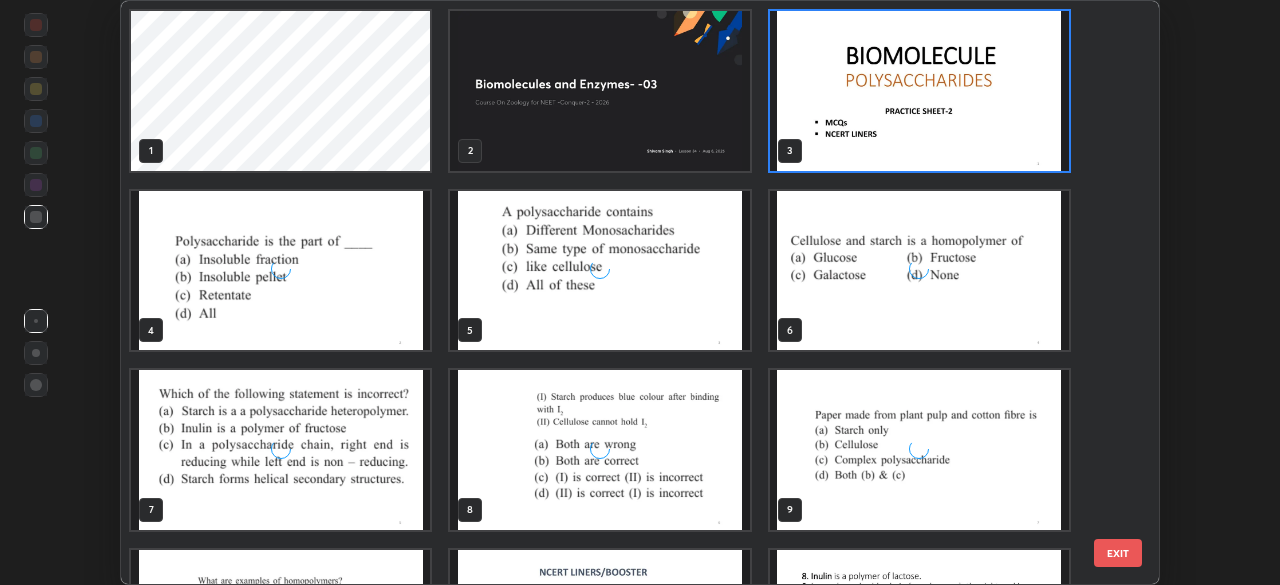 scroll, scrollTop: 7, scrollLeft: 11, axis: both 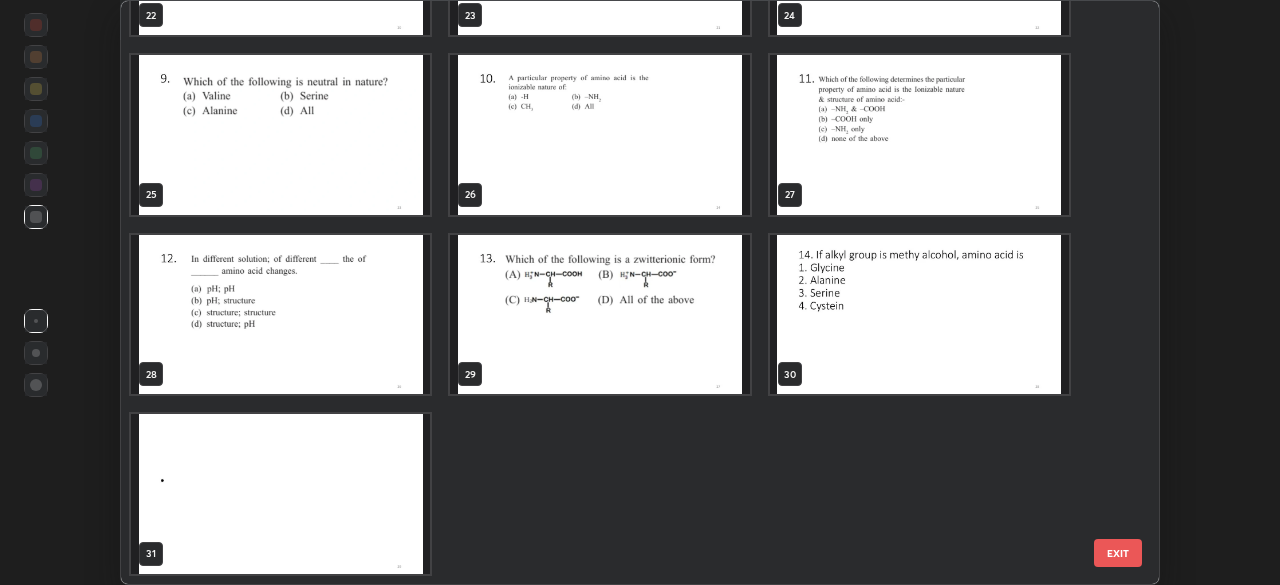click at bounding box center (280, 494) 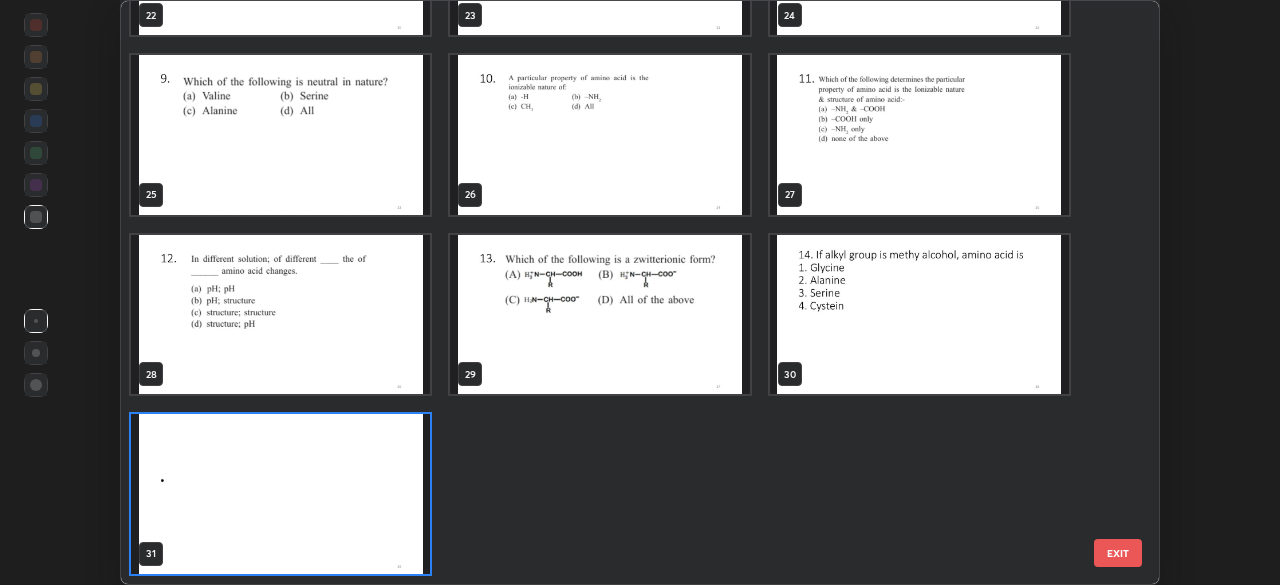 click at bounding box center (280, 494) 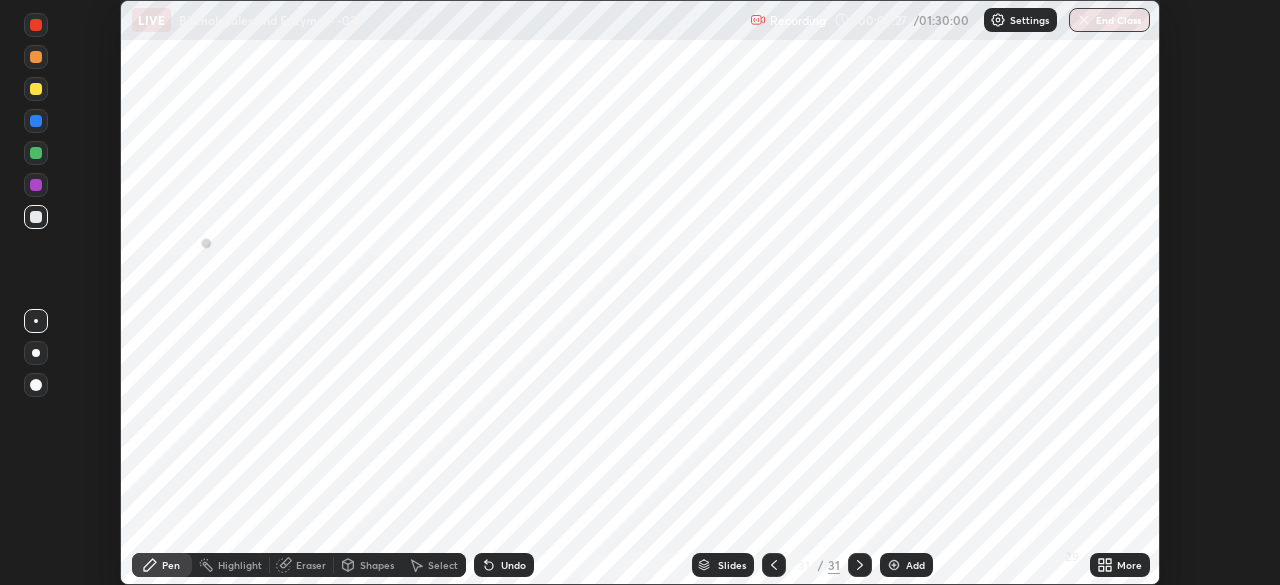 click at bounding box center (894, 565) 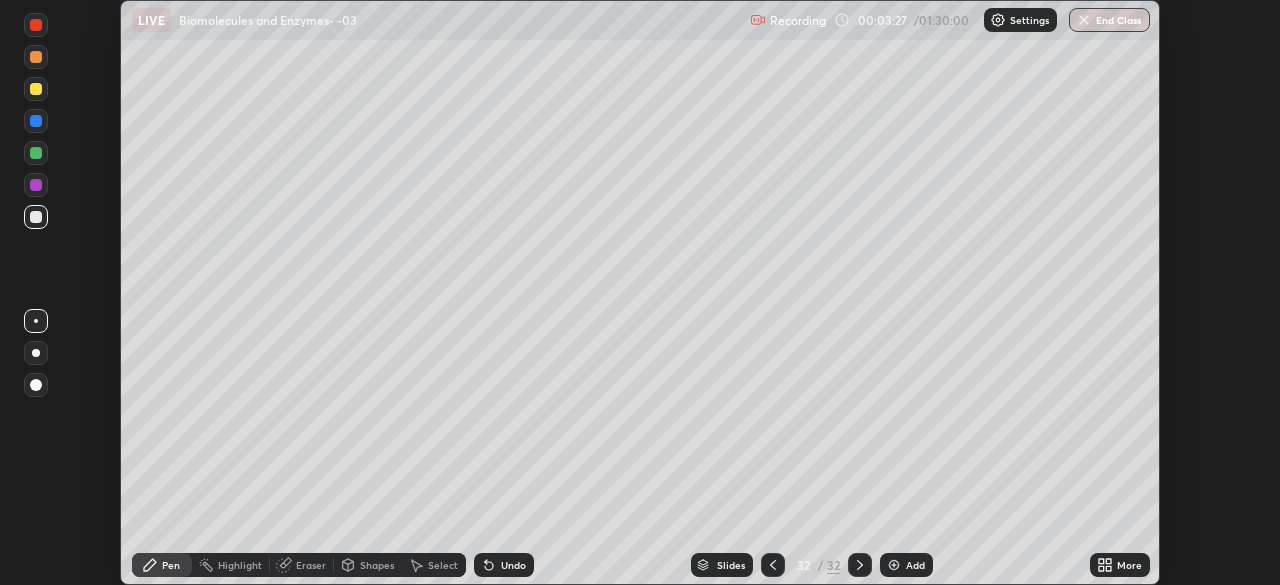 click 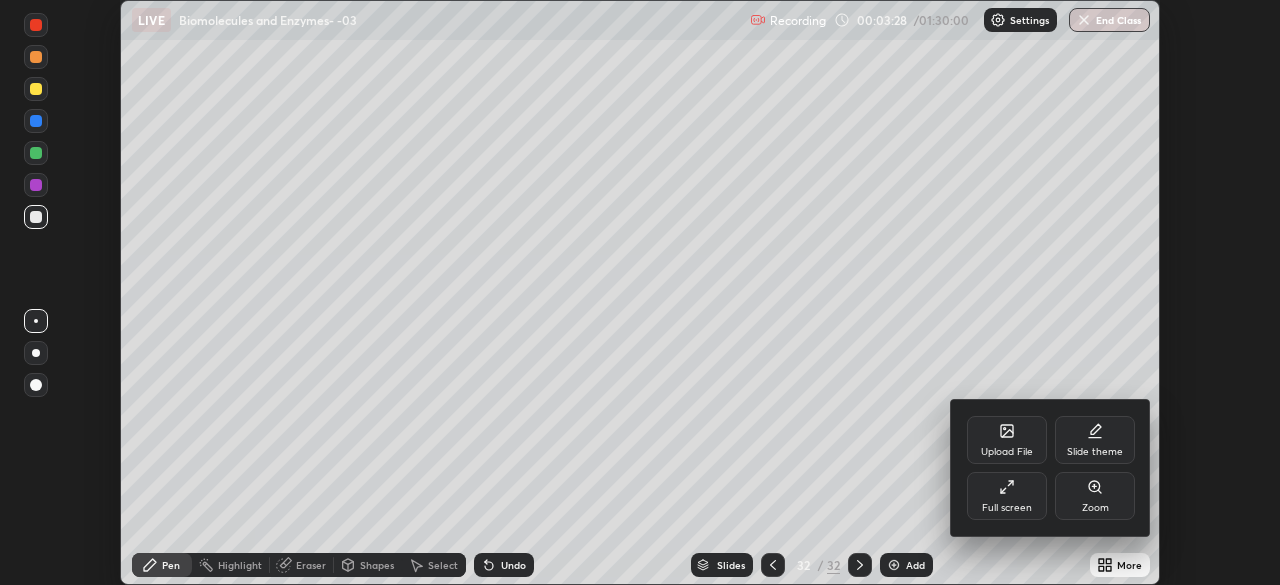 click on "Upload File" at bounding box center (1007, 440) 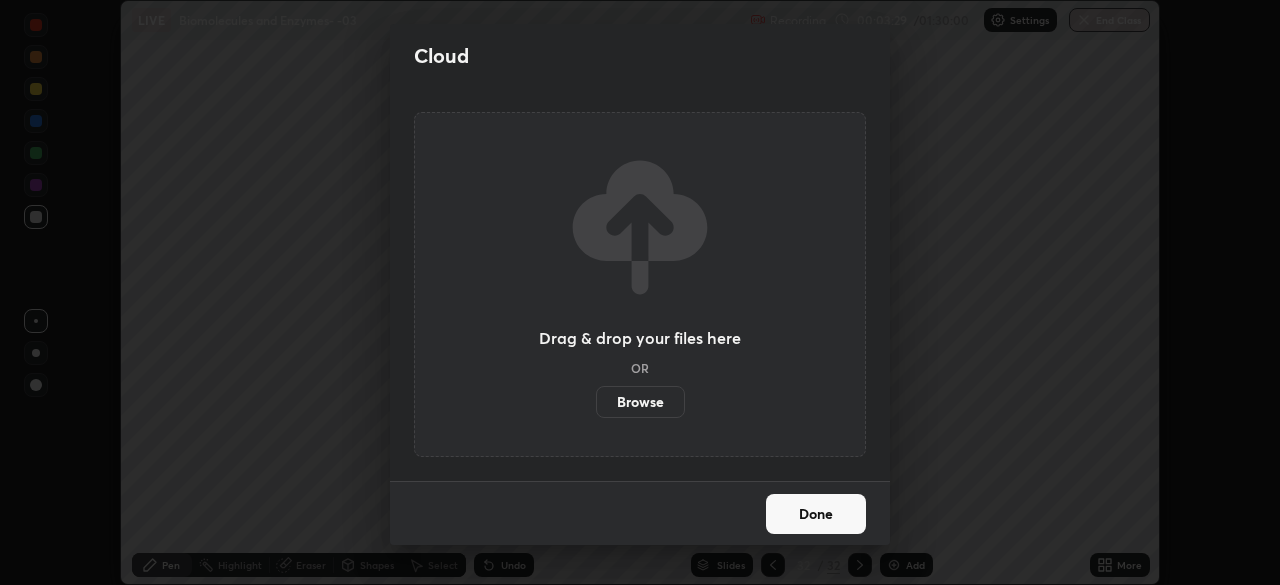 click on "Browse" at bounding box center [640, 402] 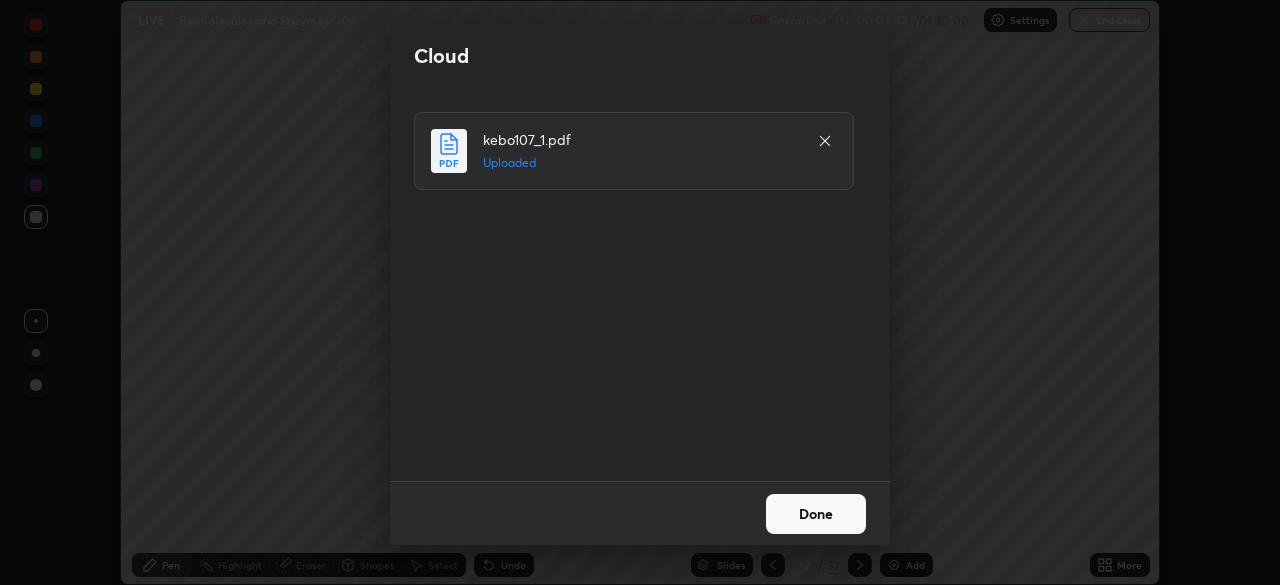 click on "Done" at bounding box center [816, 514] 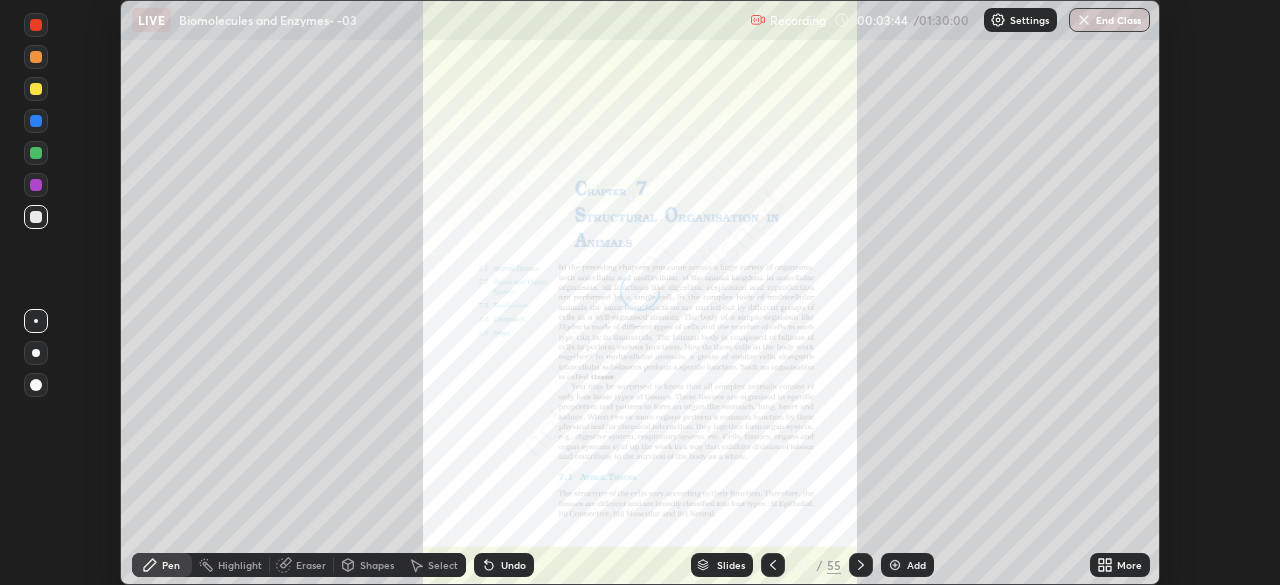 click 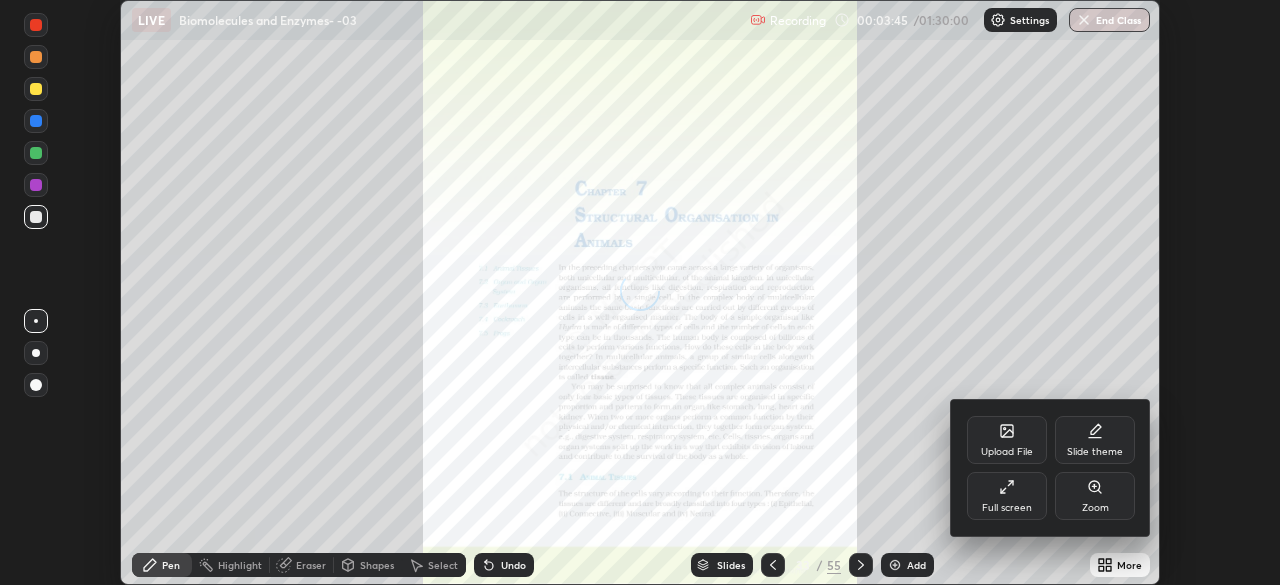click on "Full screen" at bounding box center [1007, 508] 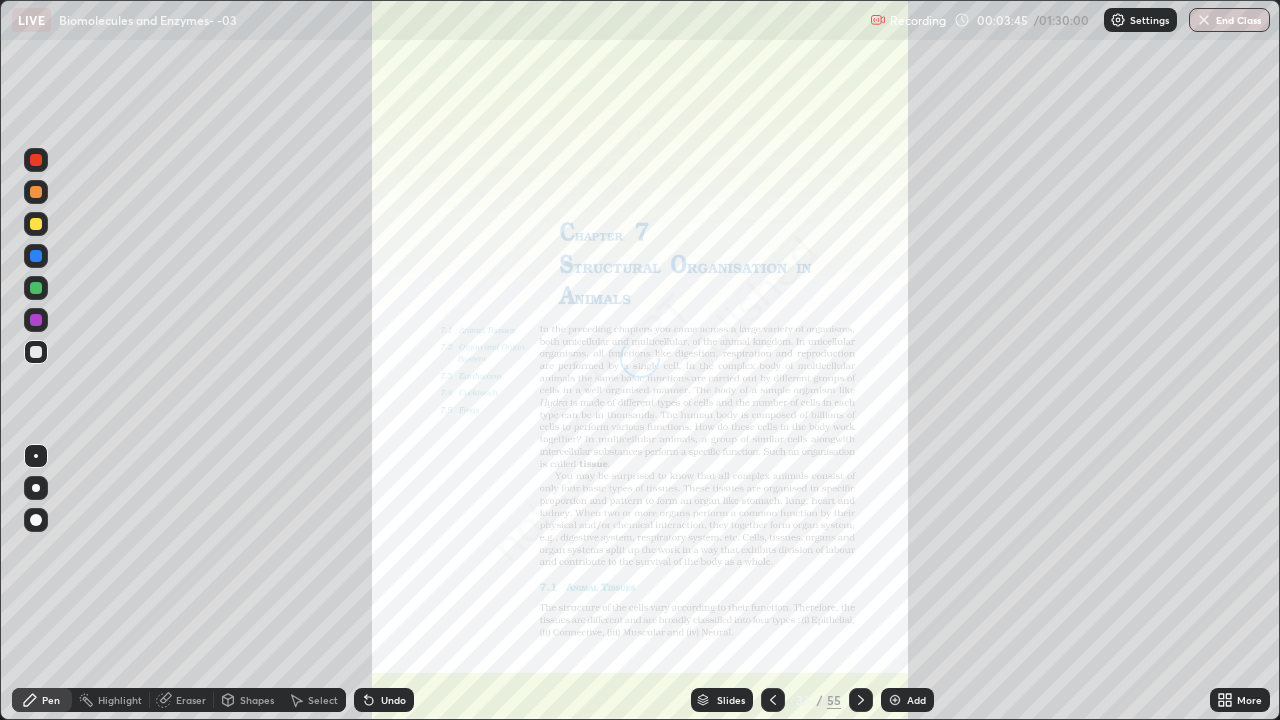 scroll, scrollTop: 99280, scrollLeft: 98720, axis: both 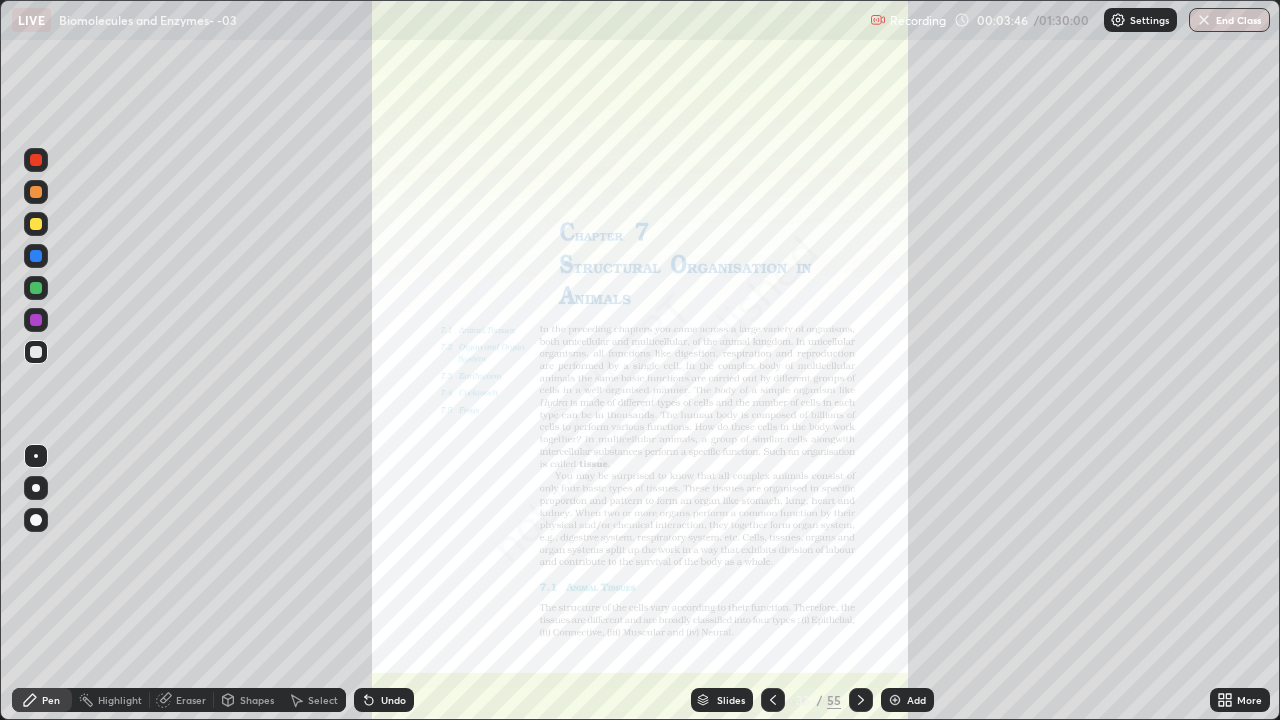 click on "/" at bounding box center (820, 700) 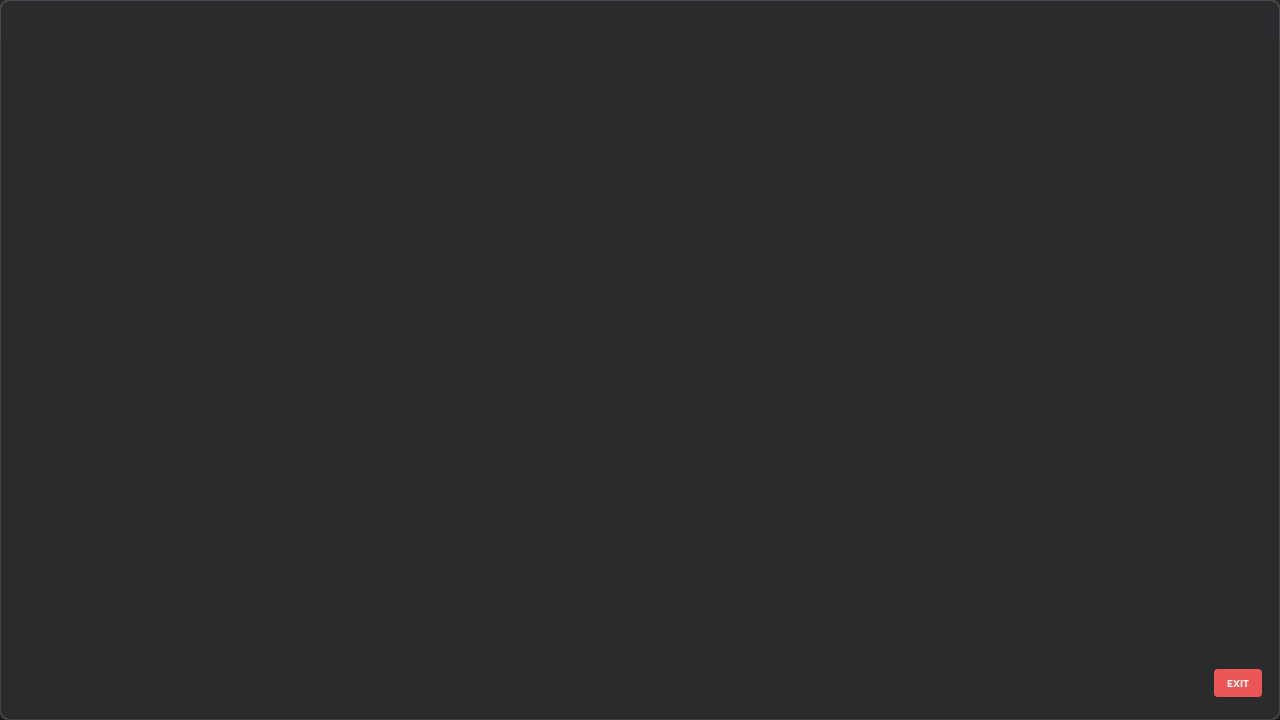 scroll, scrollTop: 1753, scrollLeft: 0, axis: vertical 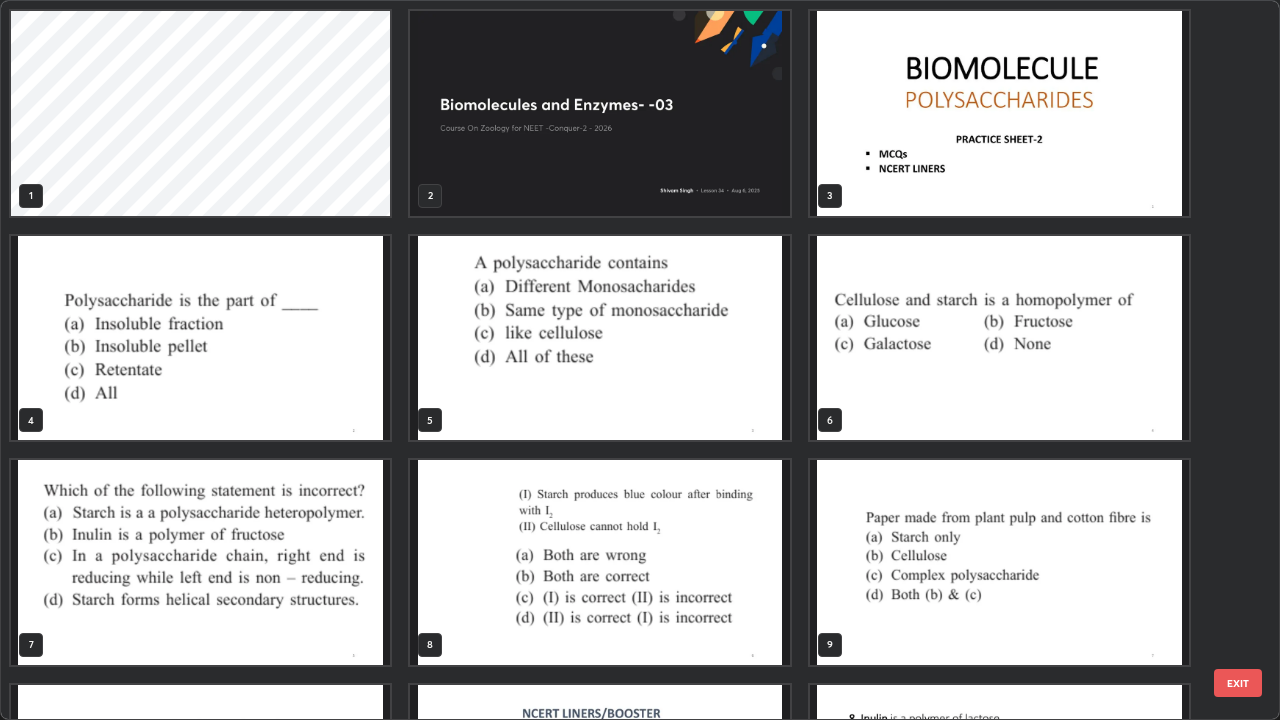 click at bounding box center (599, 113) 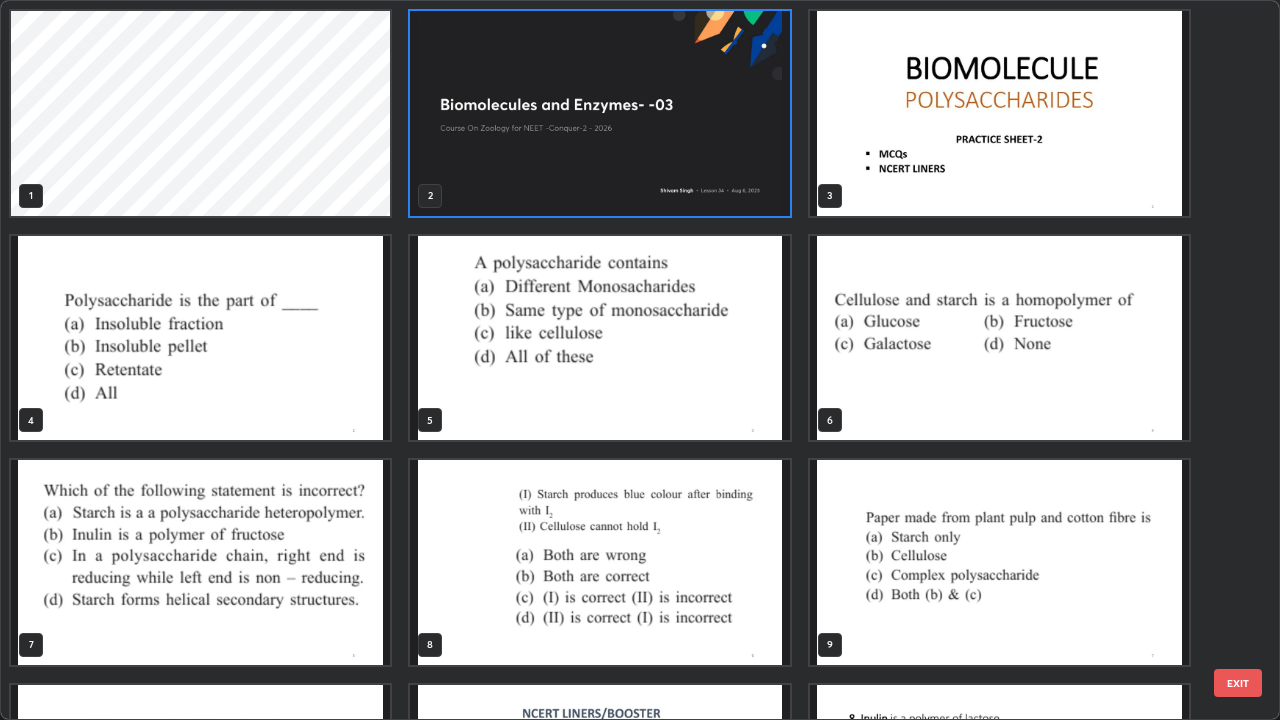 click at bounding box center [599, 113] 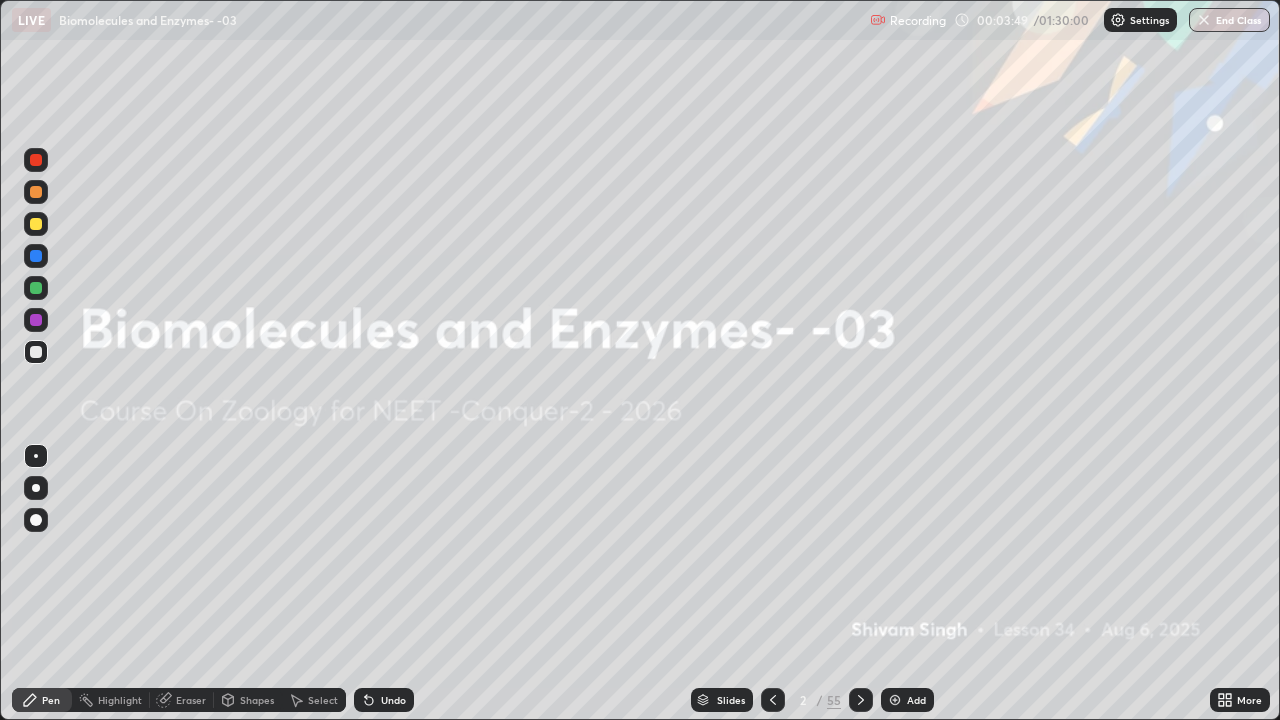 click at bounding box center [1118, 20] 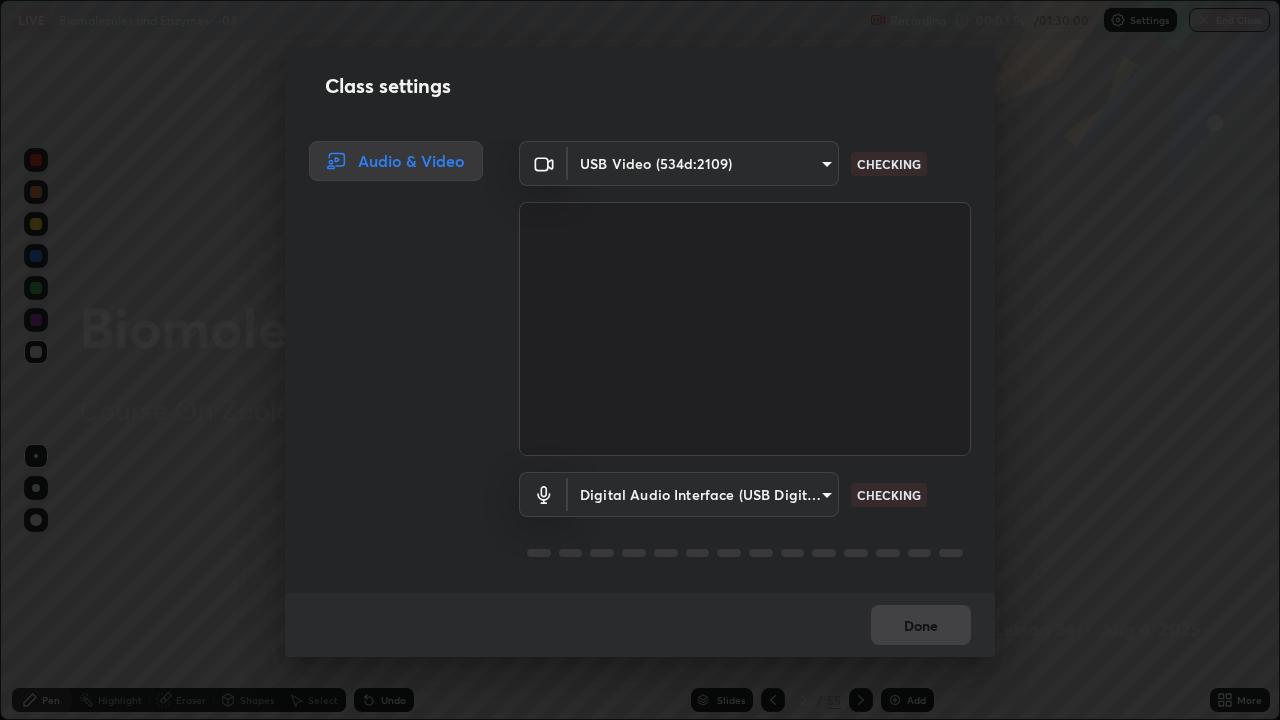 scroll, scrollTop: 2, scrollLeft: 0, axis: vertical 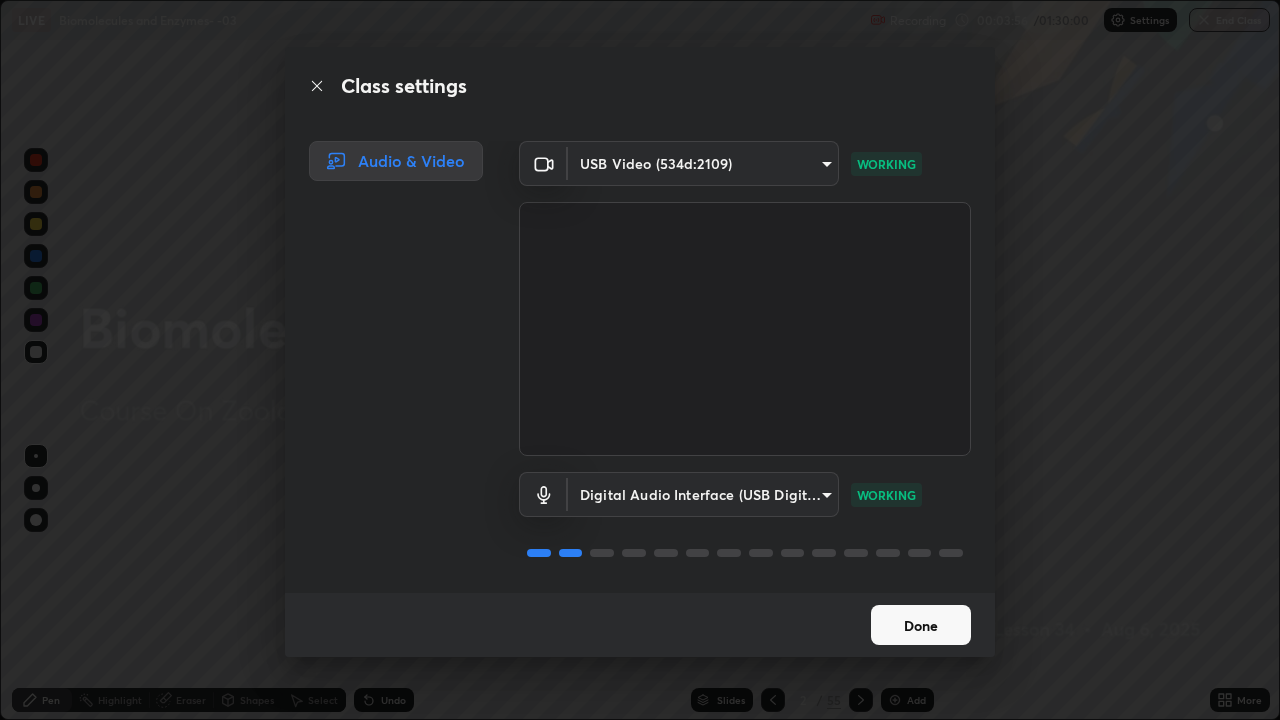 click on "Done" at bounding box center (921, 625) 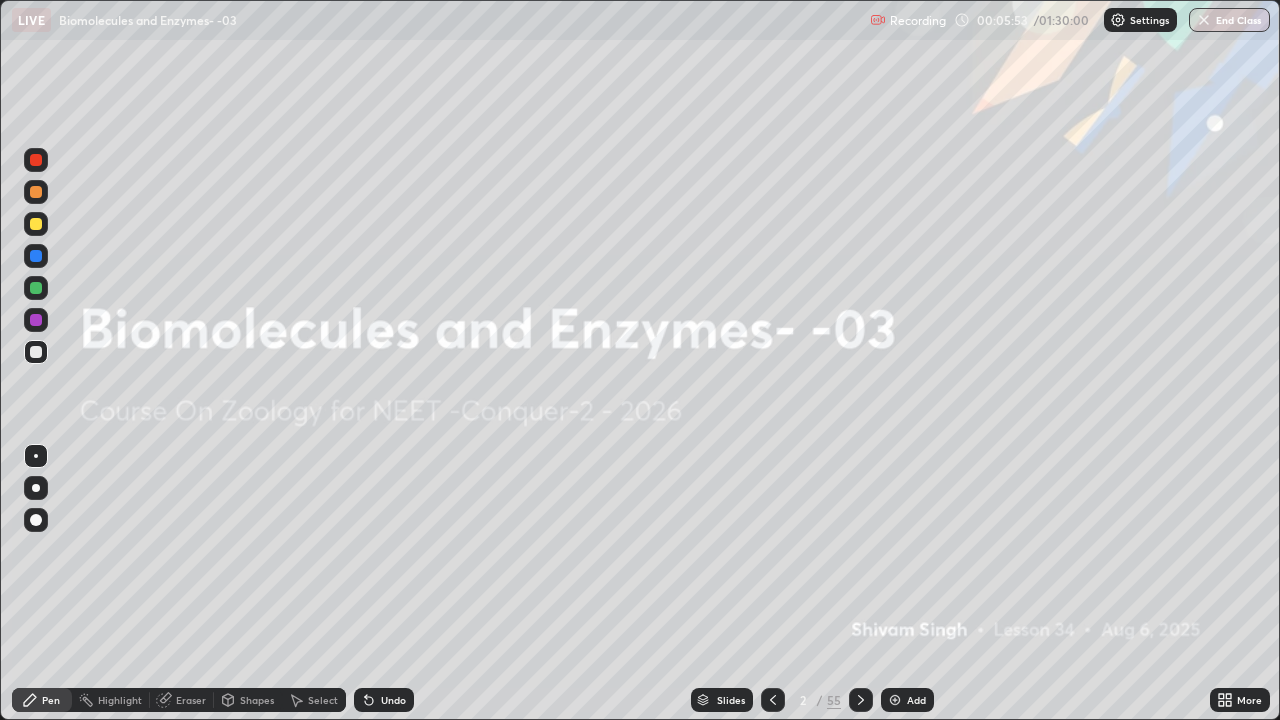 click at bounding box center [895, 700] 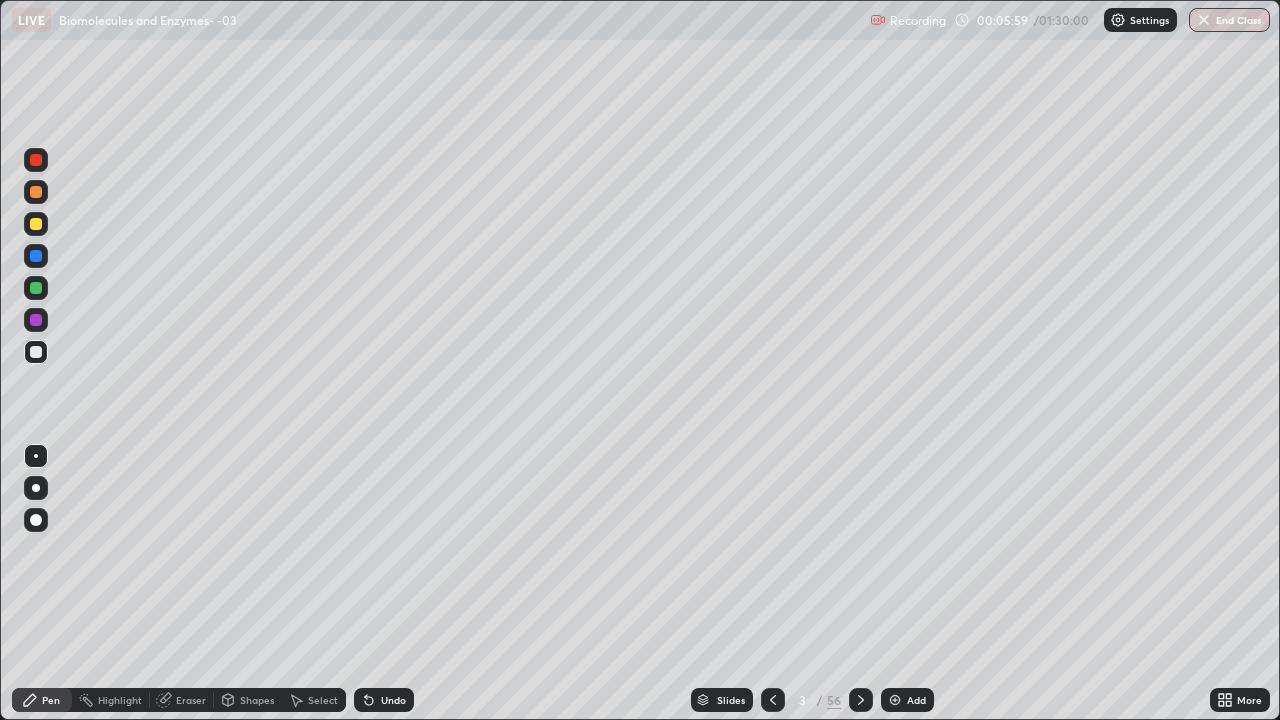 click at bounding box center (36, 488) 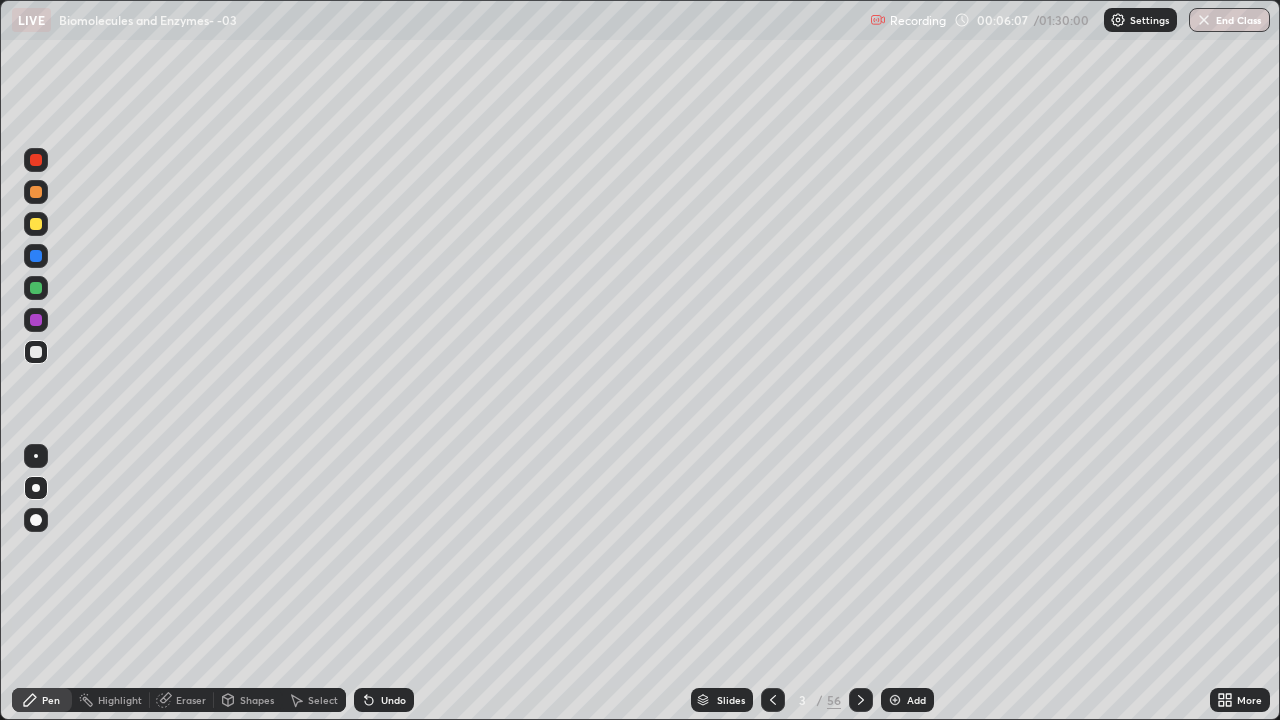 click at bounding box center (36, 256) 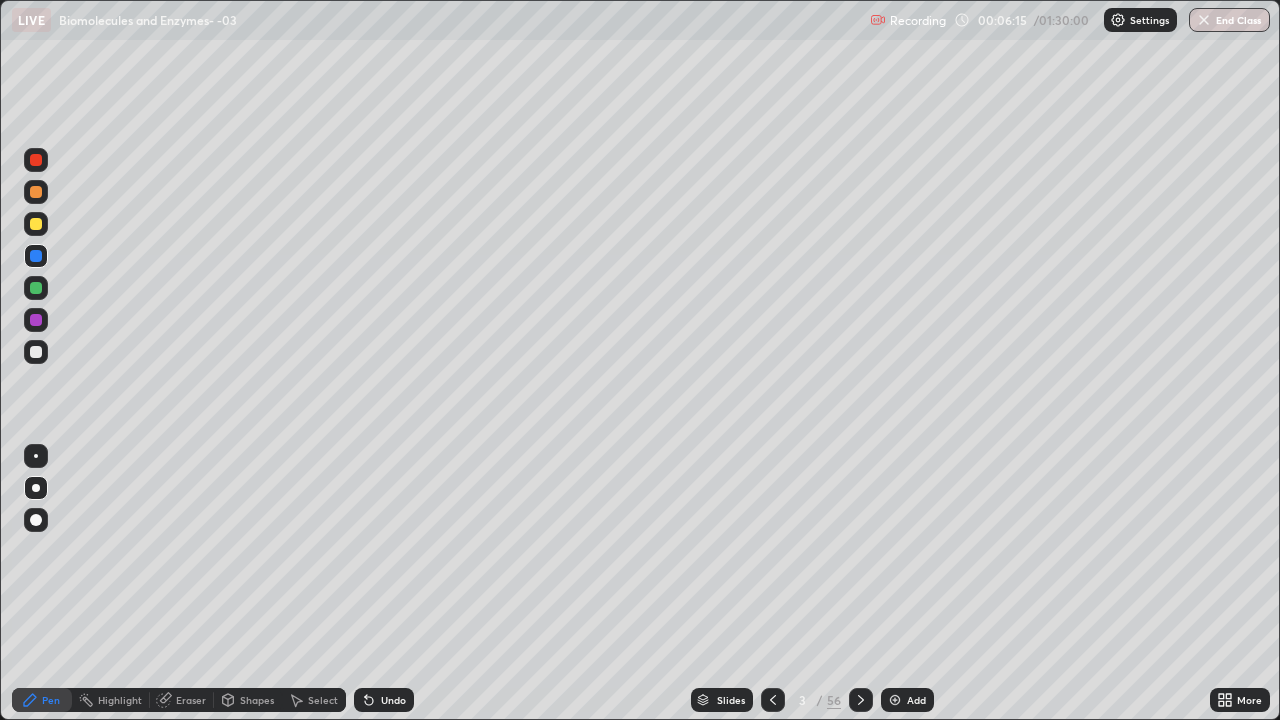 click at bounding box center (36, 352) 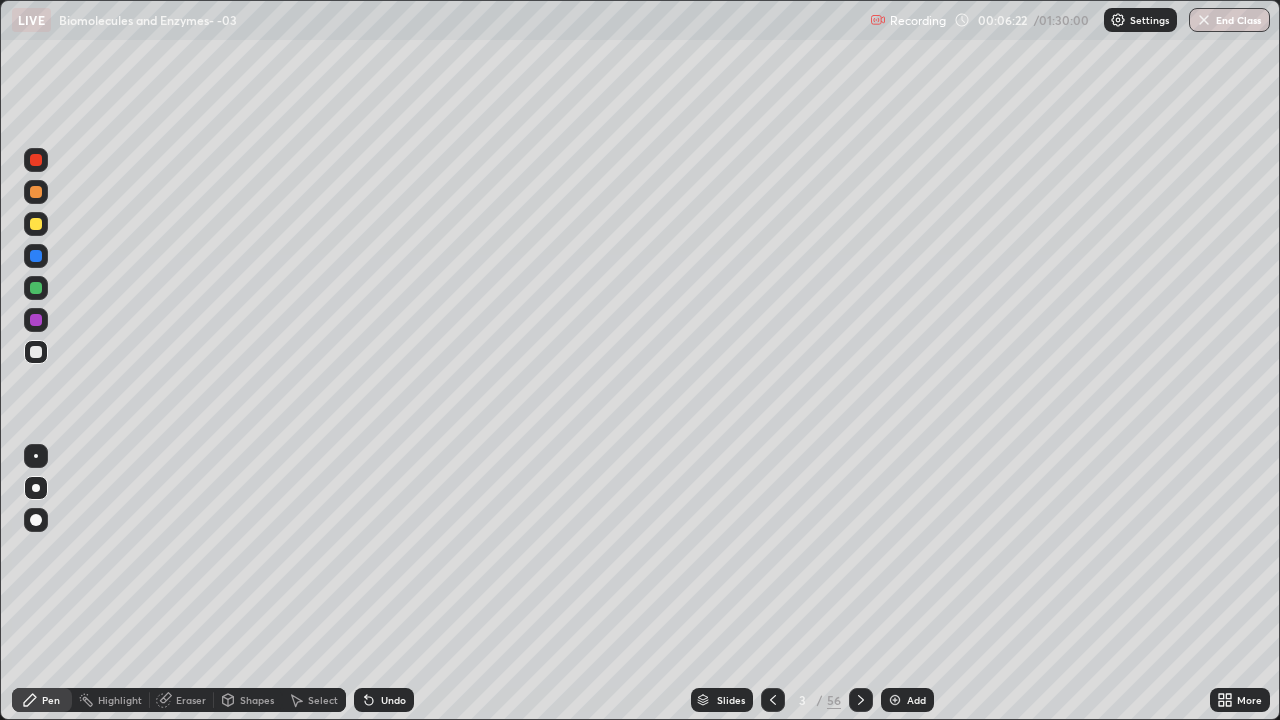 click on "Undo" at bounding box center (384, 700) 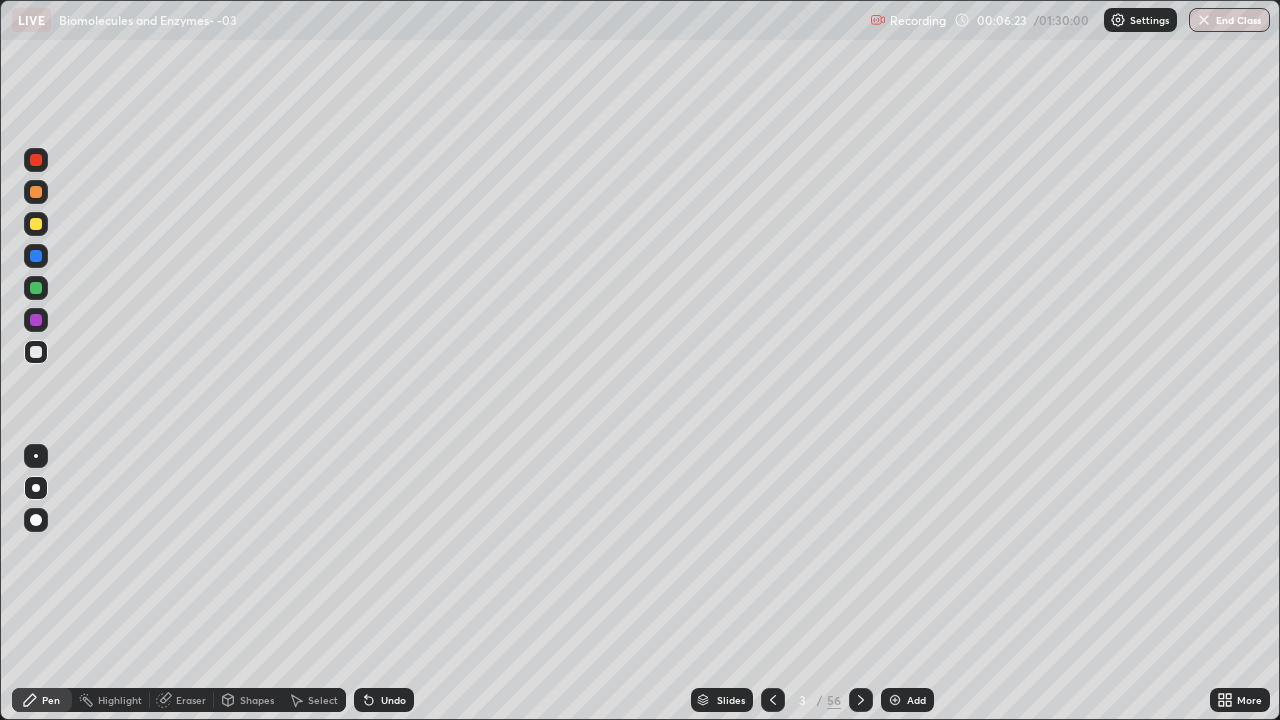 click on "Undo" at bounding box center (393, 700) 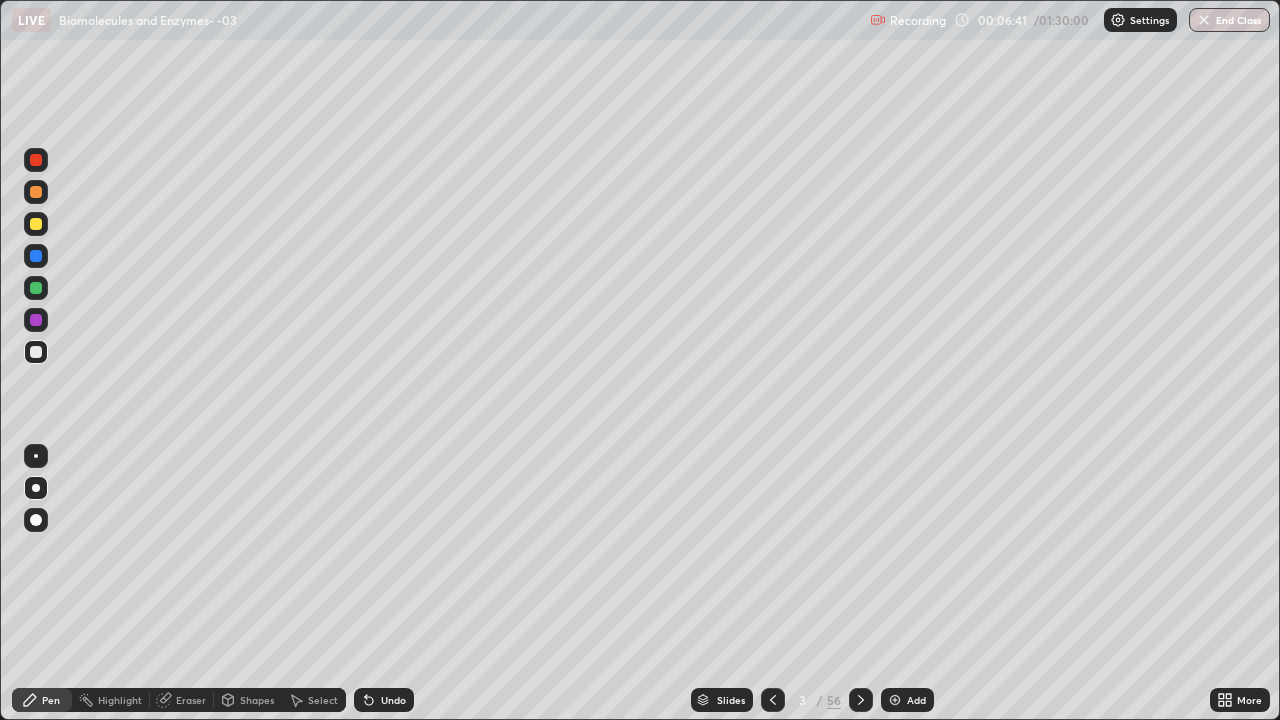 click at bounding box center [36, 224] 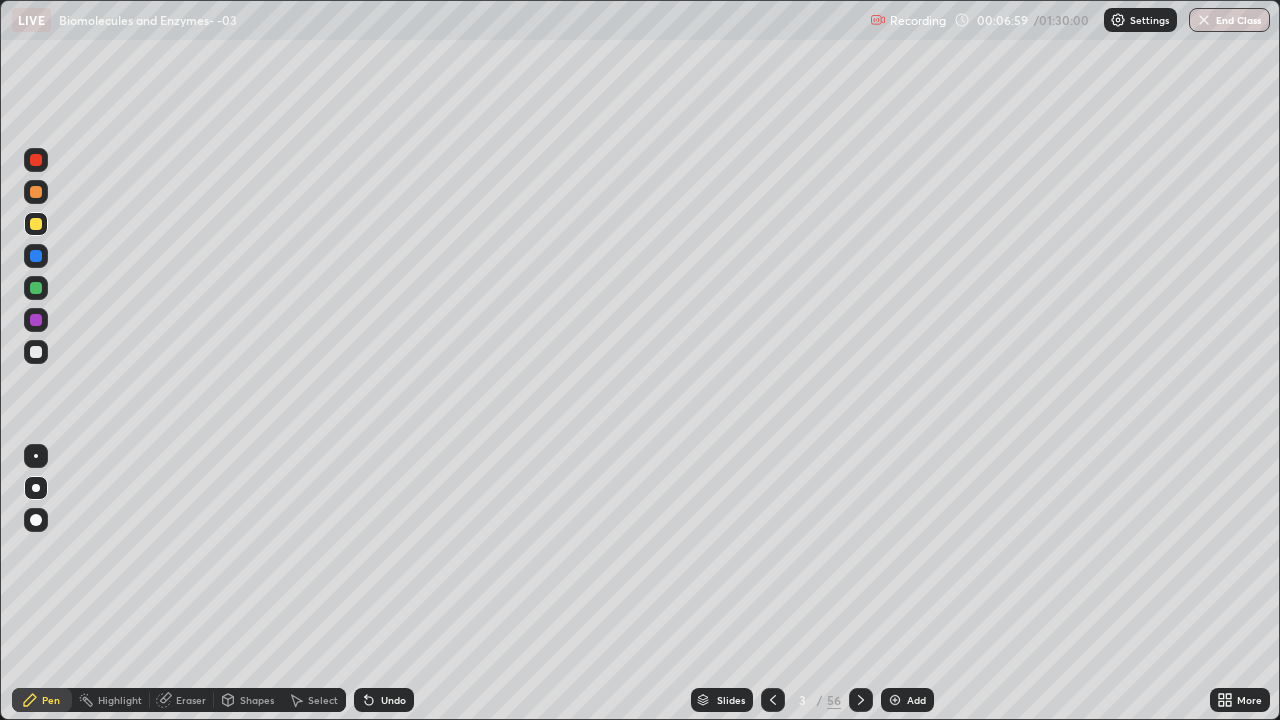 click at bounding box center (36, 320) 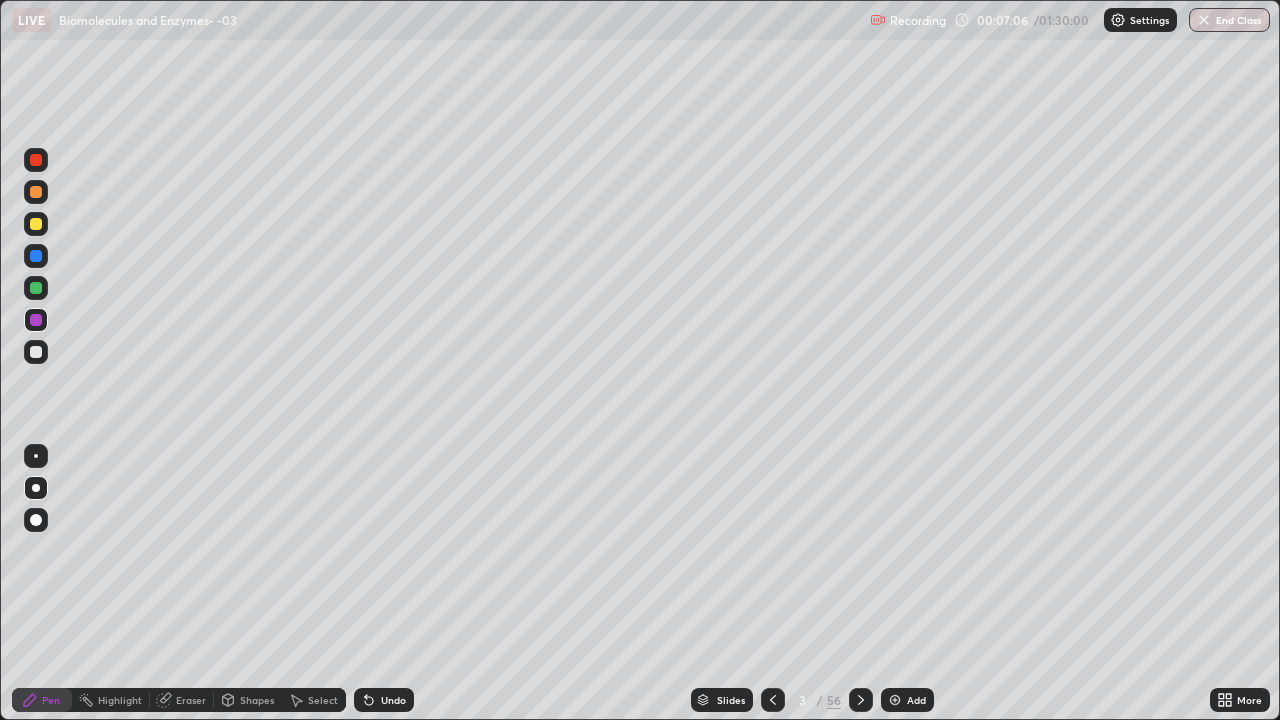 click at bounding box center (36, 352) 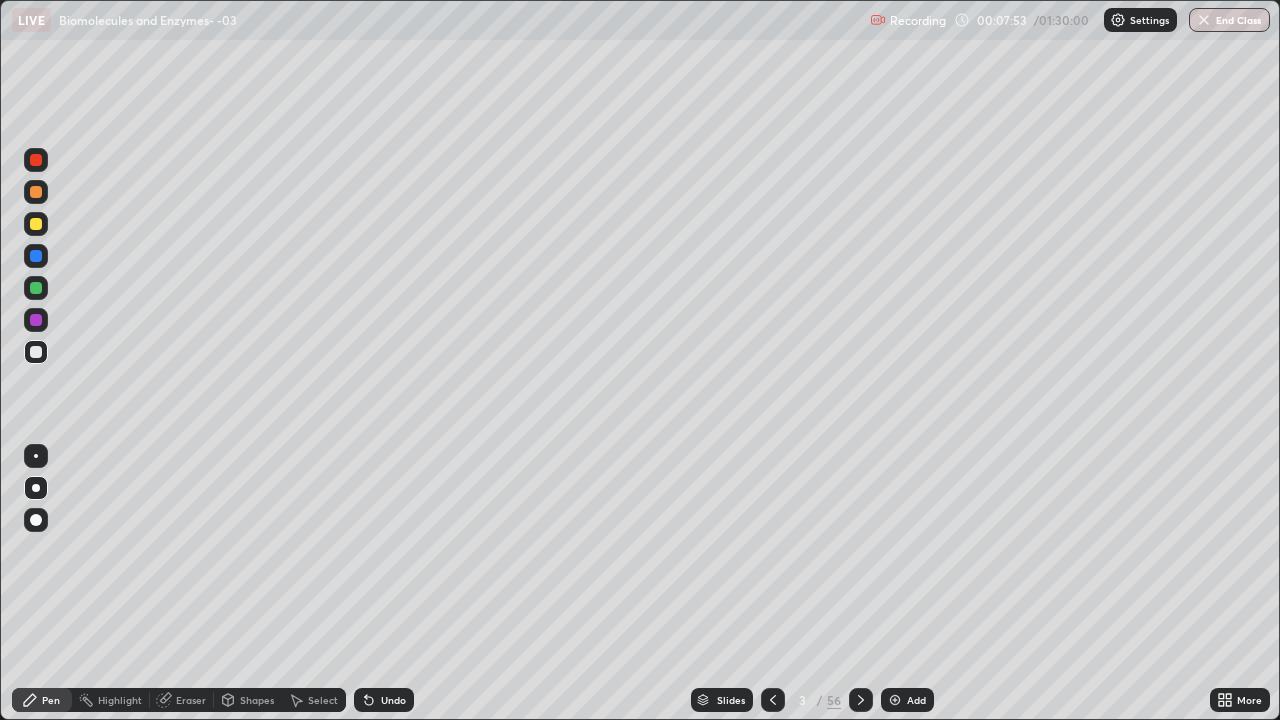 click on "Undo" at bounding box center [384, 700] 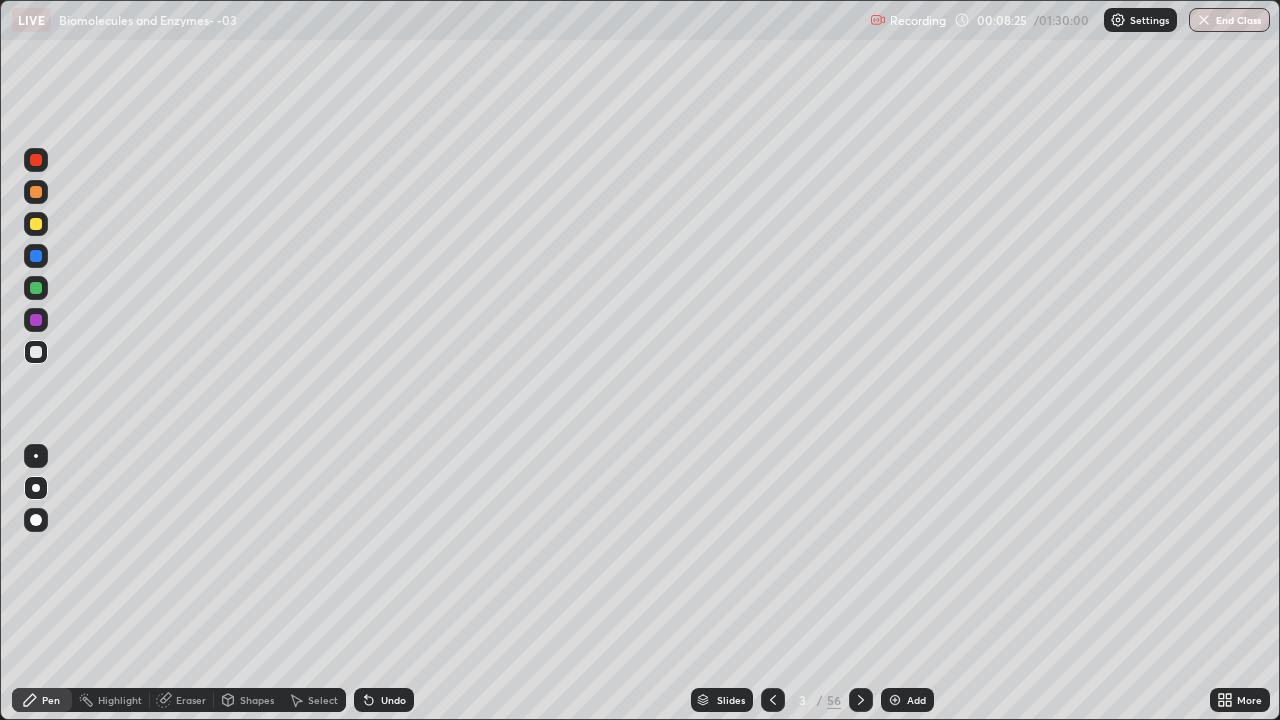 click at bounding box center [36, 320] 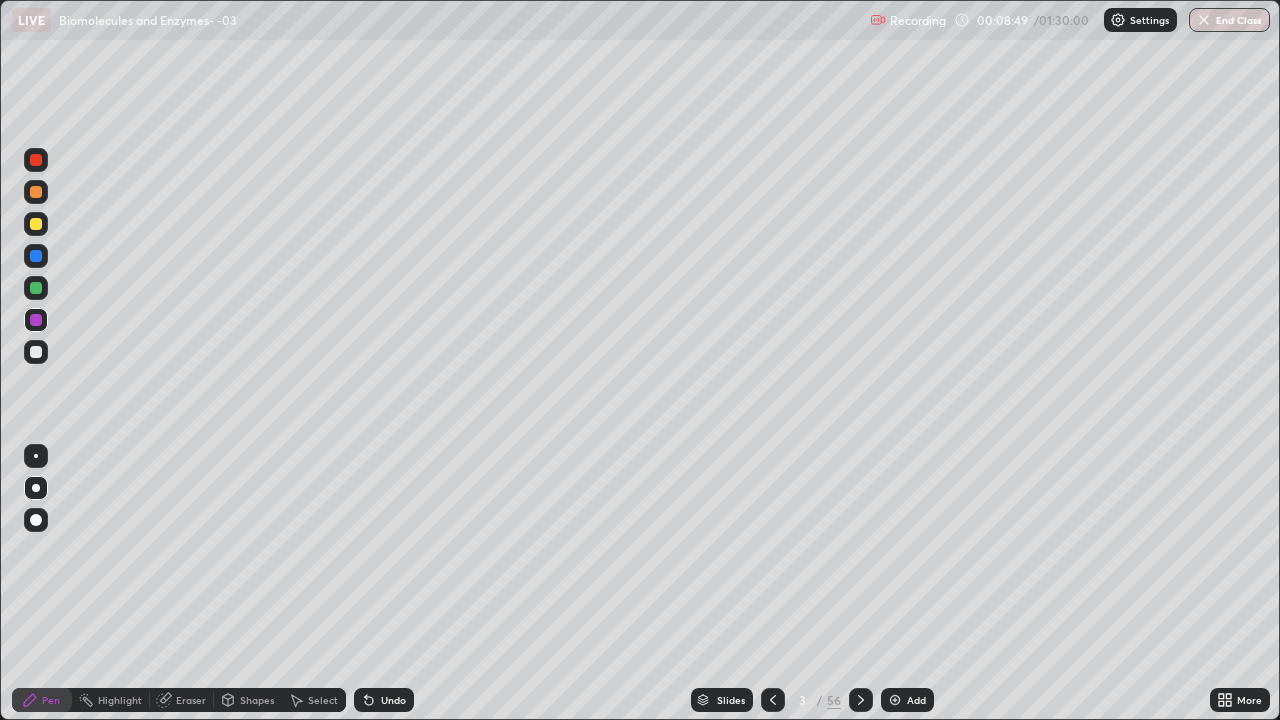 click on "Eraser" at bounding box center [182, 700] 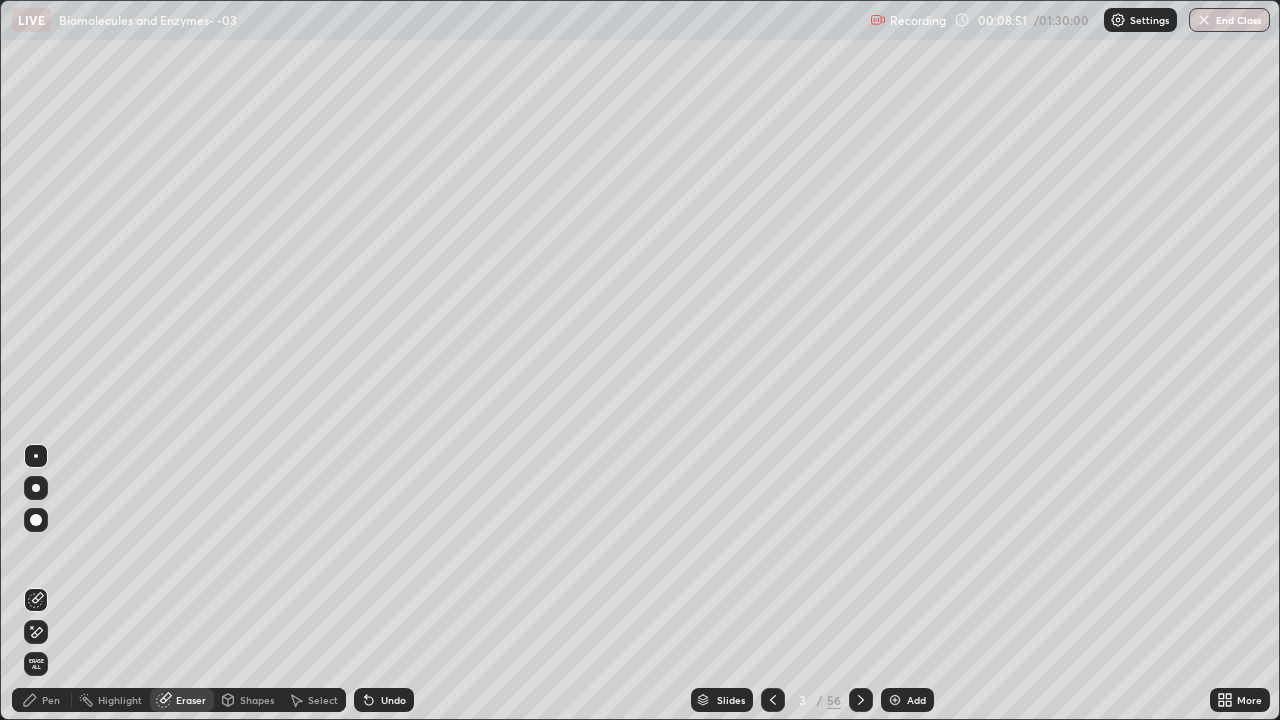 click on "Pen" at bounding box center [51, 700] 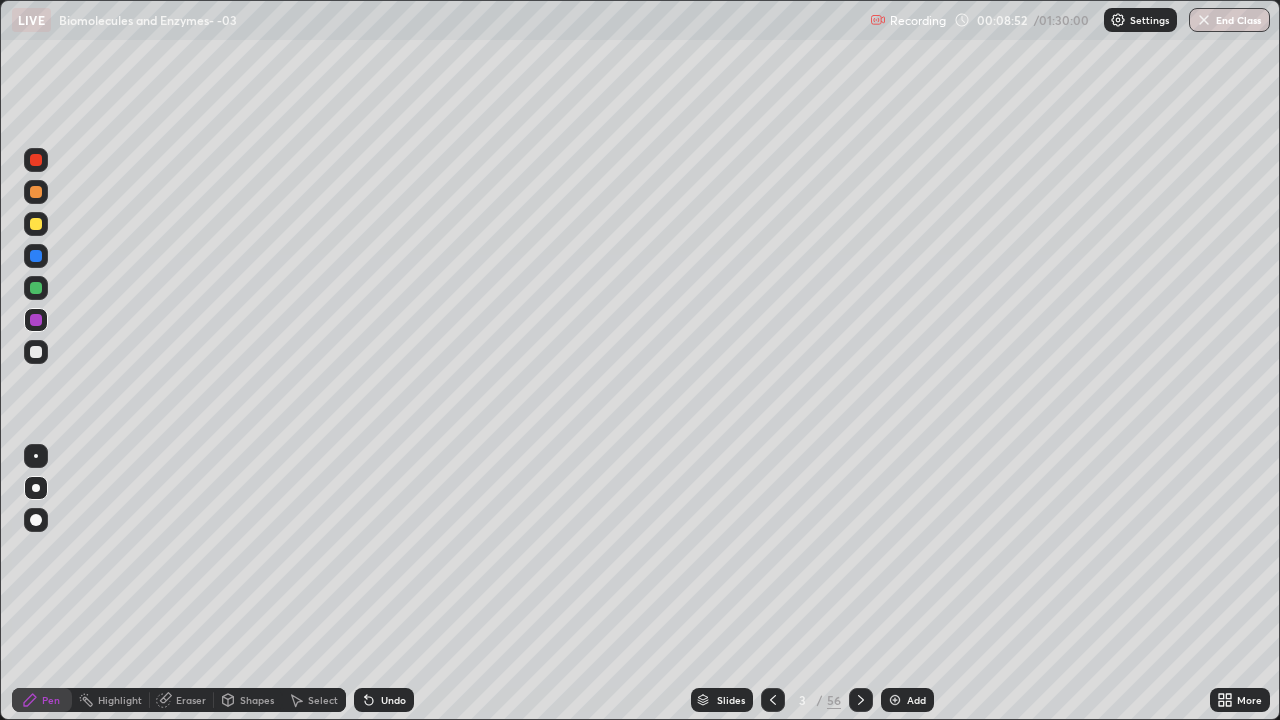 click at bounding box center (36, 224) 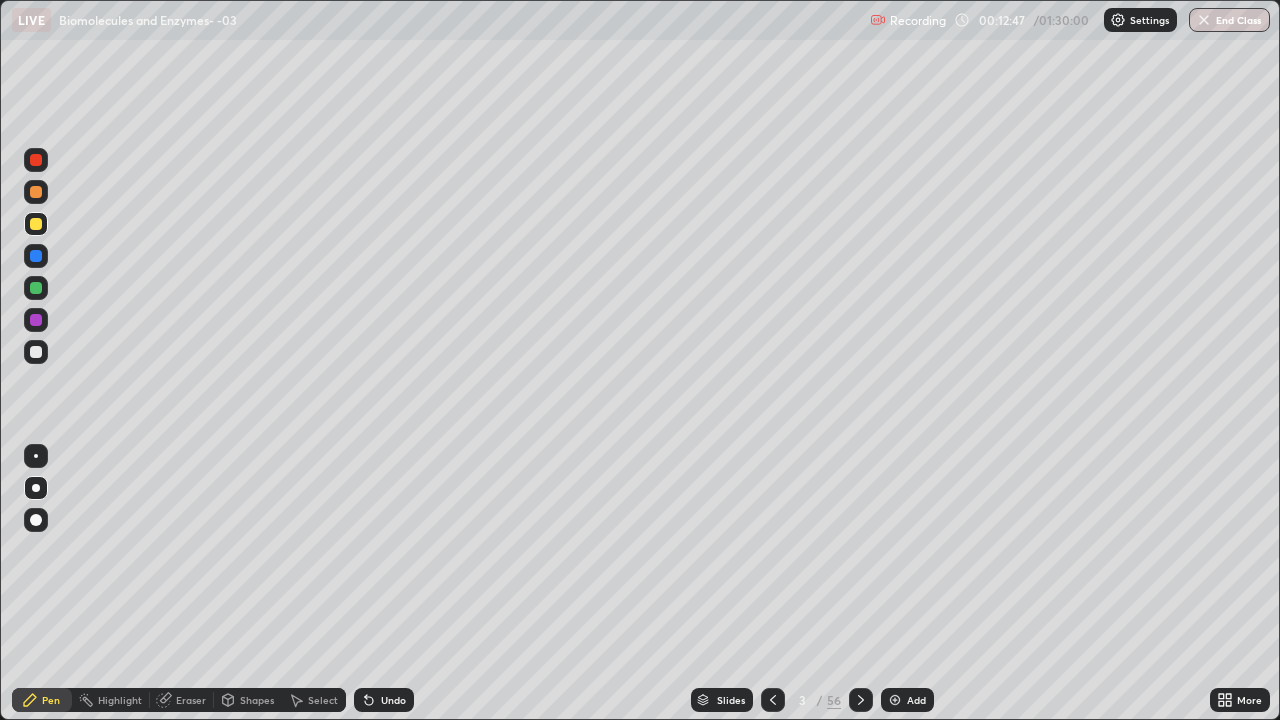 click at bounding box center (895, 700) 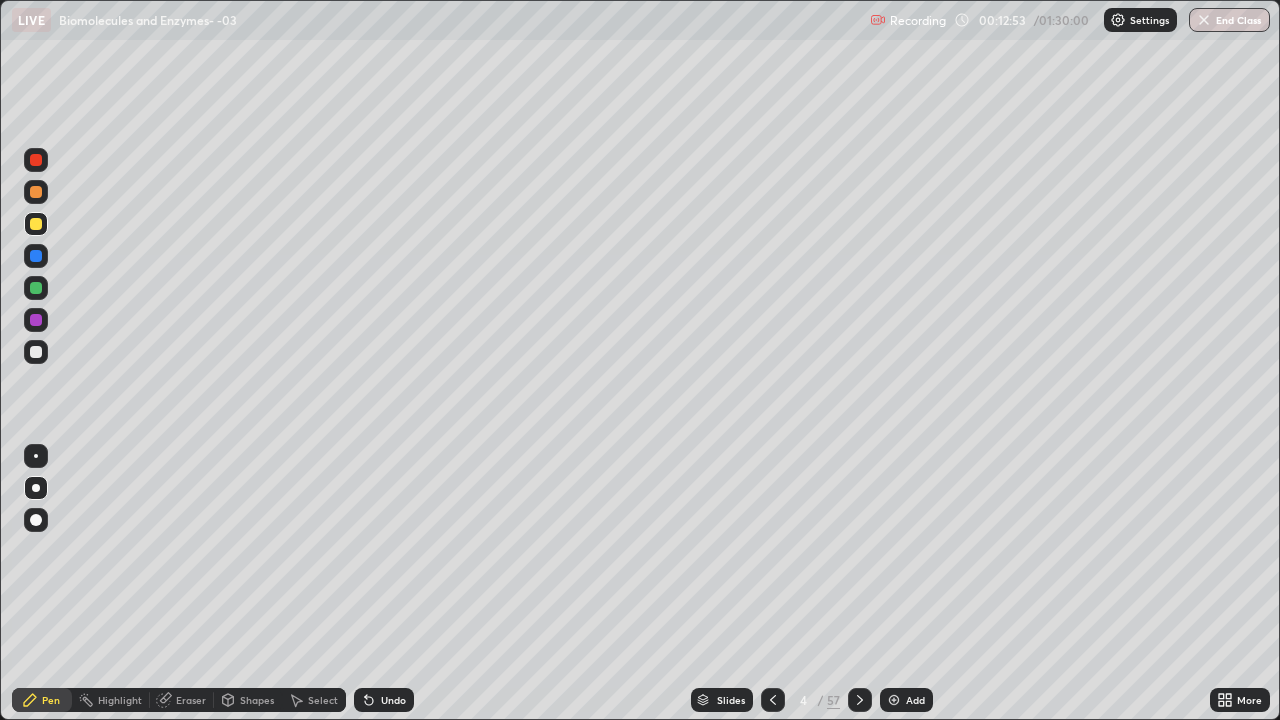click at bounding box center [36, 160] 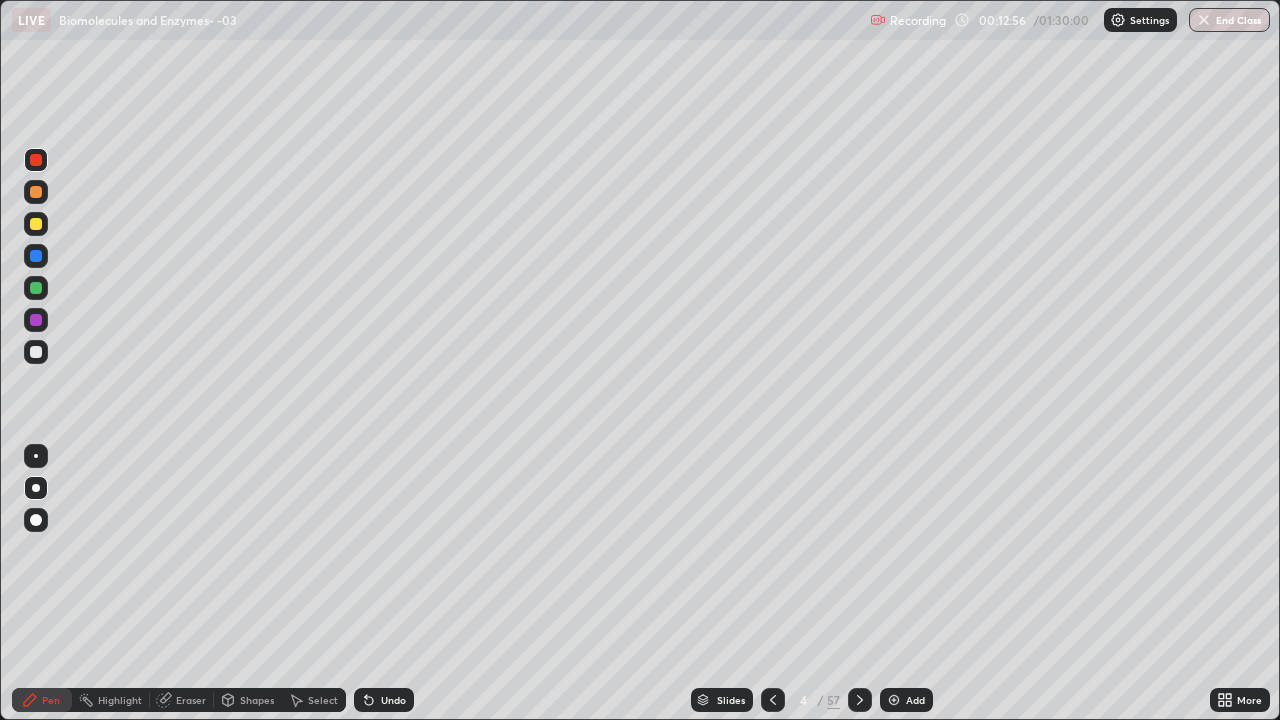 click 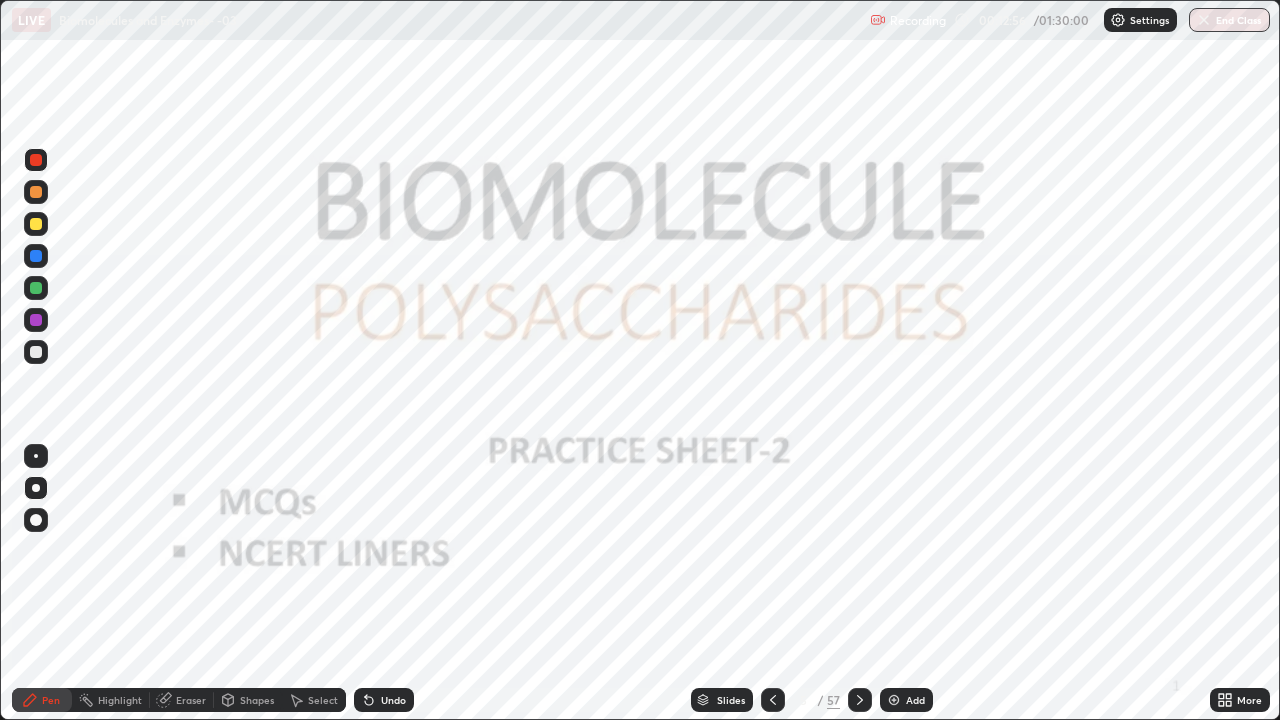 click 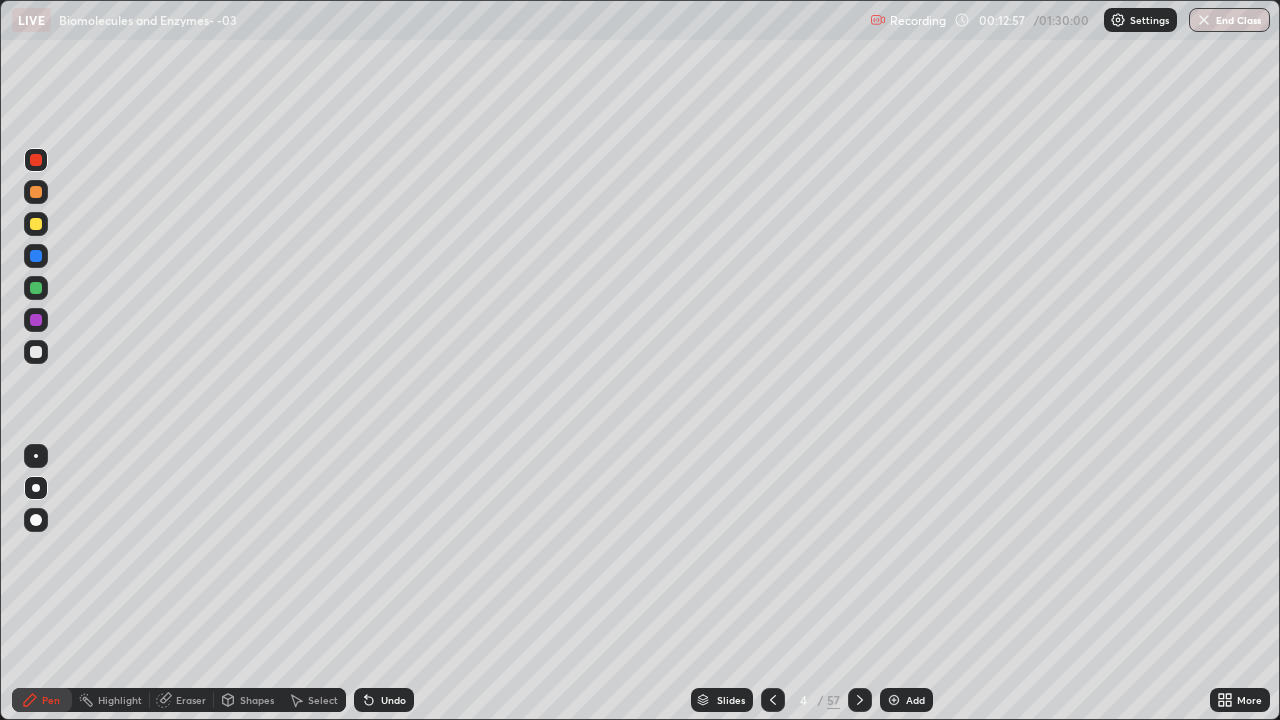 click 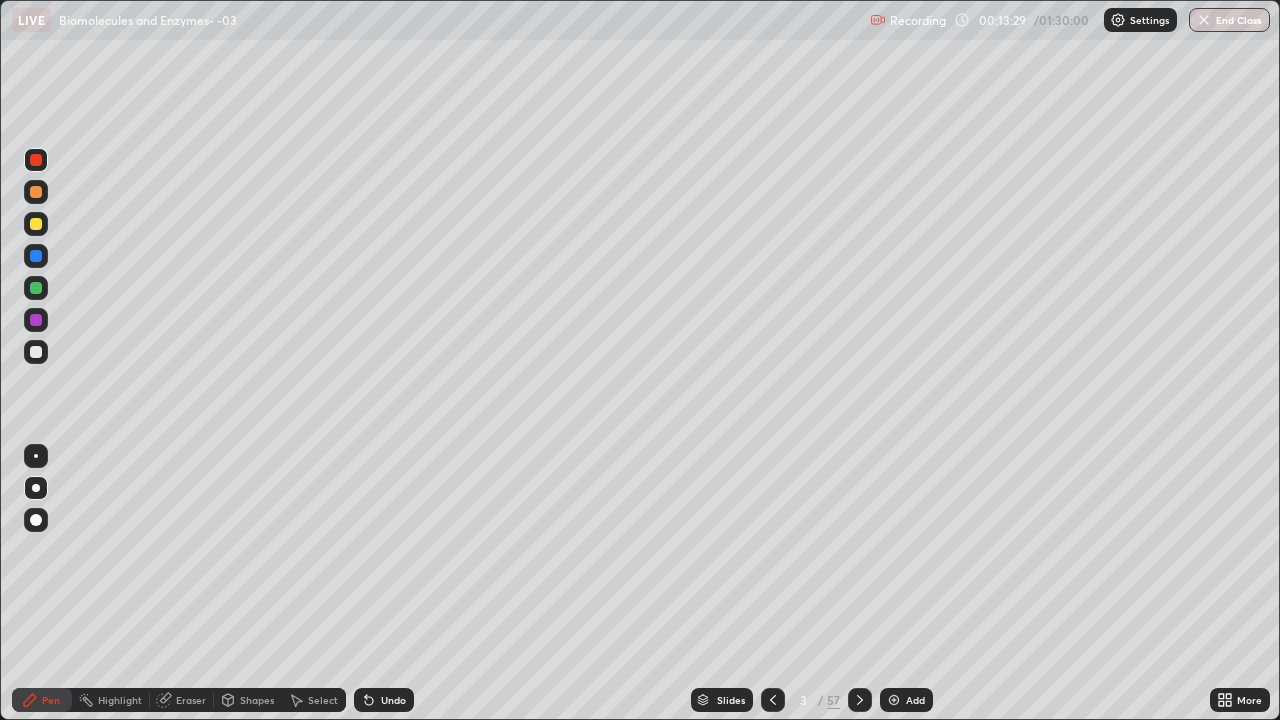 click 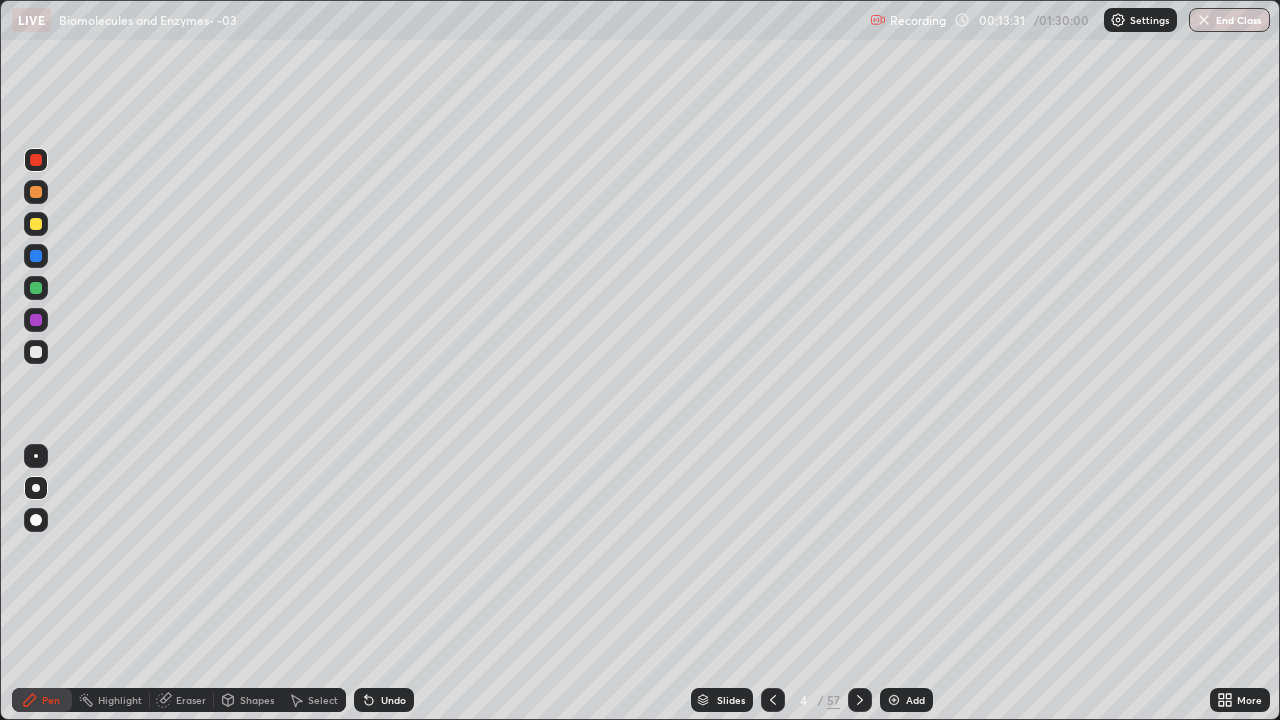 click at bounding box center (36, 224) 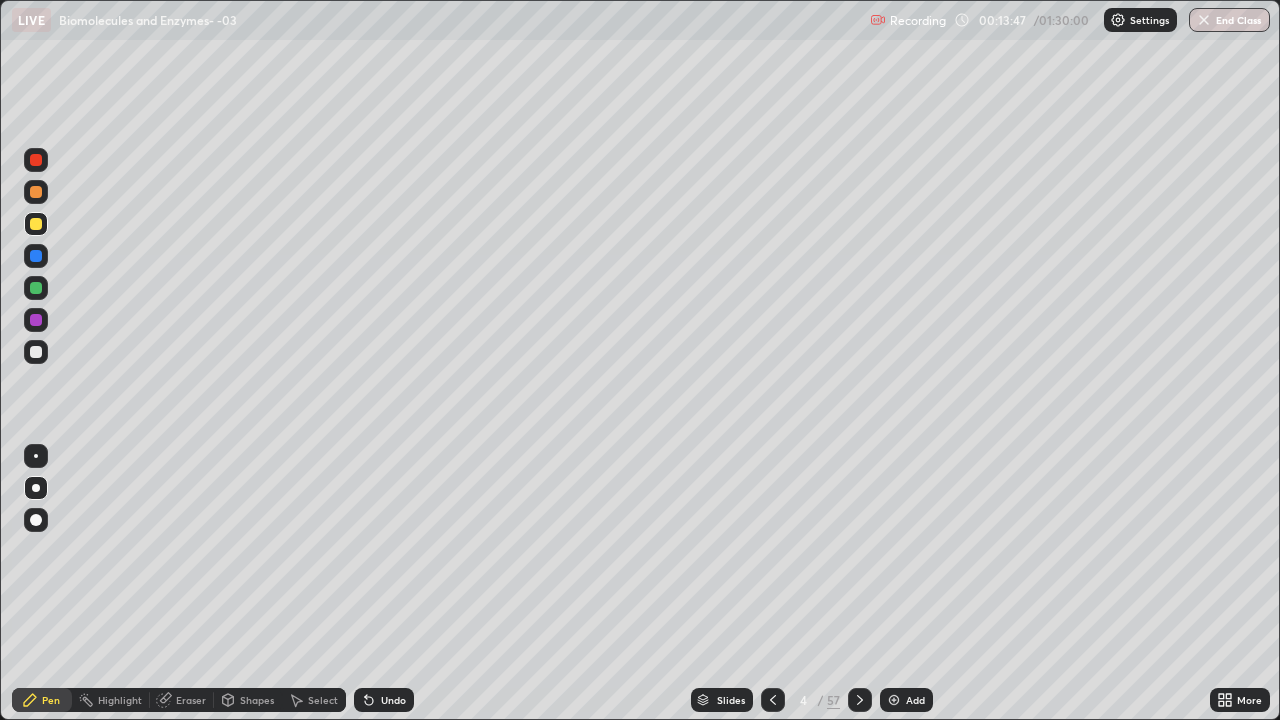click on "Eraser" at bounding box center [191, 700] 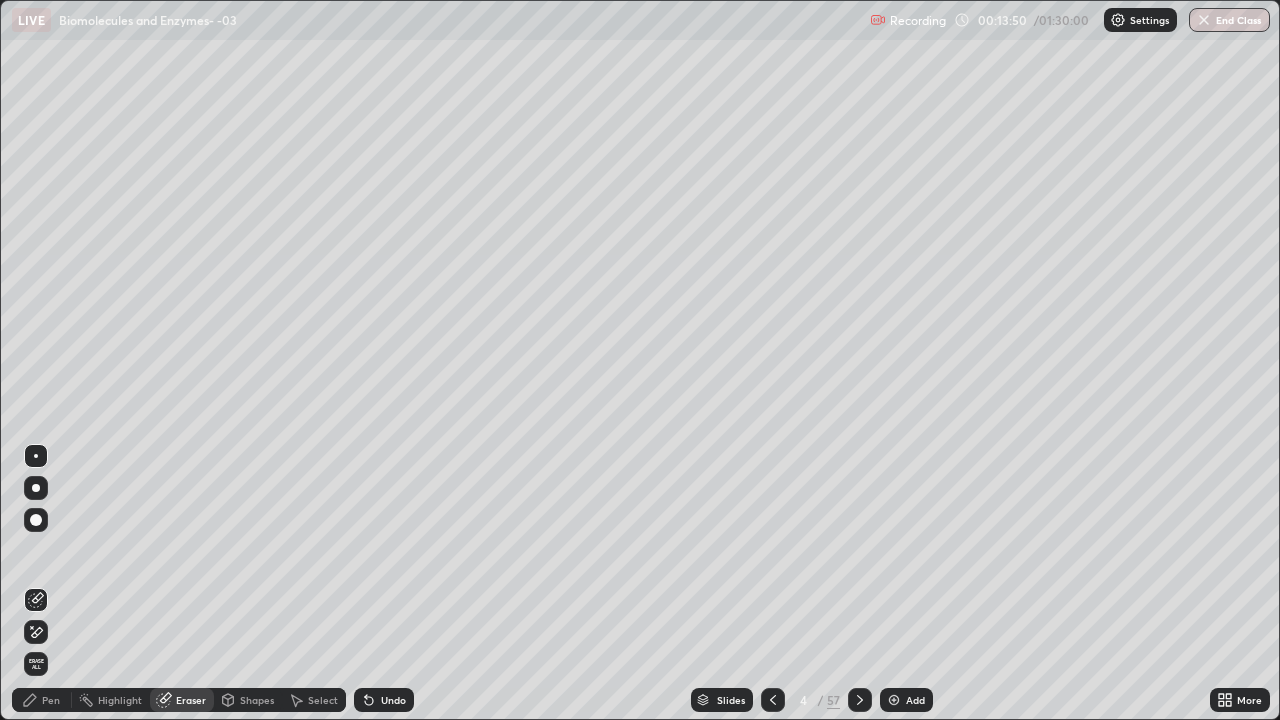 click at bounding box center [36, 488] 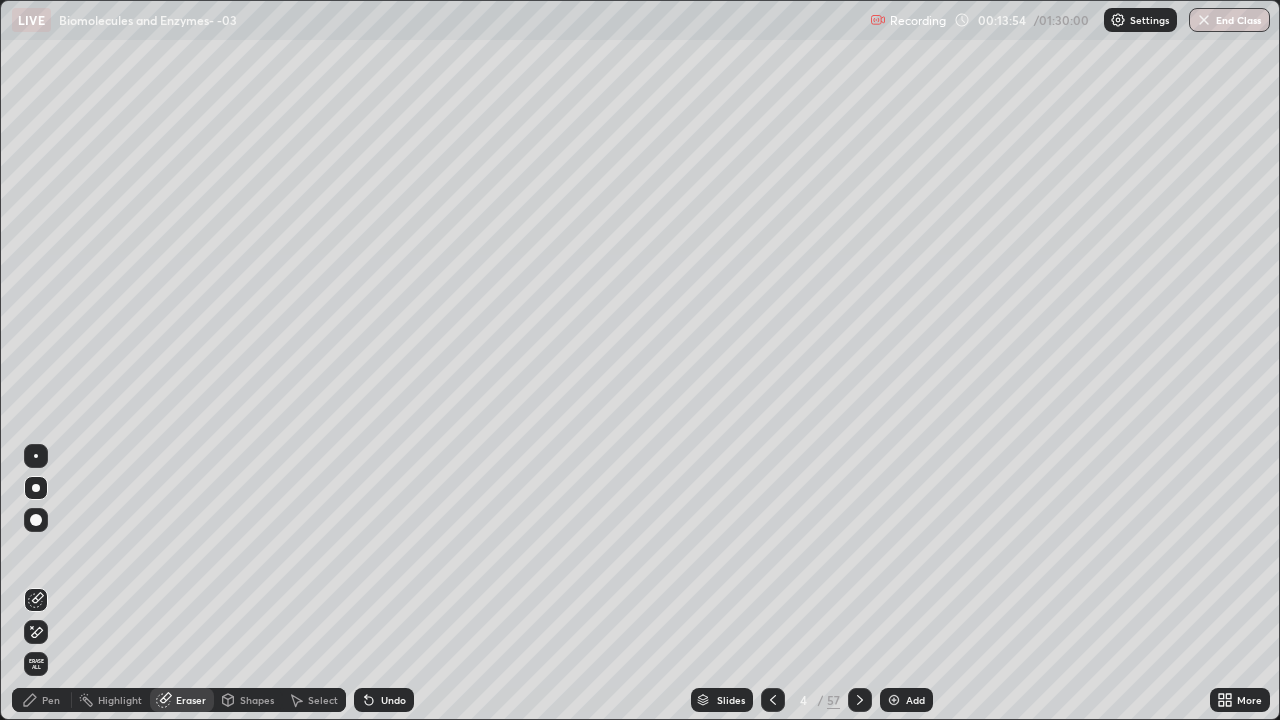 click on "Pen" at bounding box center [51, 700] 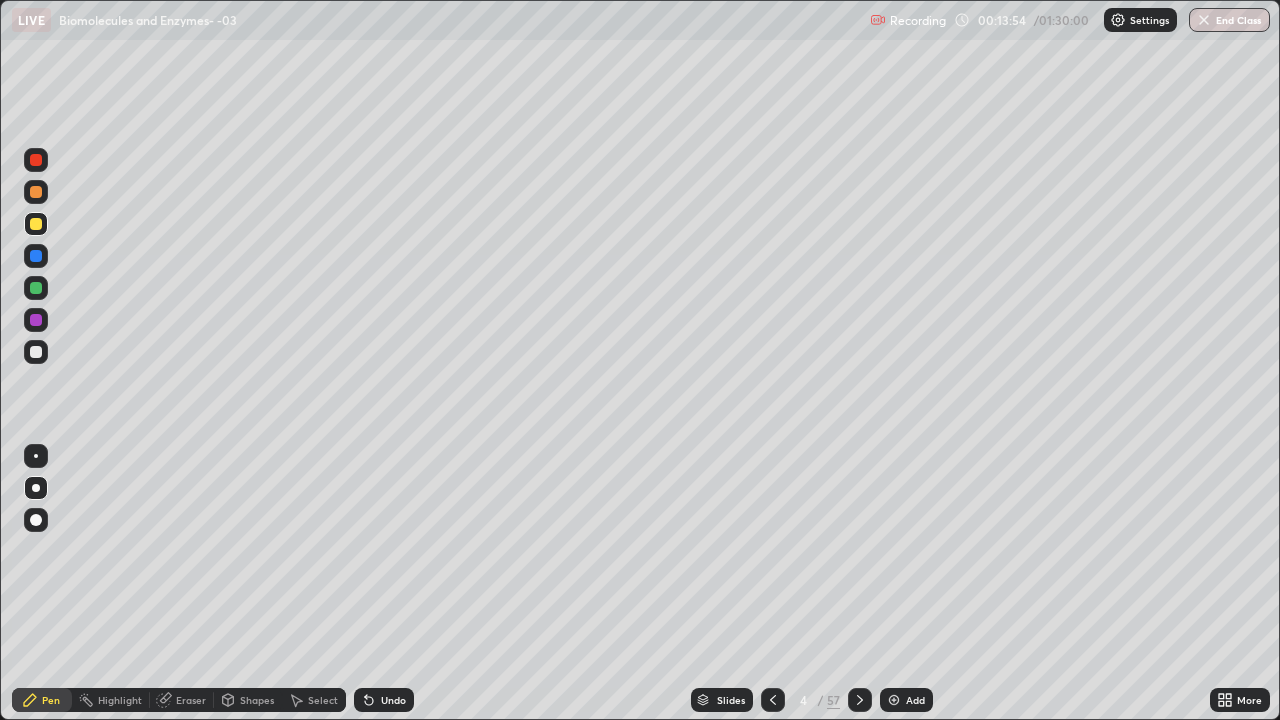 click at bounding box center (36, 320) 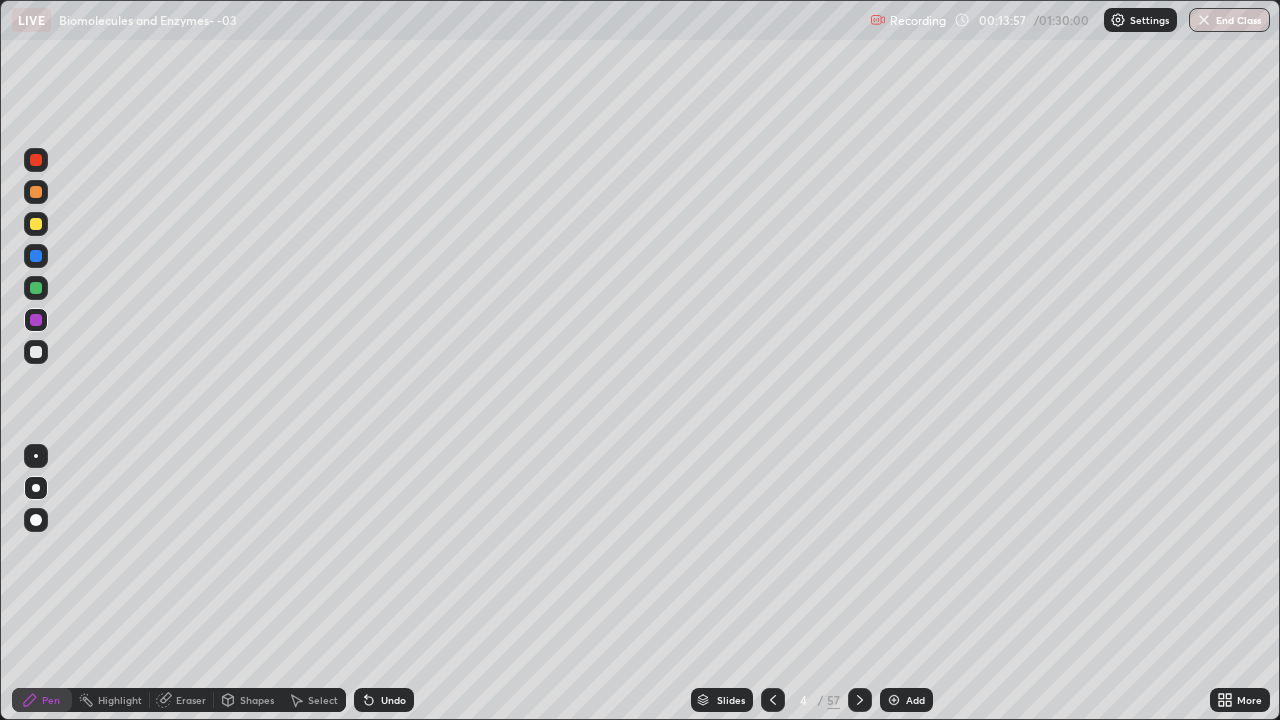 click at bounding box center (36, 192) 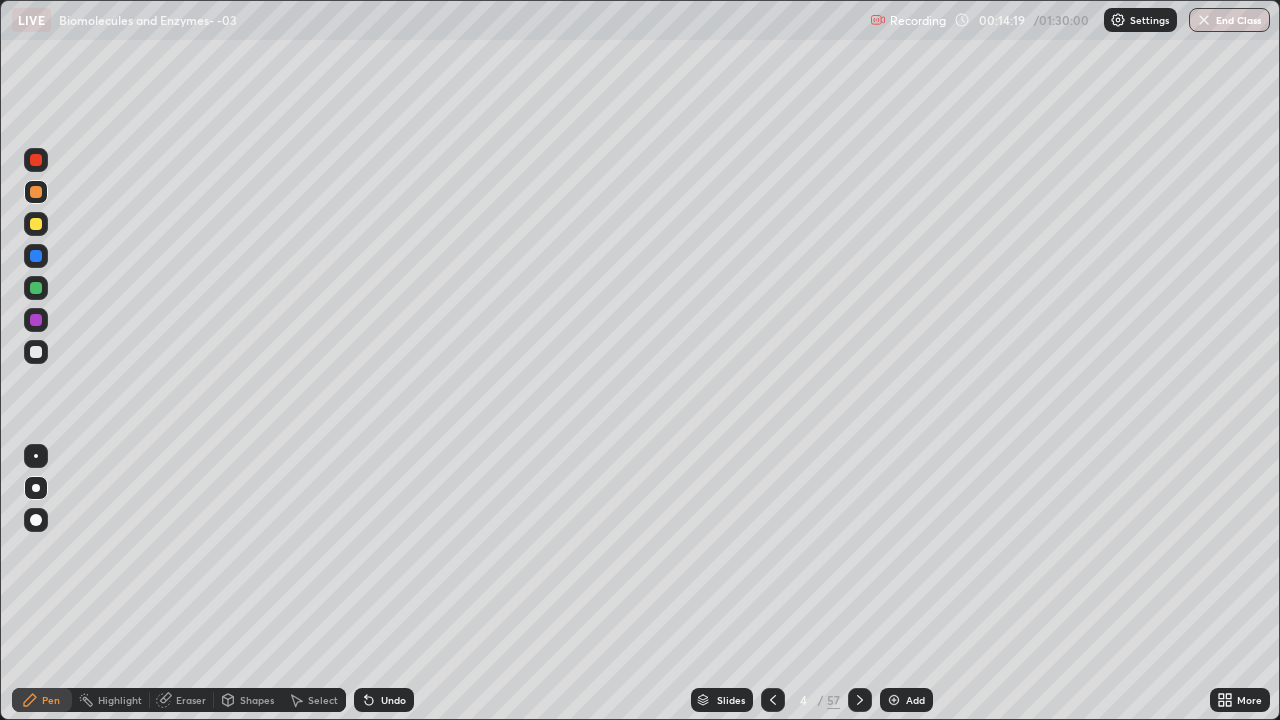 click at bounding box center (36, 256) 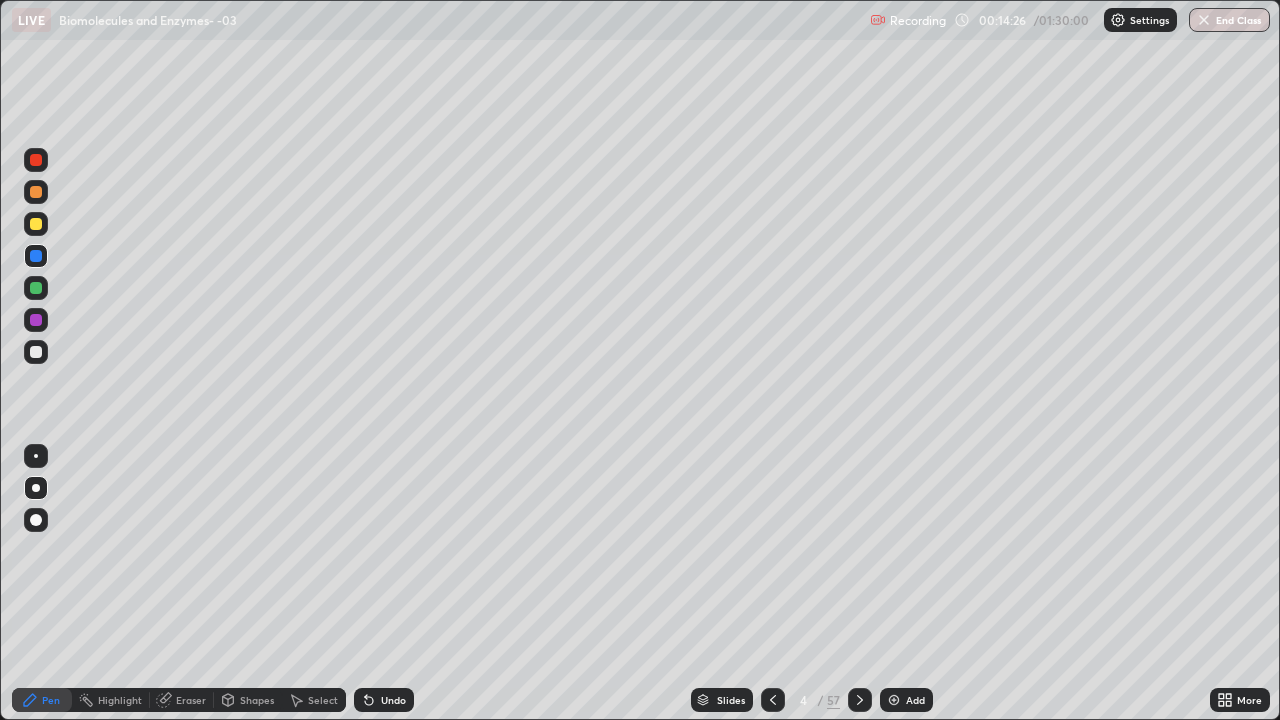 click at bounding box center (36, 224) 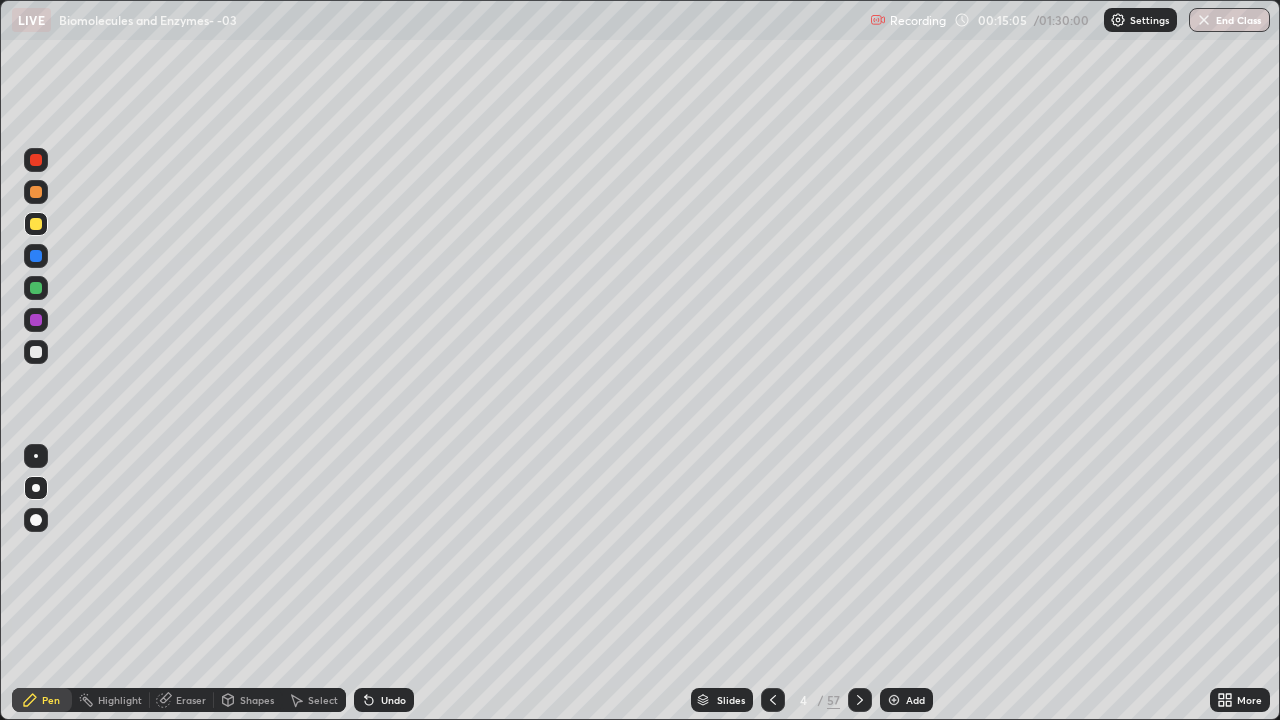 click at bounding box center [36, 288] 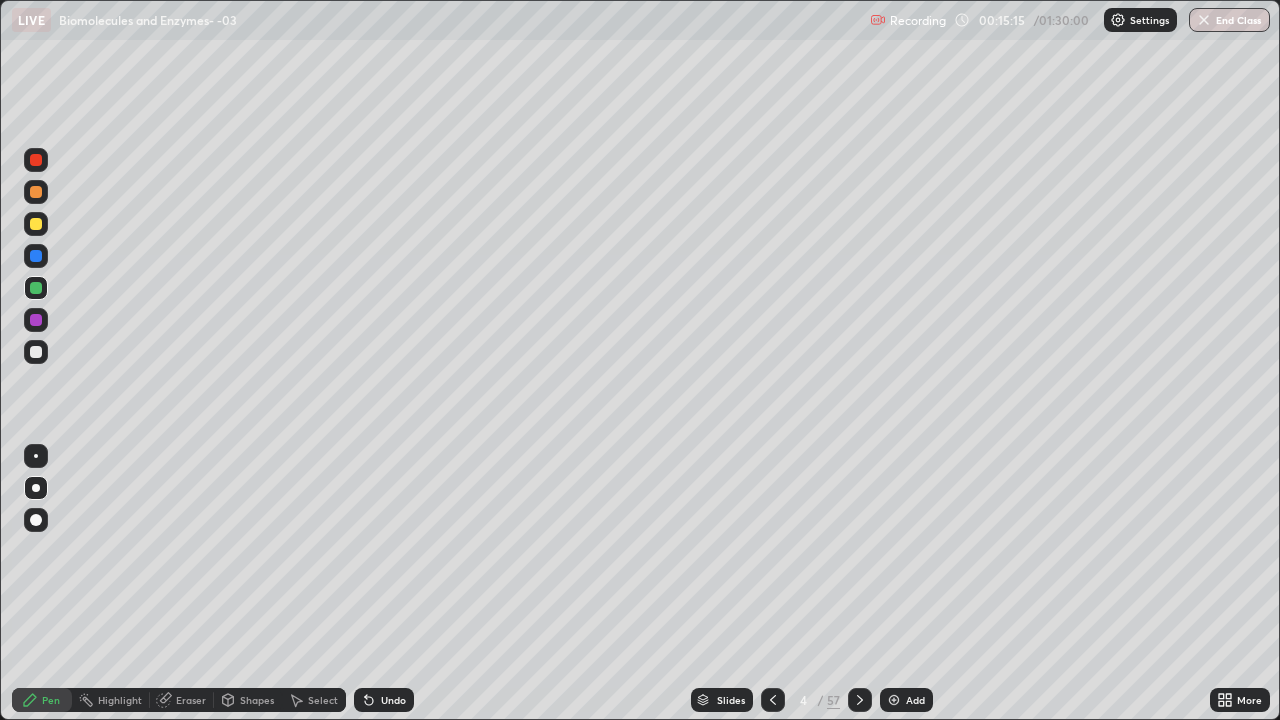 click at bounding box center [36, 352] 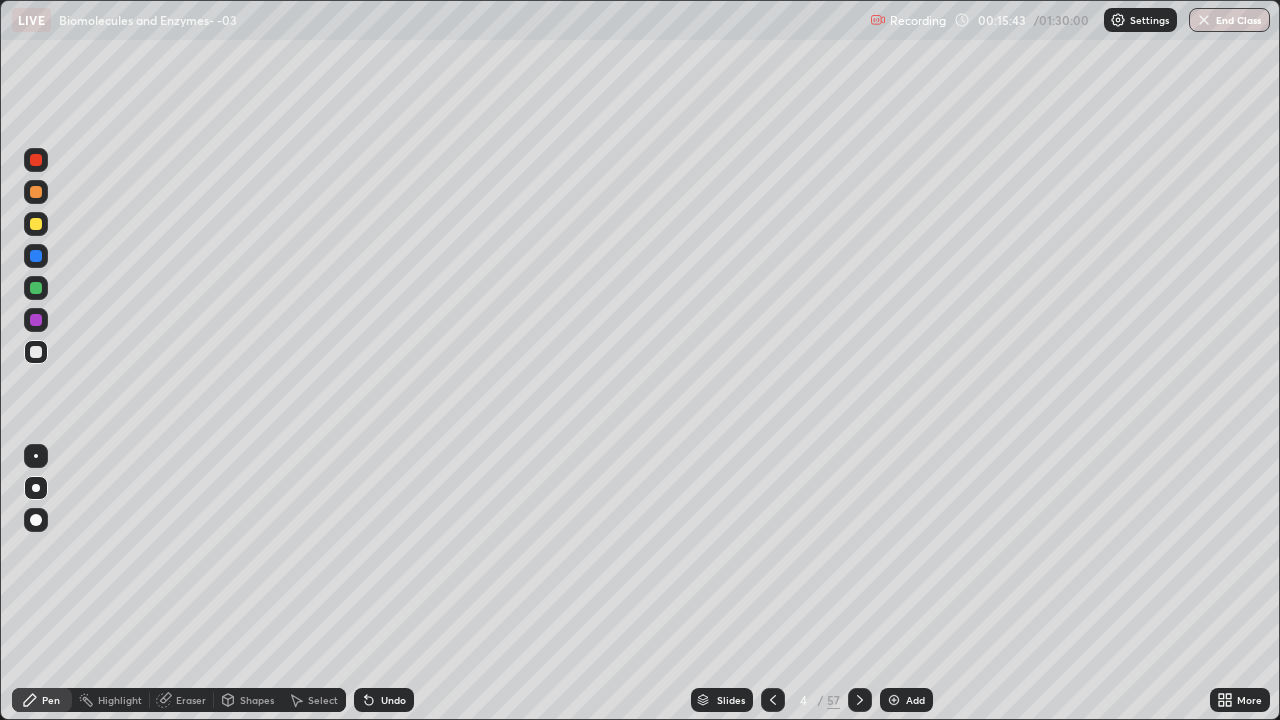 click at bounding box center [36, 192] 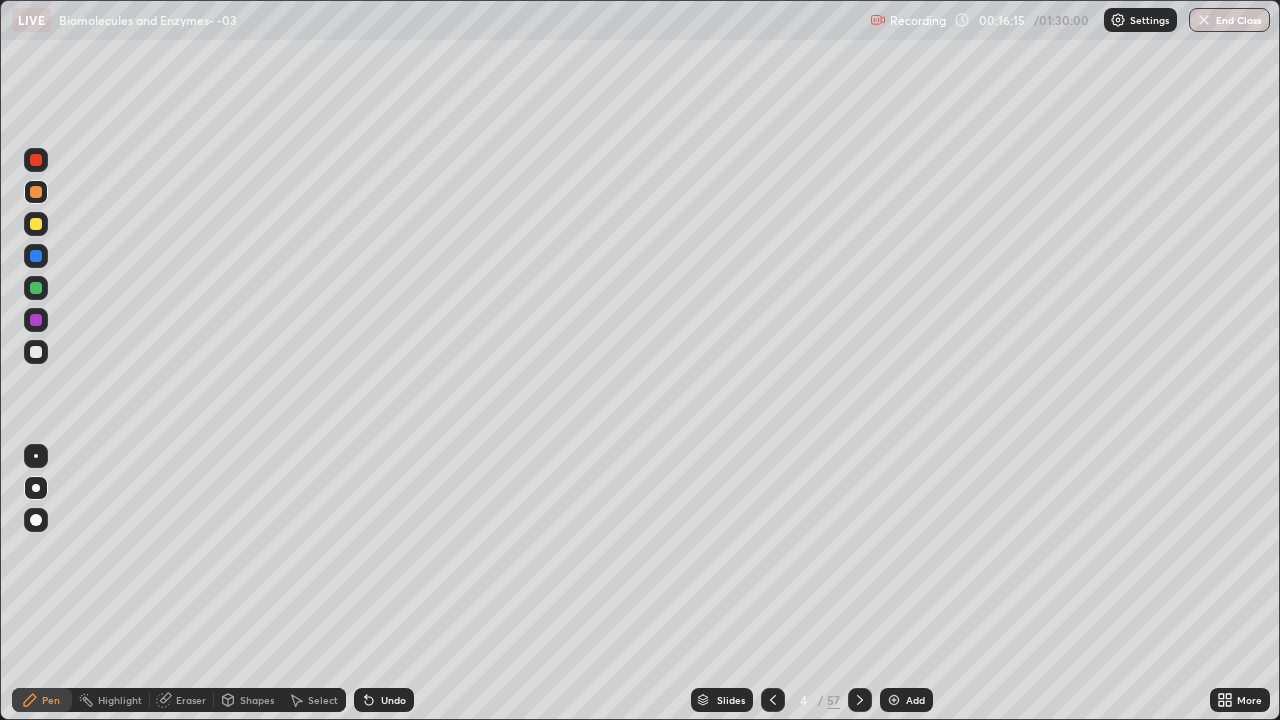 click at bounding box center [36, 352] 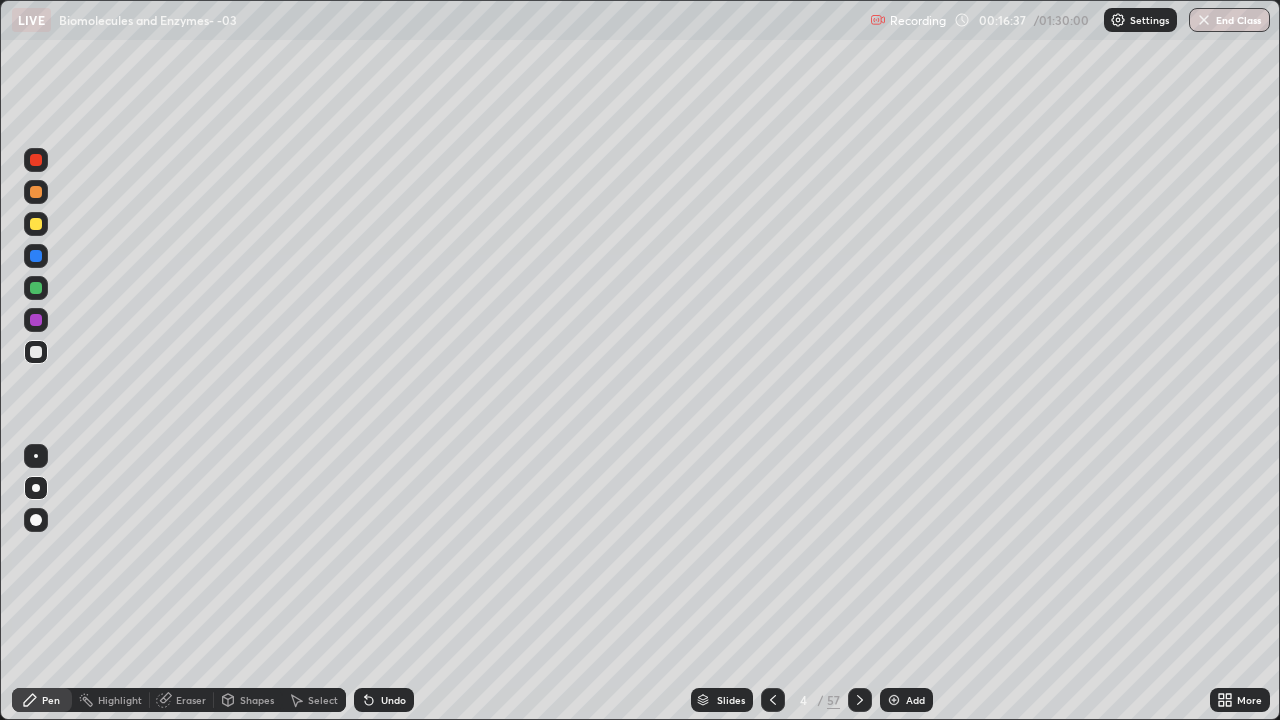 click at bounding box center [36, 288] 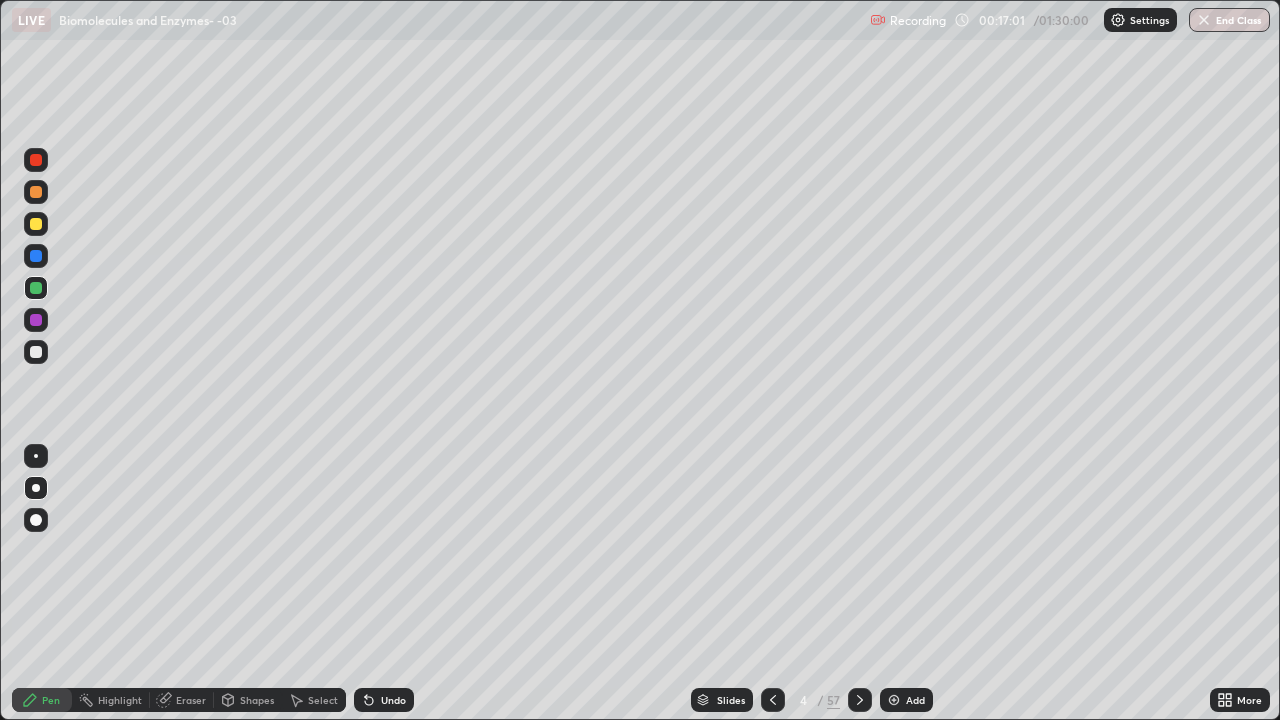 click at bounding box center (36, 352) 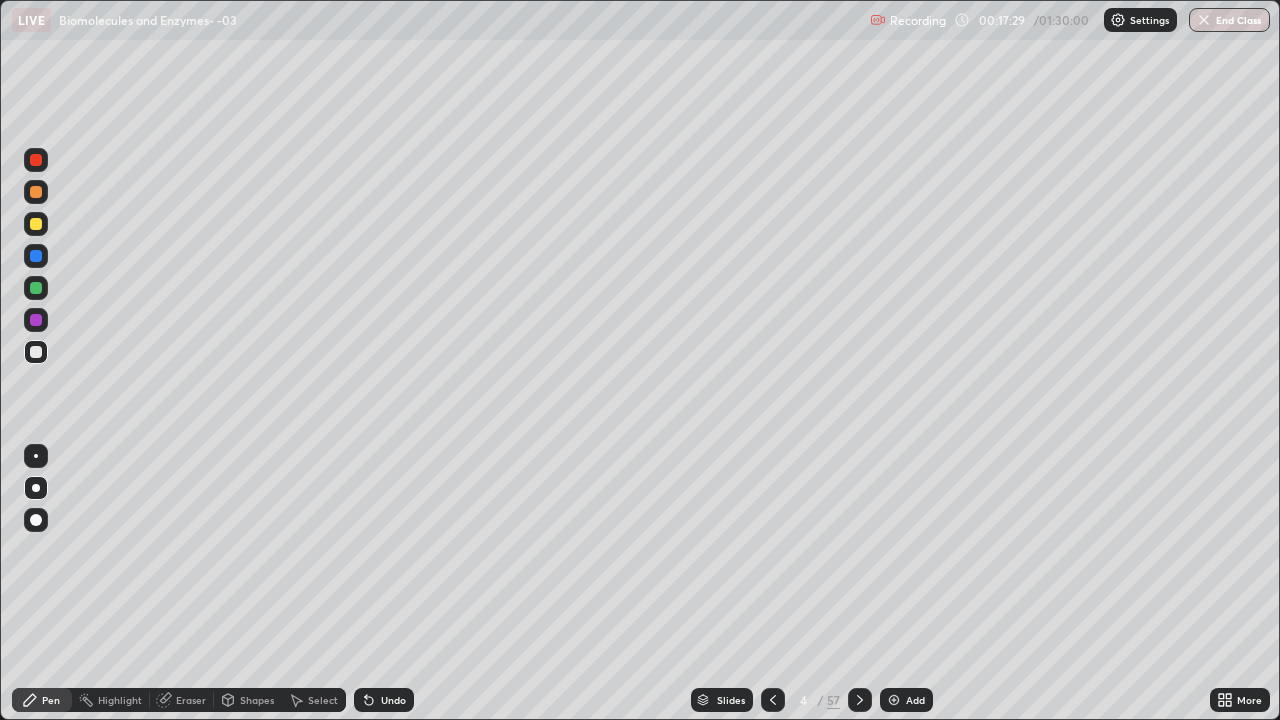 click on "Select" at bounding box center (323, 700) 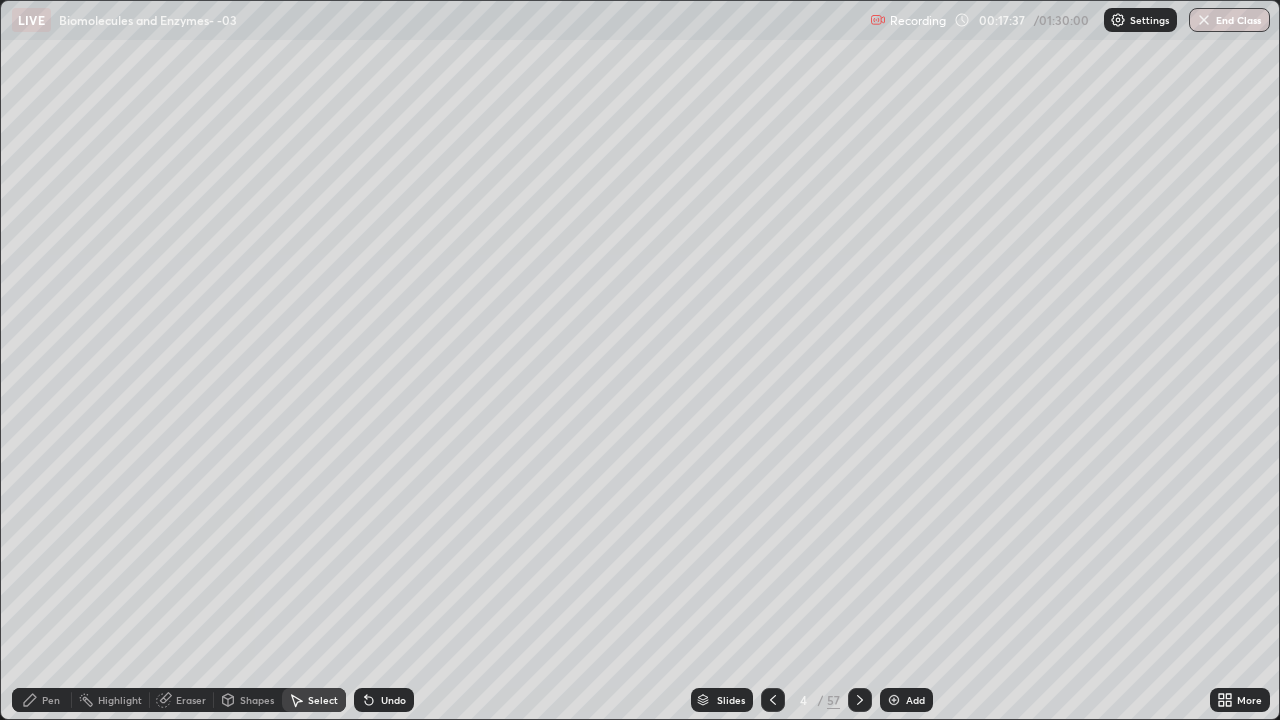click on "Pen" at bounding box center (51, 700) 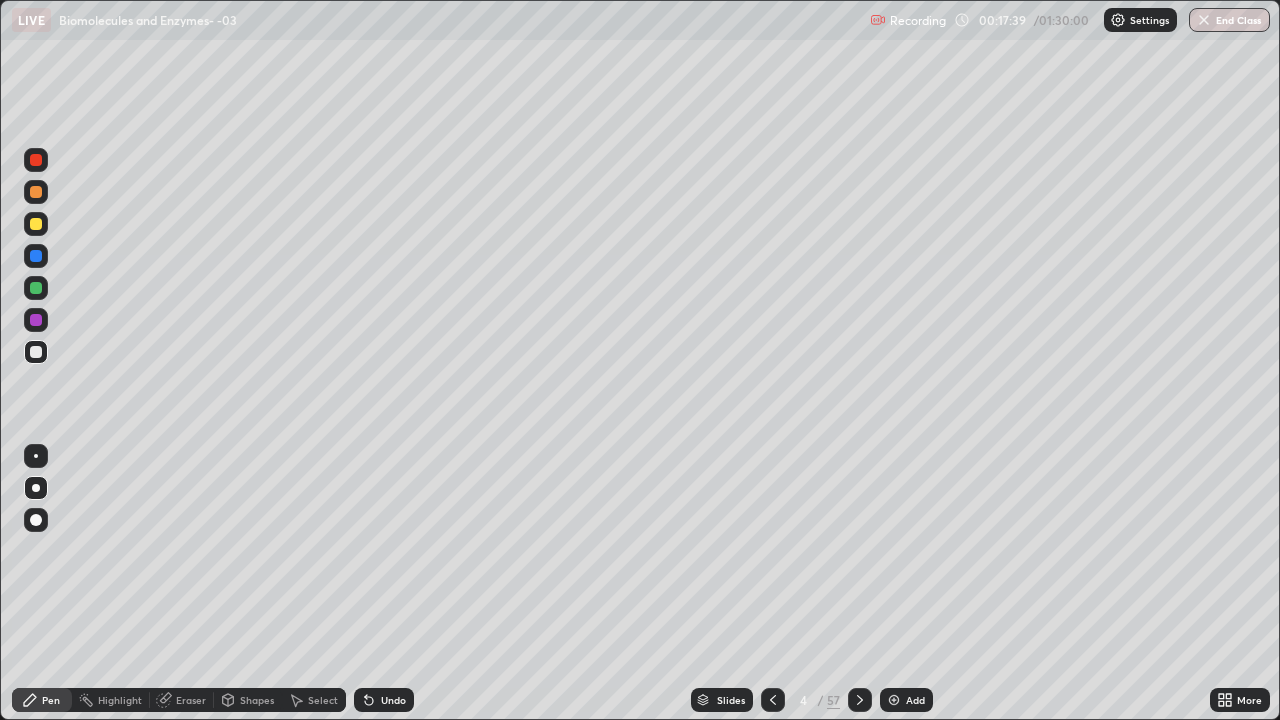 click at bounding box center (36, 224) 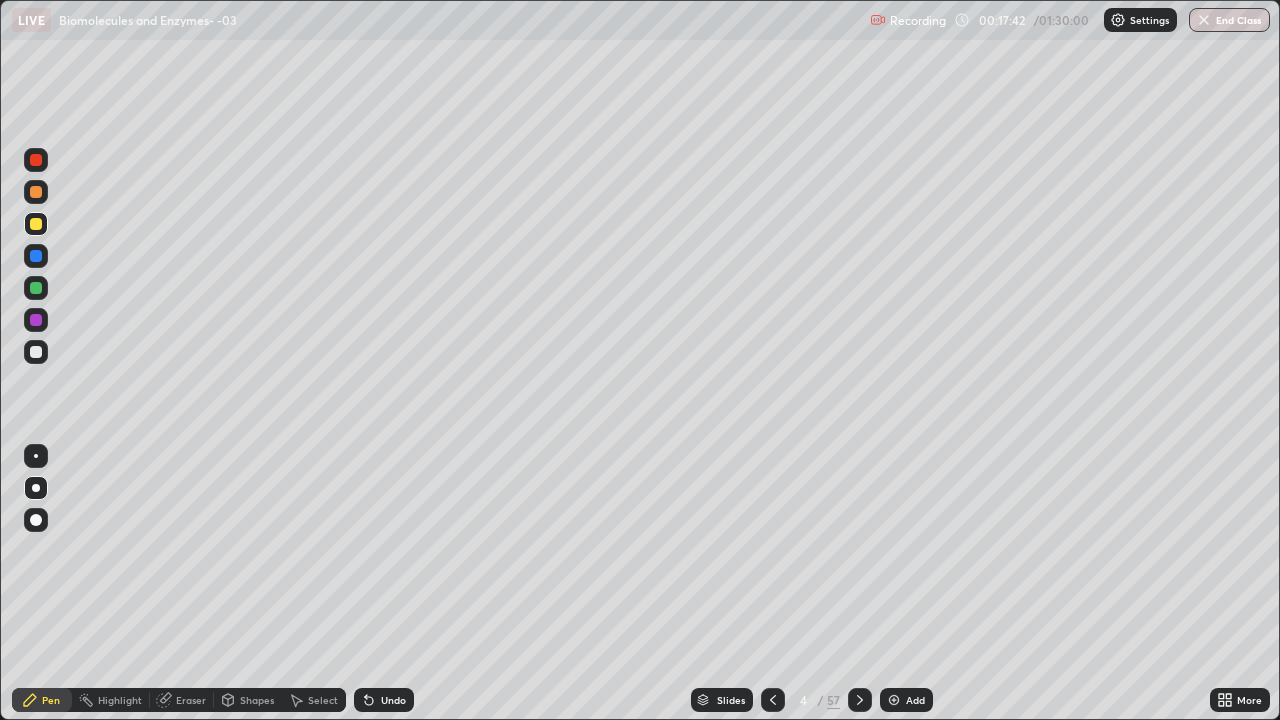 click on "Select" at bounding box center [323, 700] 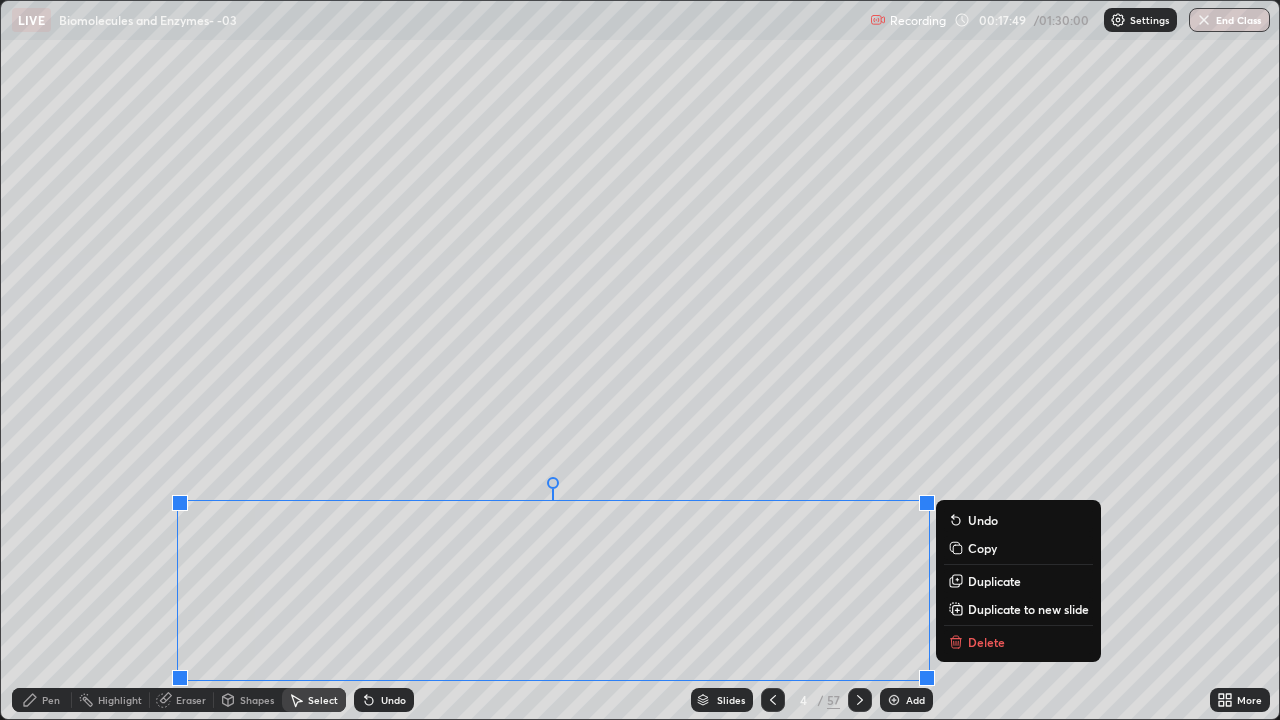 click on "Copy" at bounding box center [982, 548] 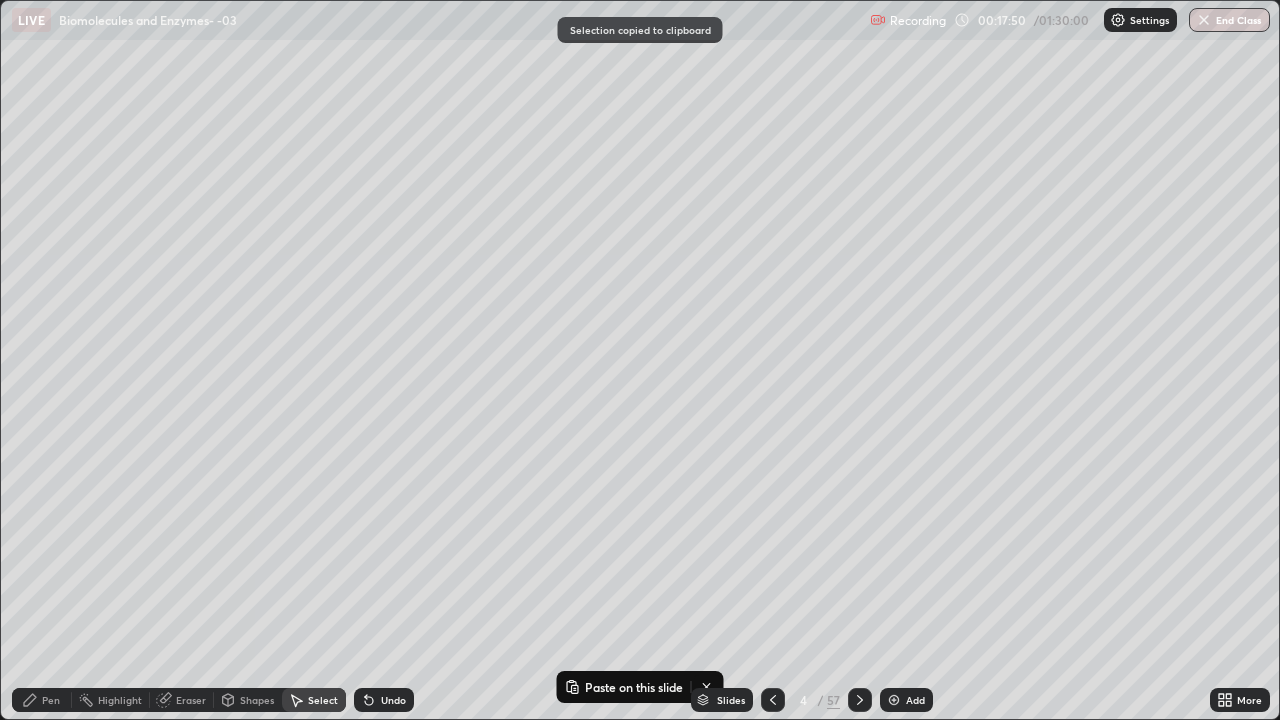 click at bounding box center [894, 700] 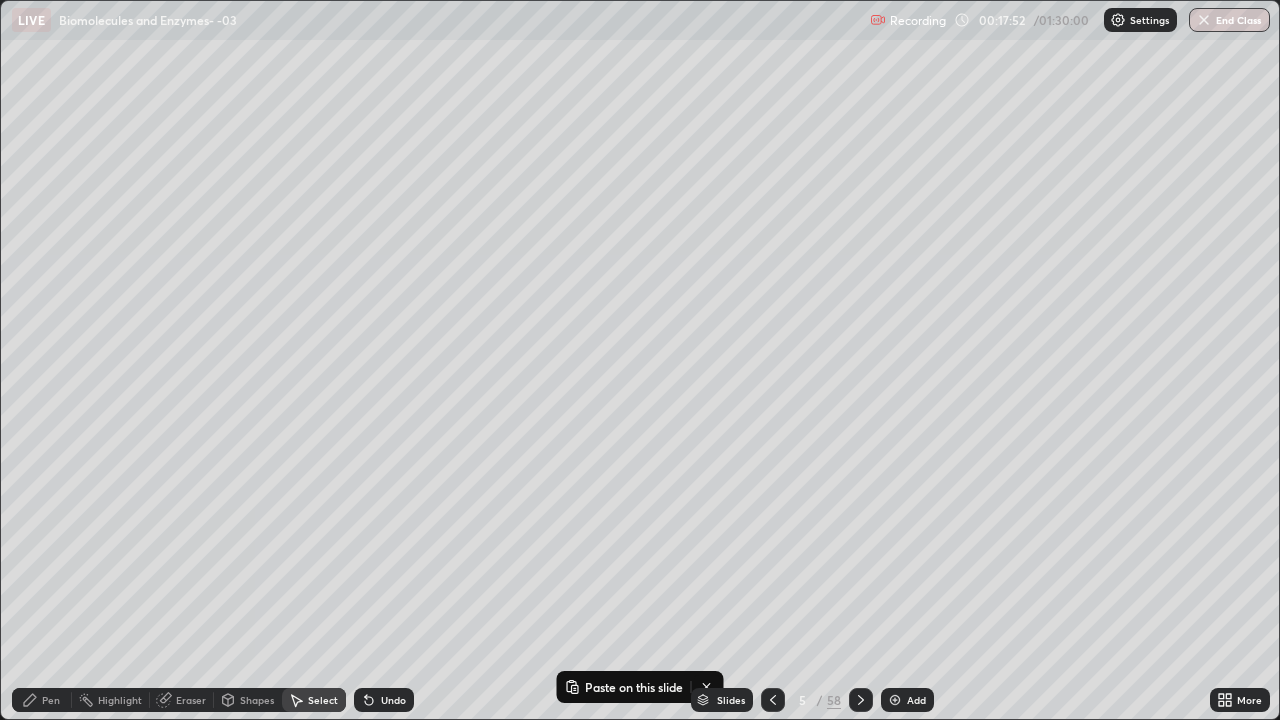 click on "0 ° Undo Copy Paste here Duplicate Duplicate to new slide Delete" at bounding box center [640, 360] 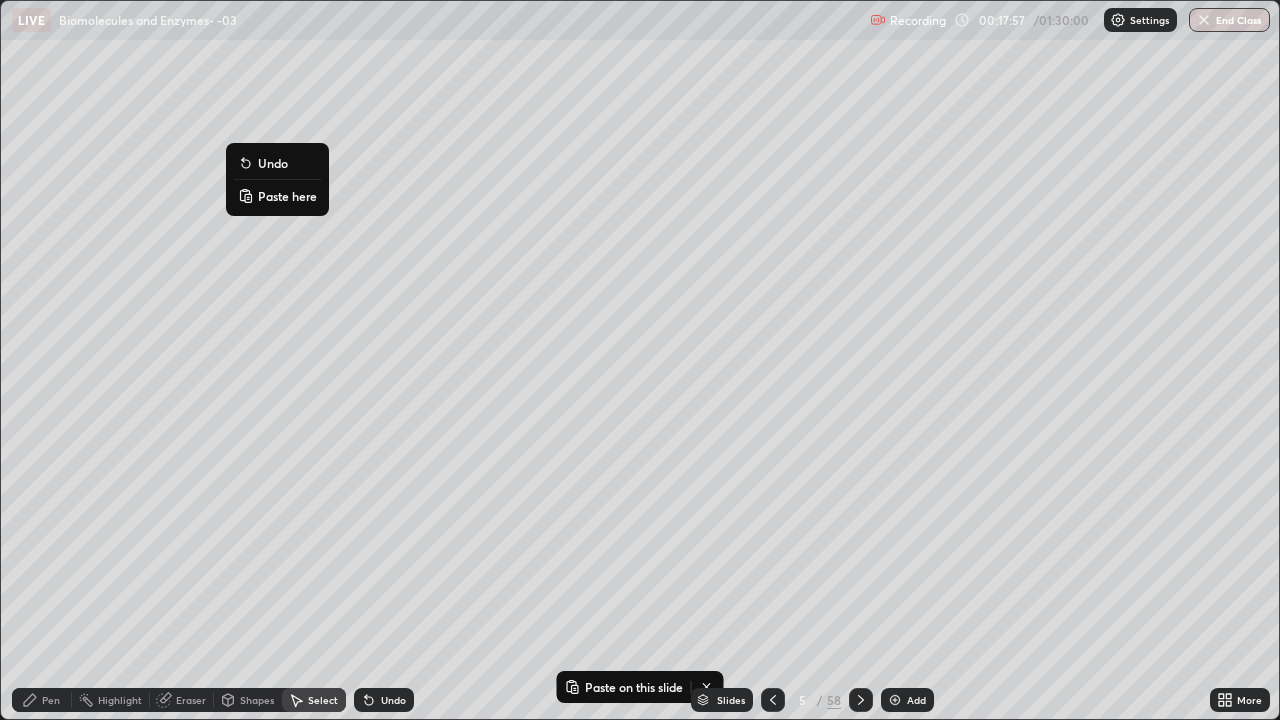 click on "Paste here" at bounding box center (287, 196) 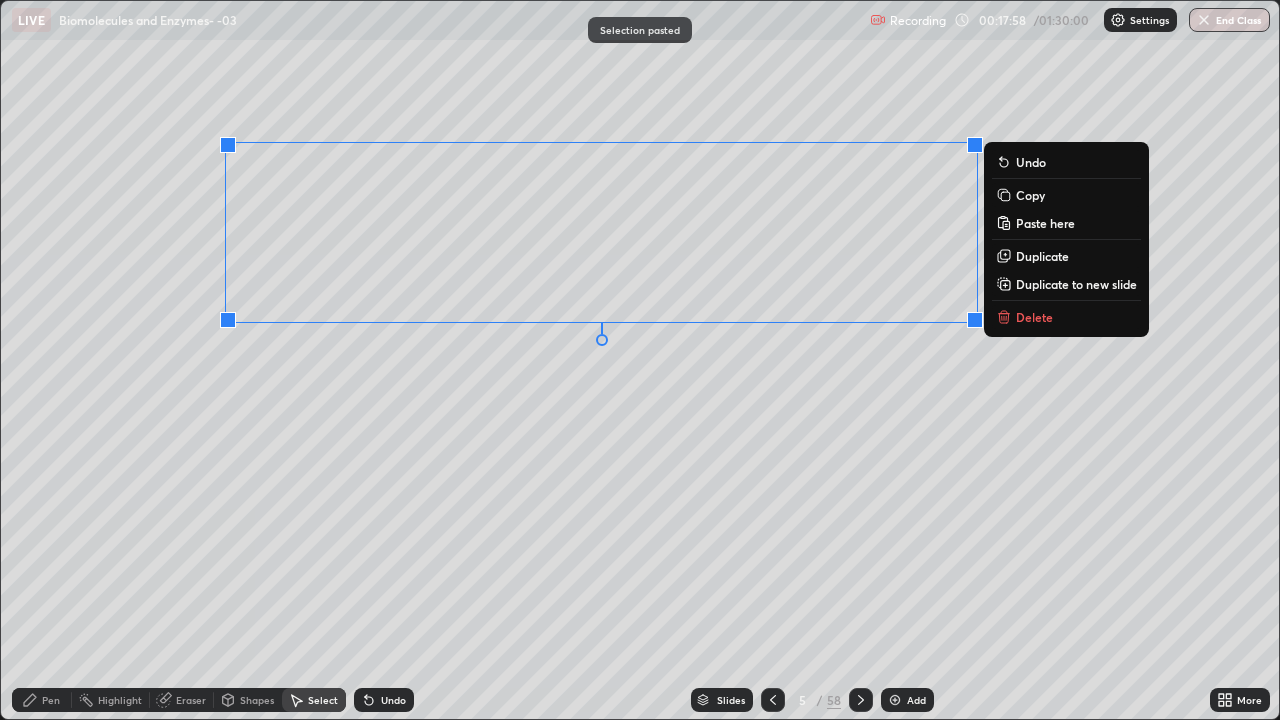 click on "0 ° Undo Copy Paste here Duplicate Duplicate to new slide Delete" at bounding box center (640, 360) 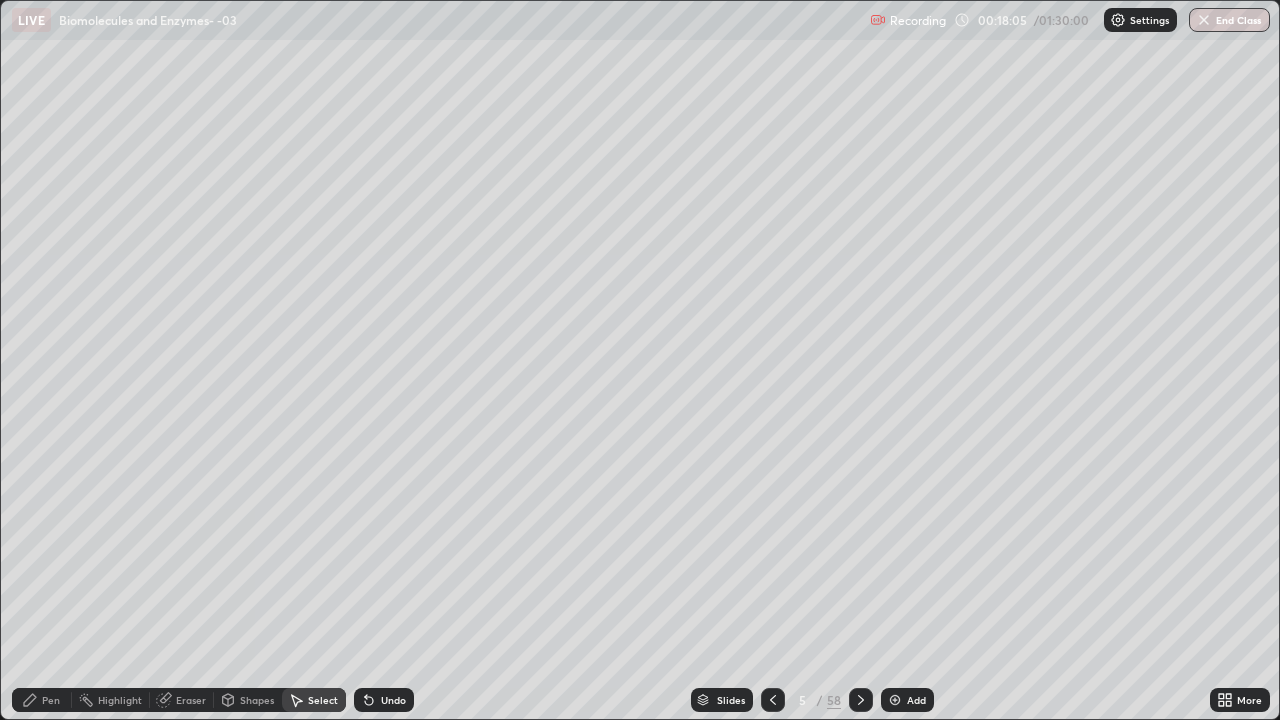 click on "Pen" at bounding box center (42, 700) 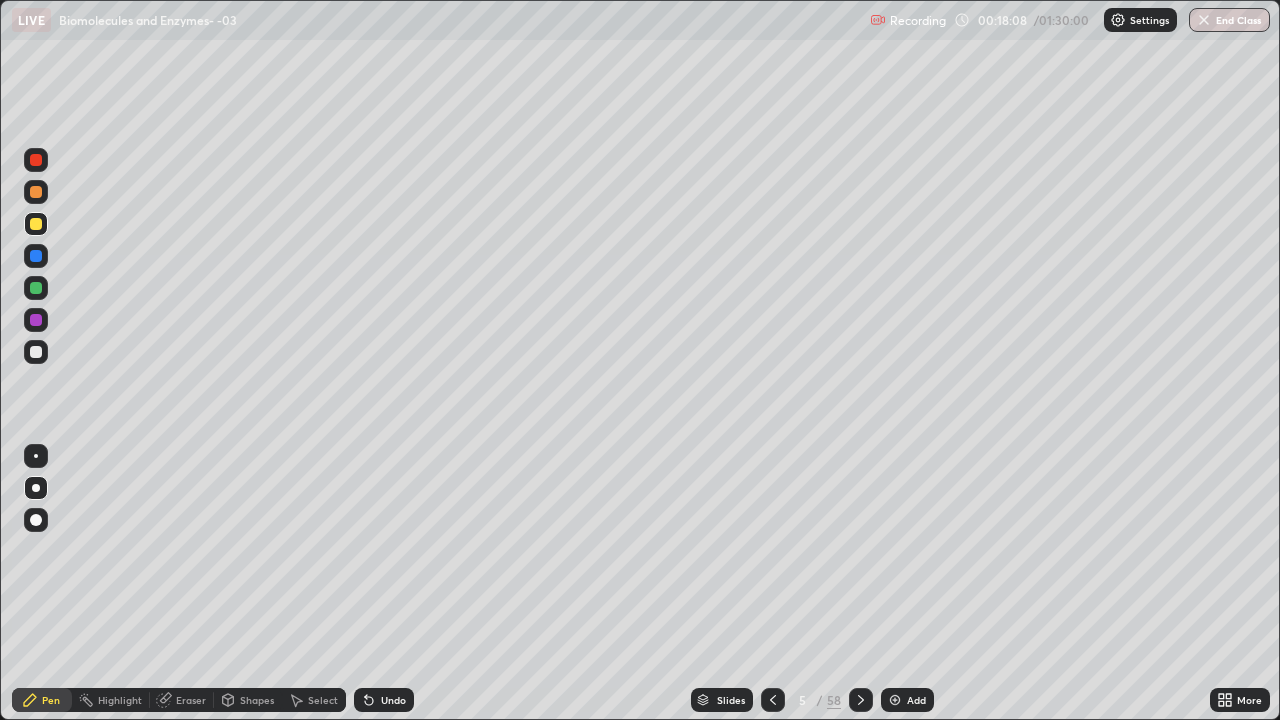 click at bounding box center (36, 352) 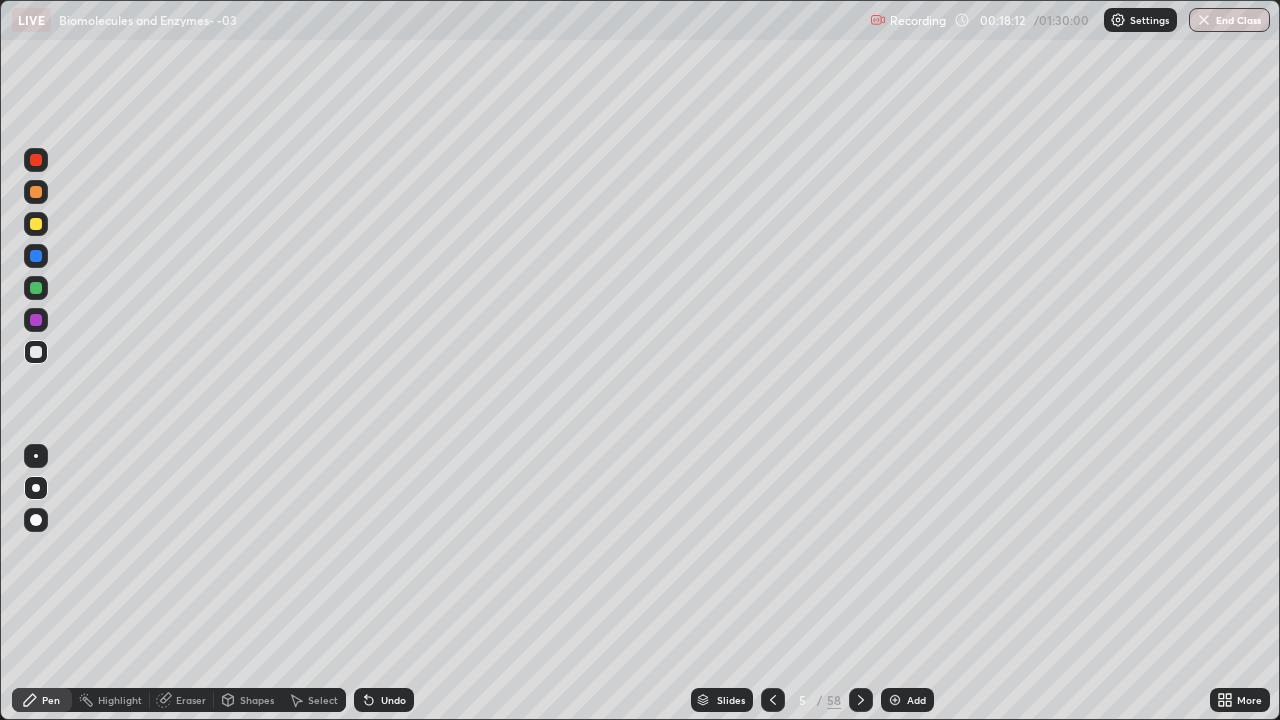 click on "Select" at bounding box center (323, 700) 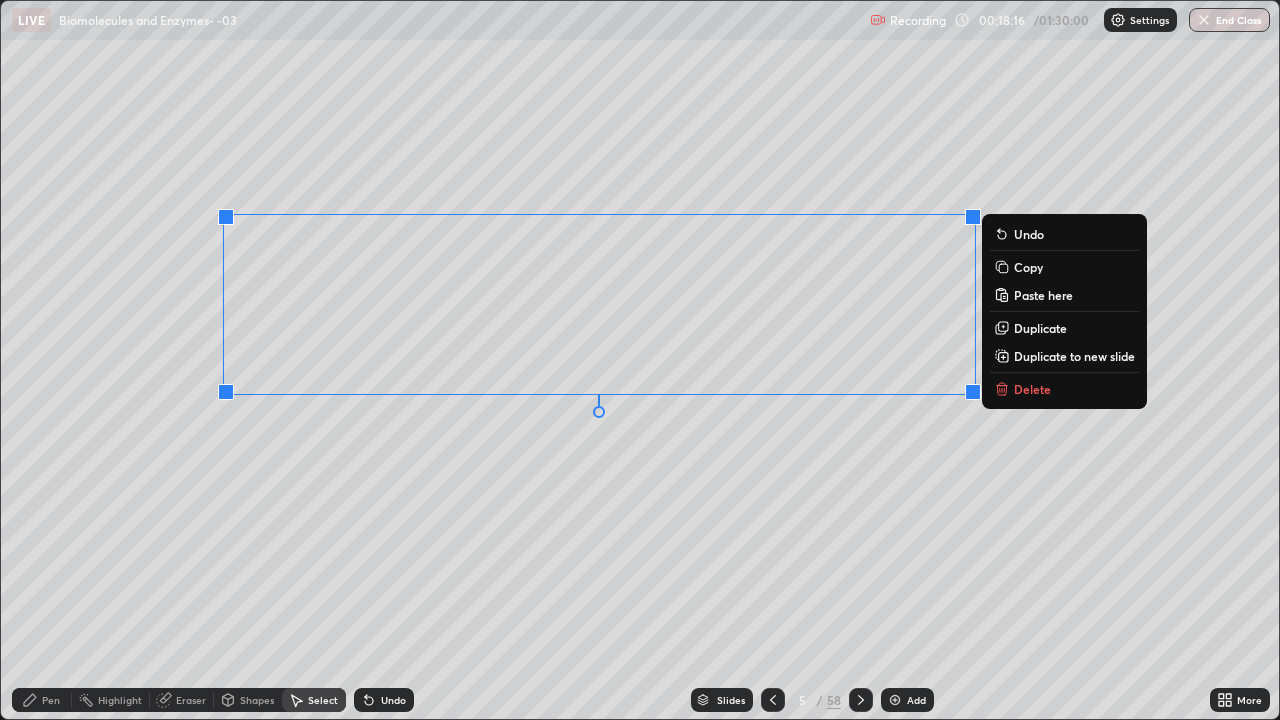 click on "0 ° Undo Copy Paste here Duplicate Duplicate to new slide Delete" at bounding box center (640, 360) 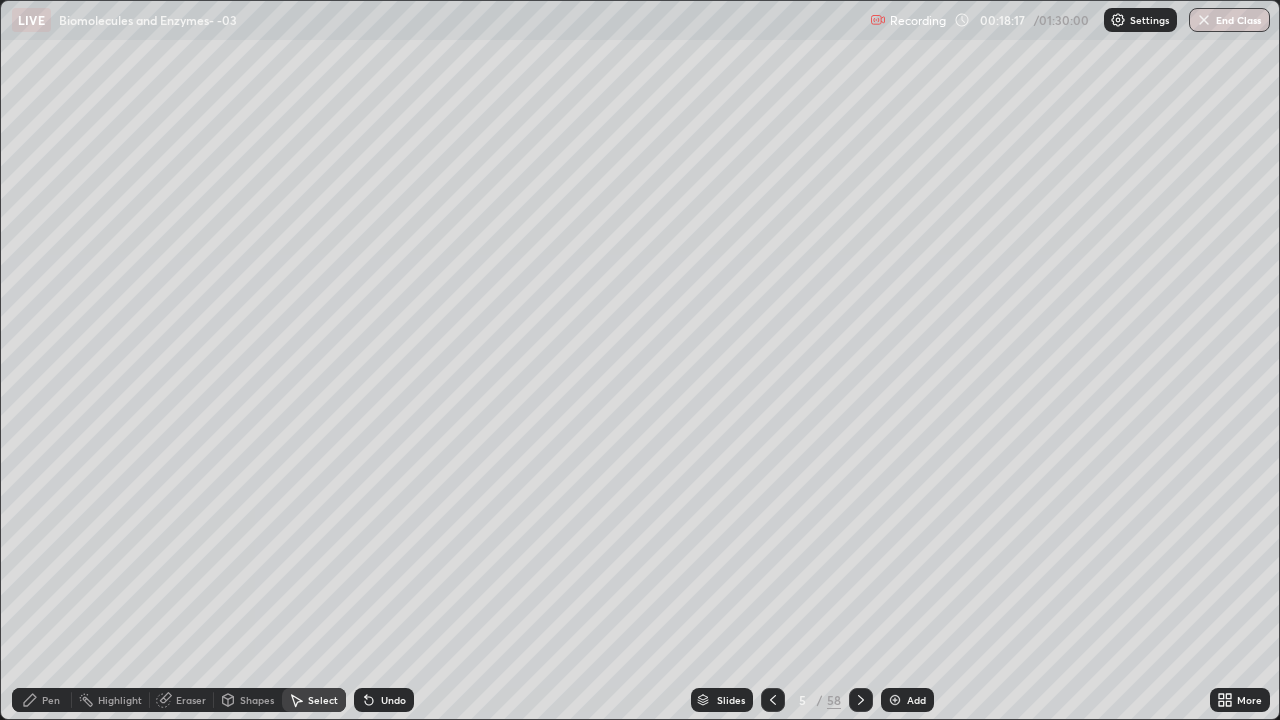 click 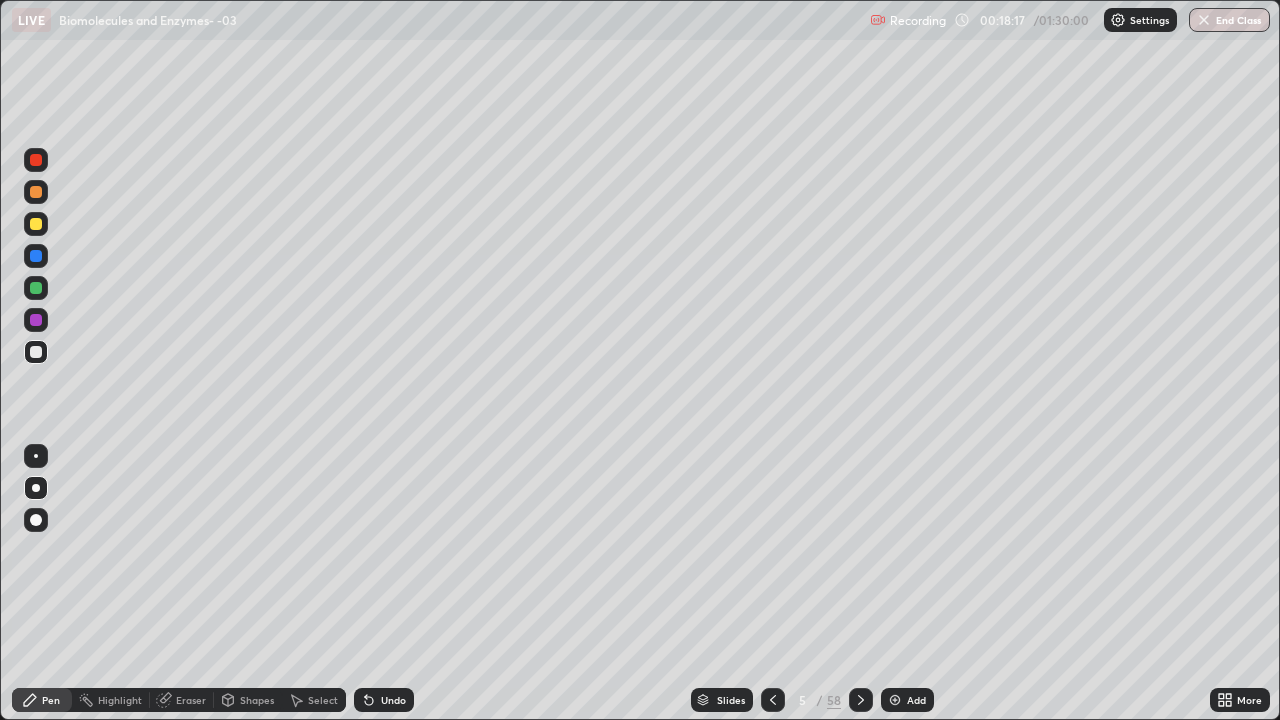click at bounding box center (36, 288) 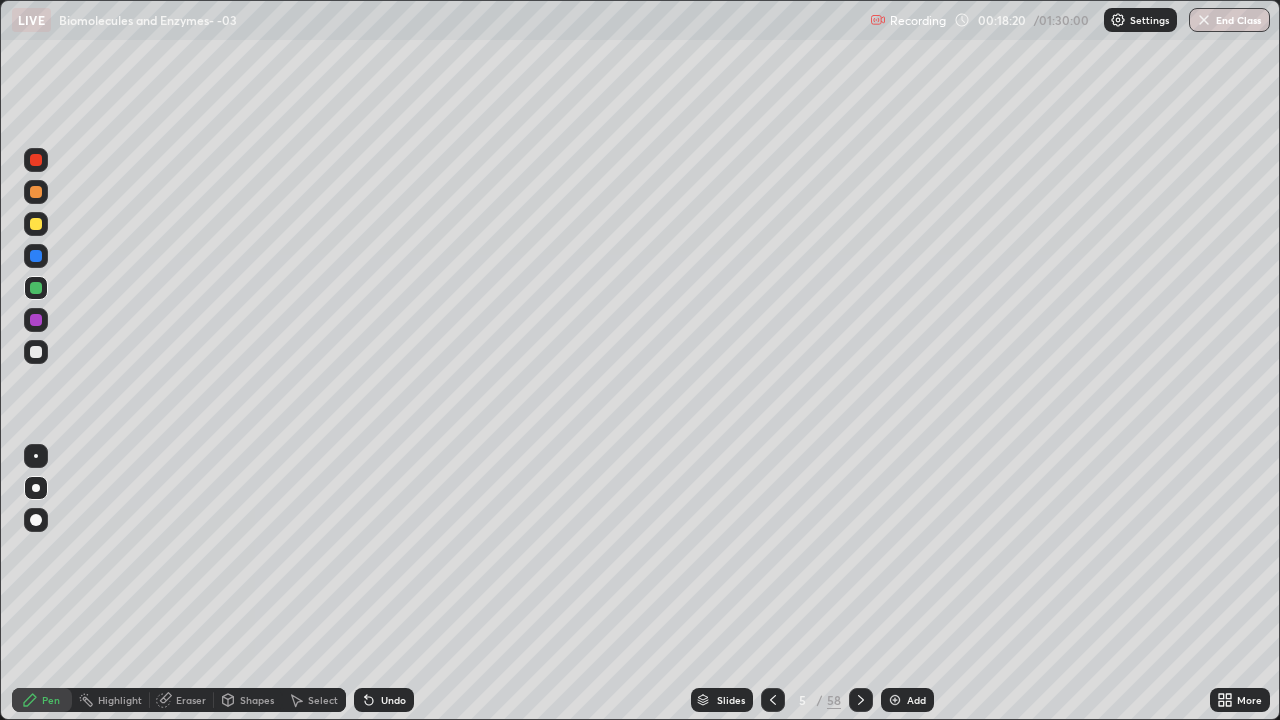 click at bounding box center (36, 456) 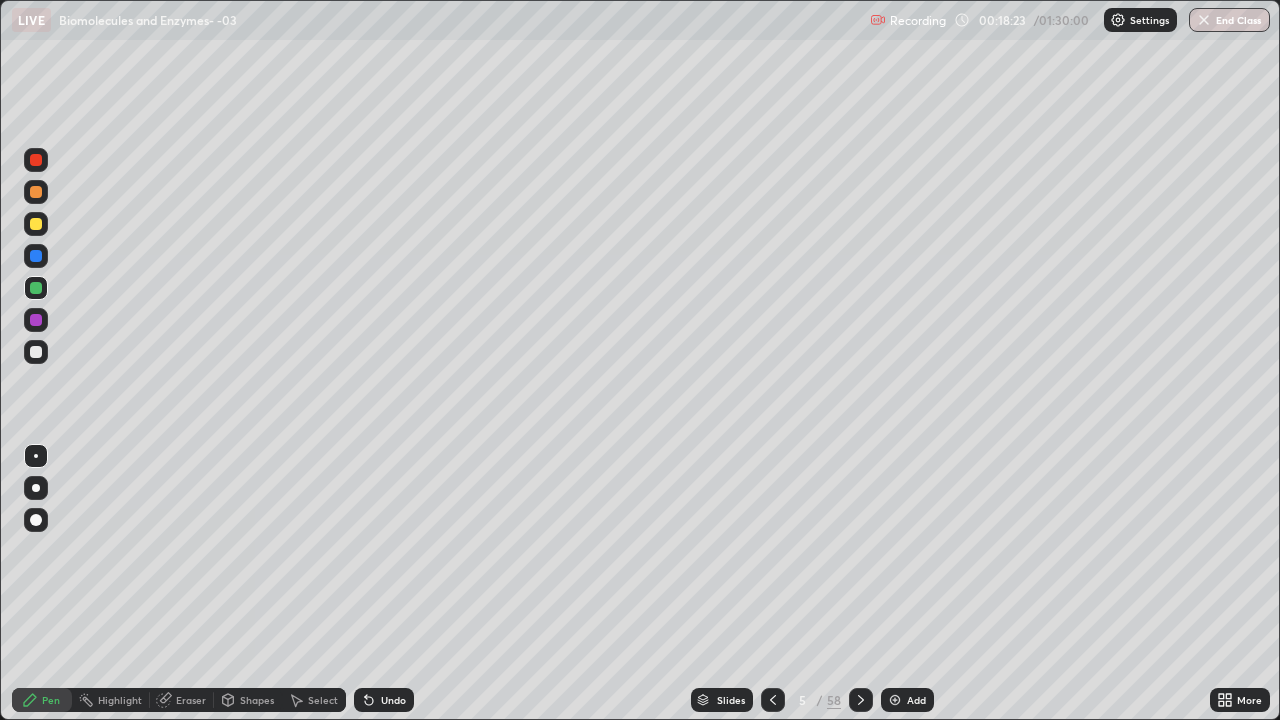click at bounding box center [36, 288] 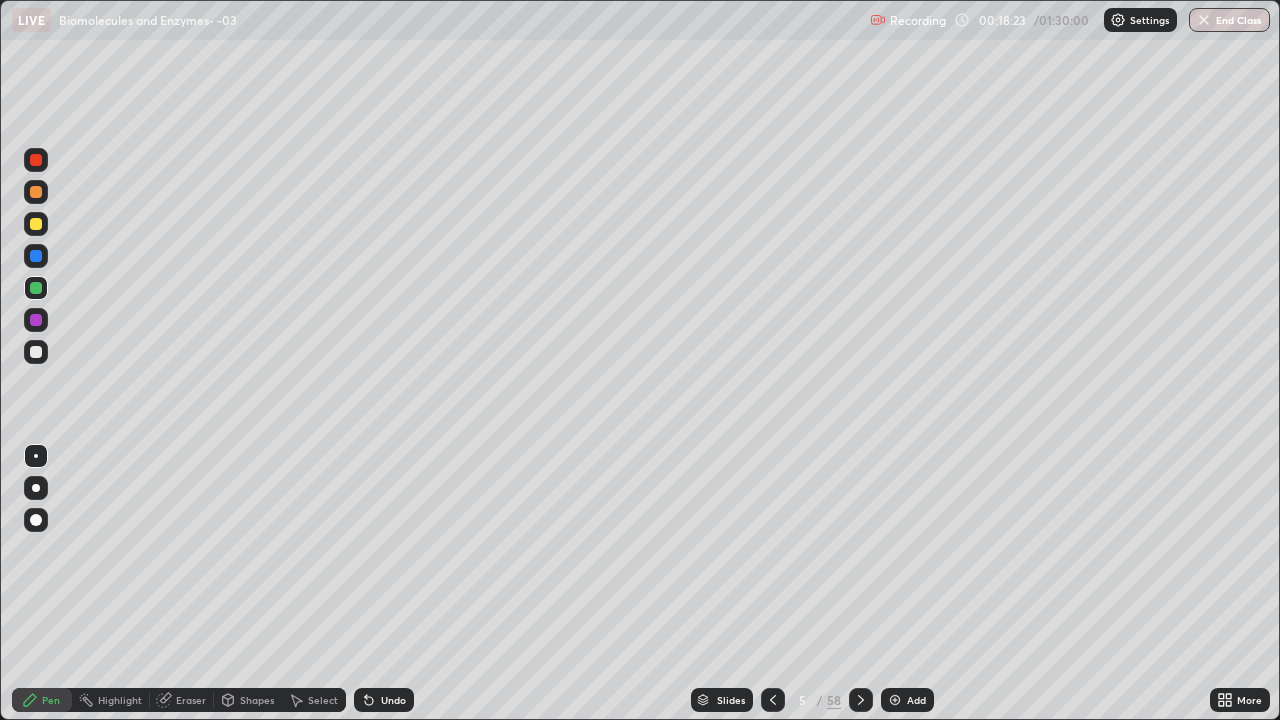 click at bounding box center [36, 488] 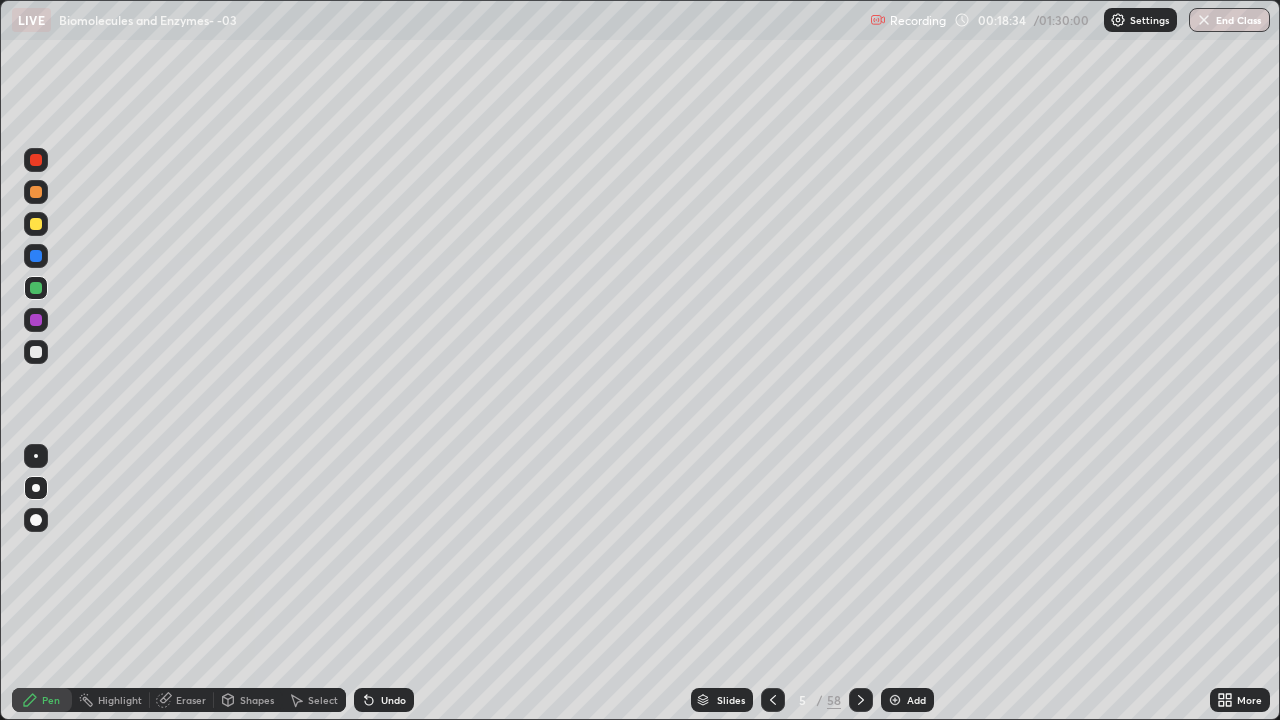 click at bounding box center (36, 320) 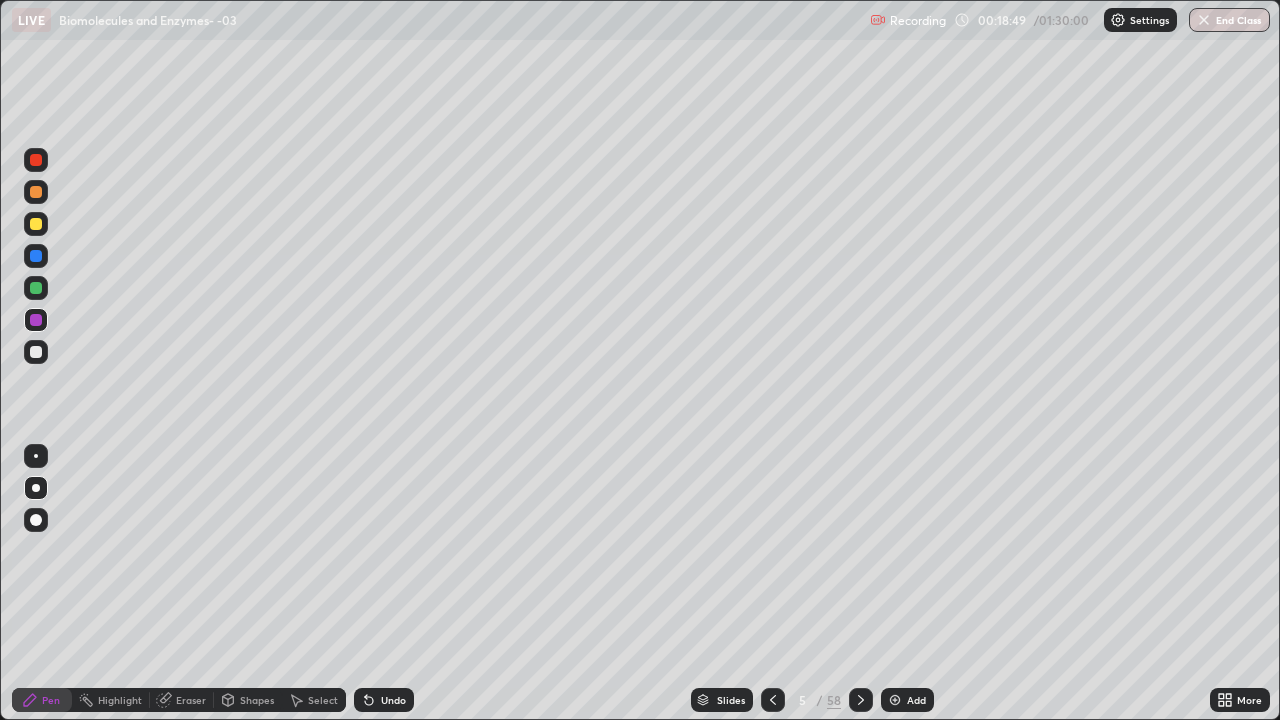 click at bounding box center [36, 256] 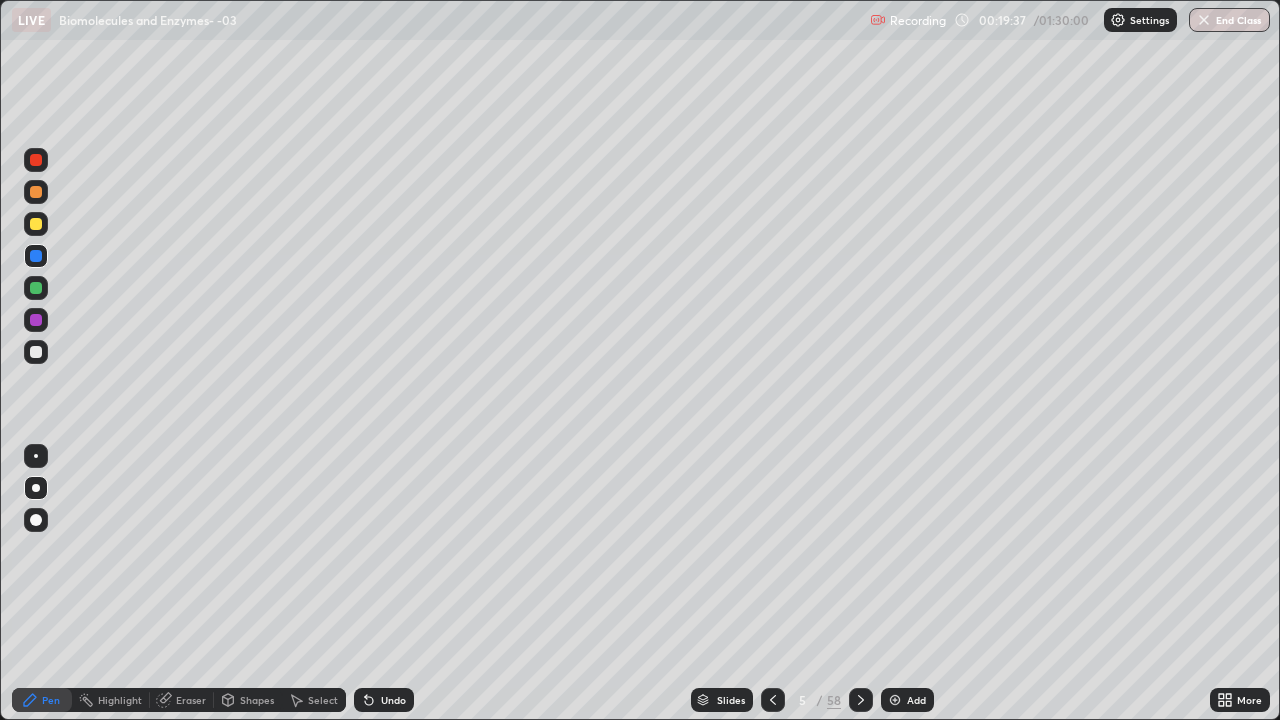 click on "Undo" at bounding box center [384, 700] 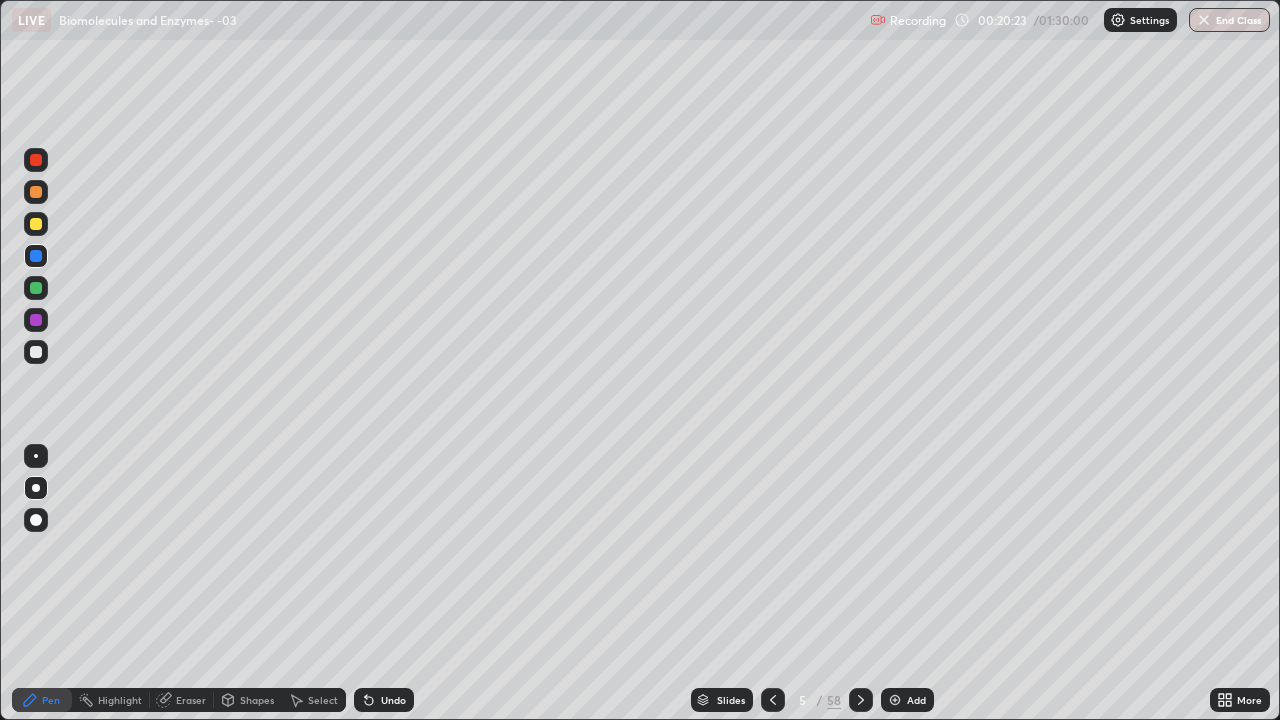 click 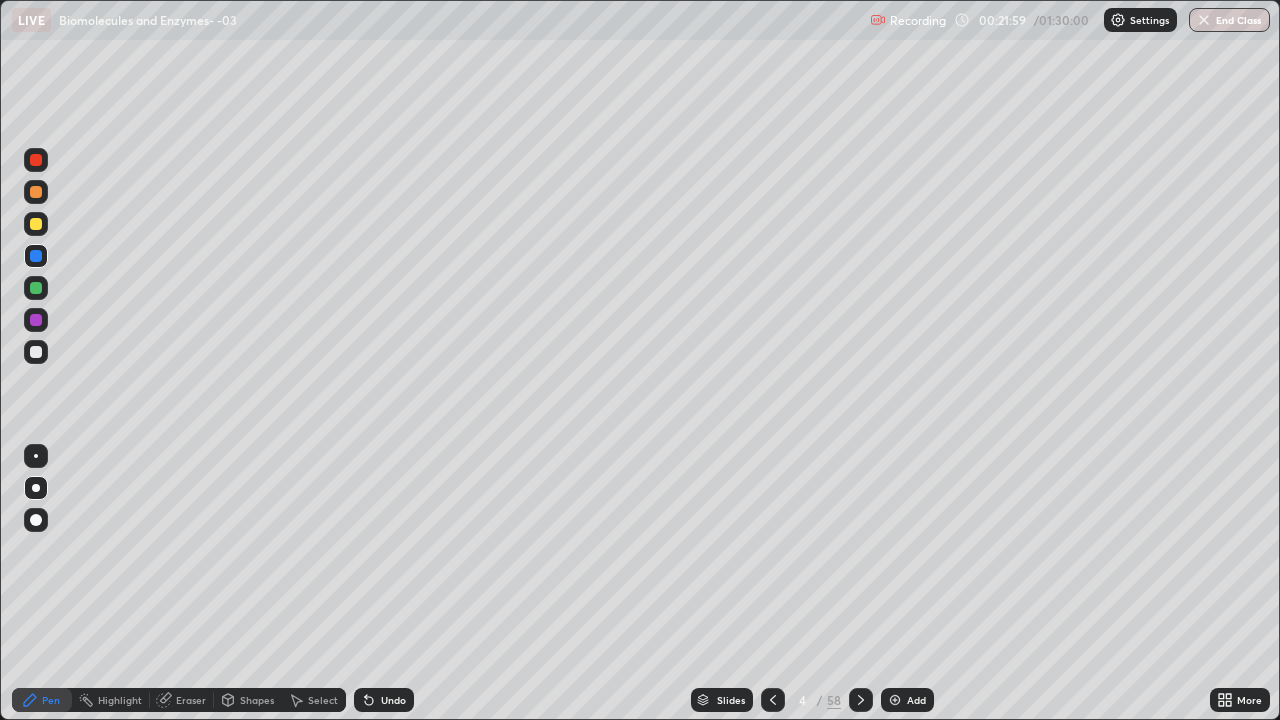 click 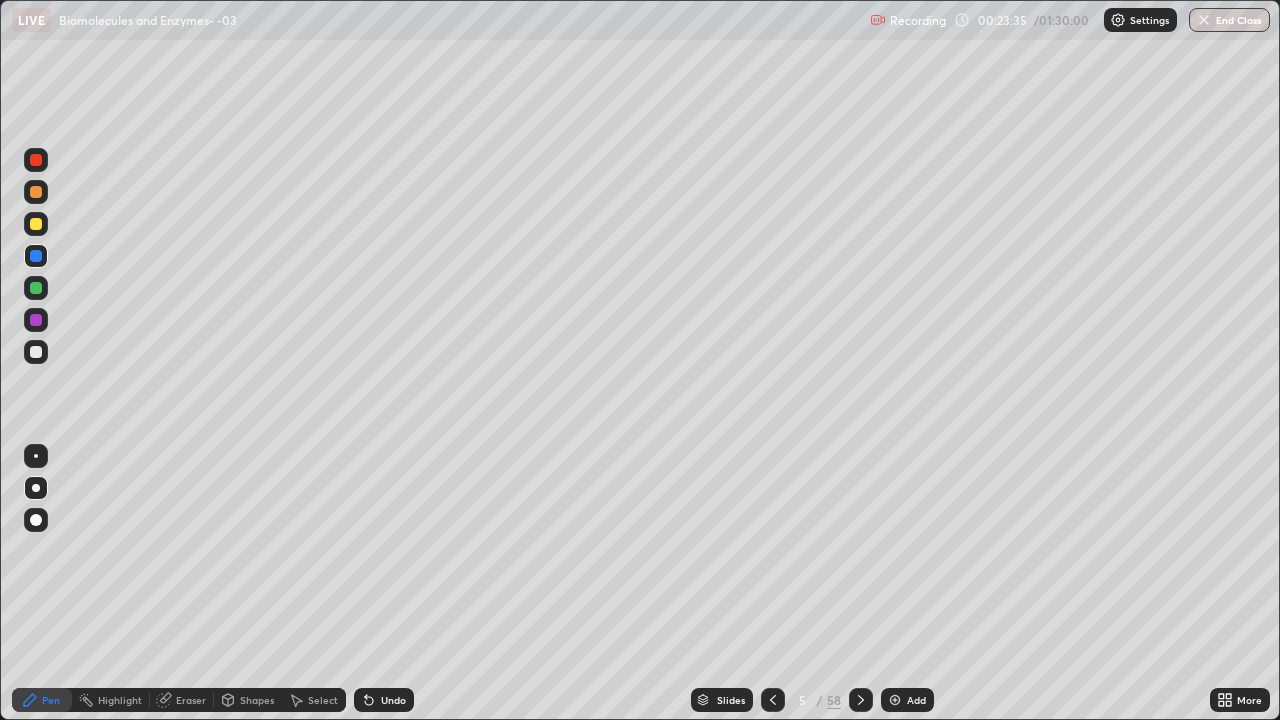click at bounding box center (895, 700) 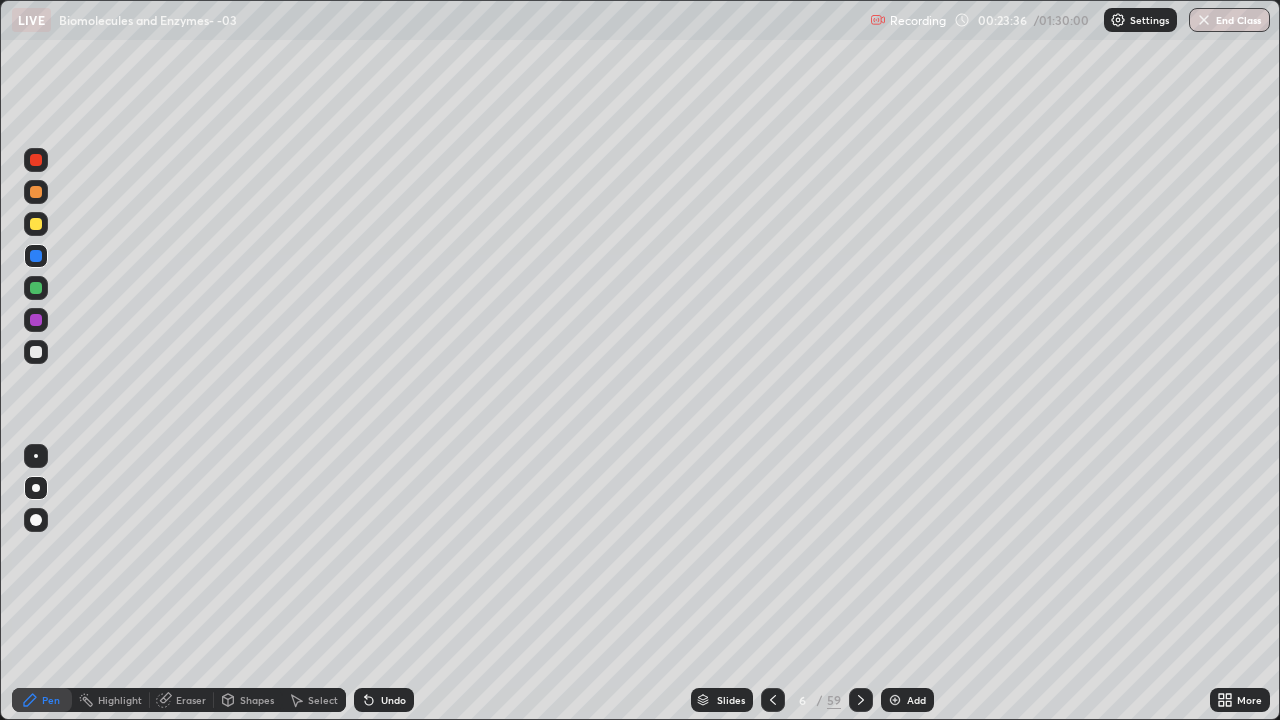 click at bounding box center [36, 160] 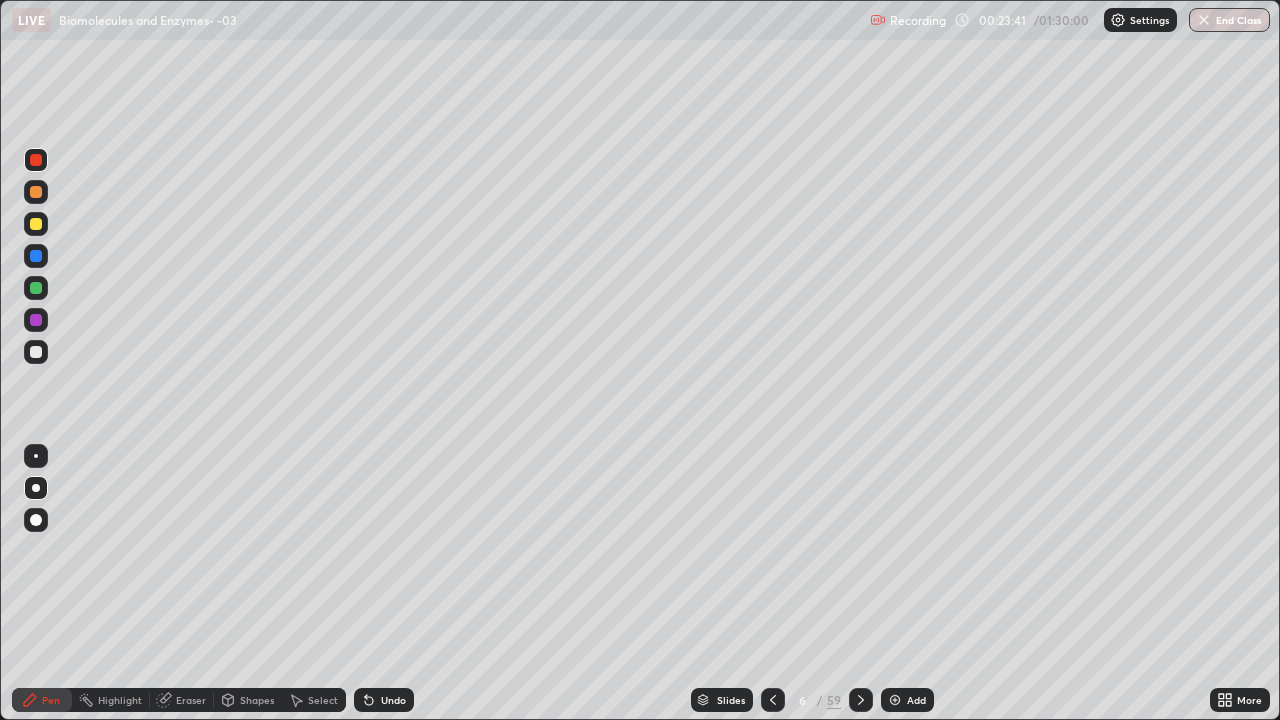 click at bounding box center (36, 224) 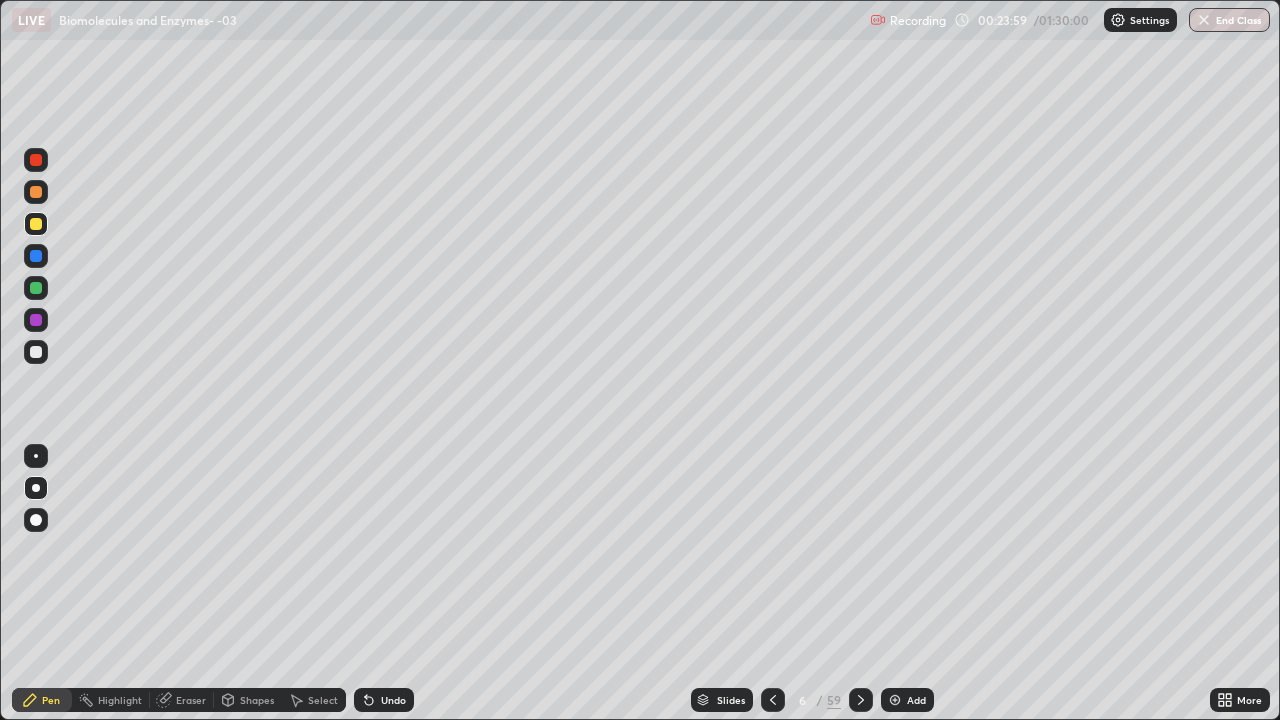 click at bounding box center (36, 288) 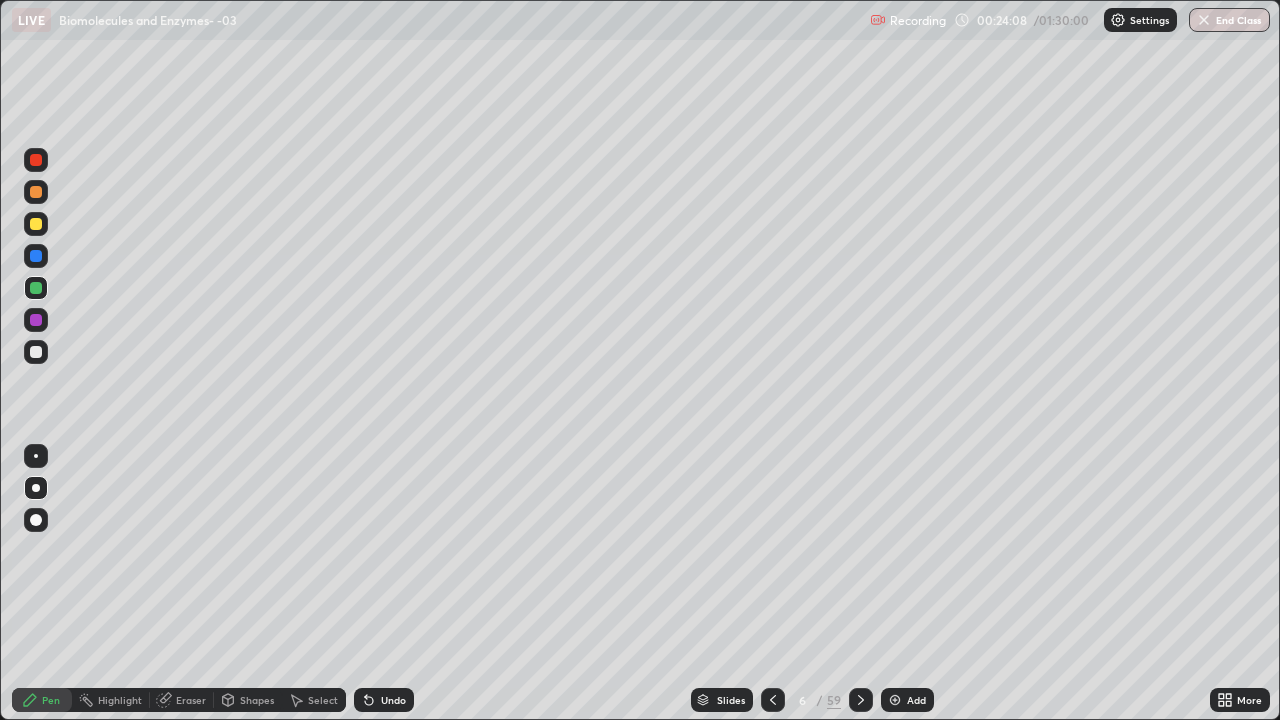 click at bounding box center [36, 320] 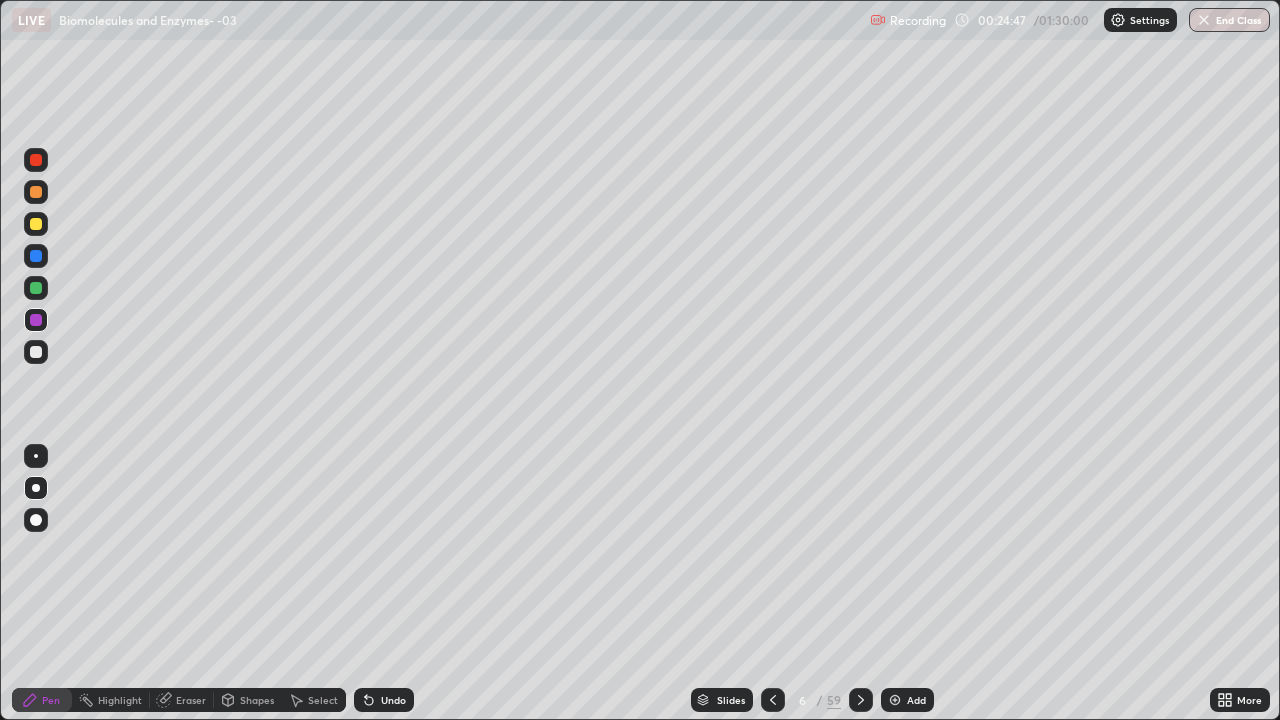 click at bounding box center (36, 288) 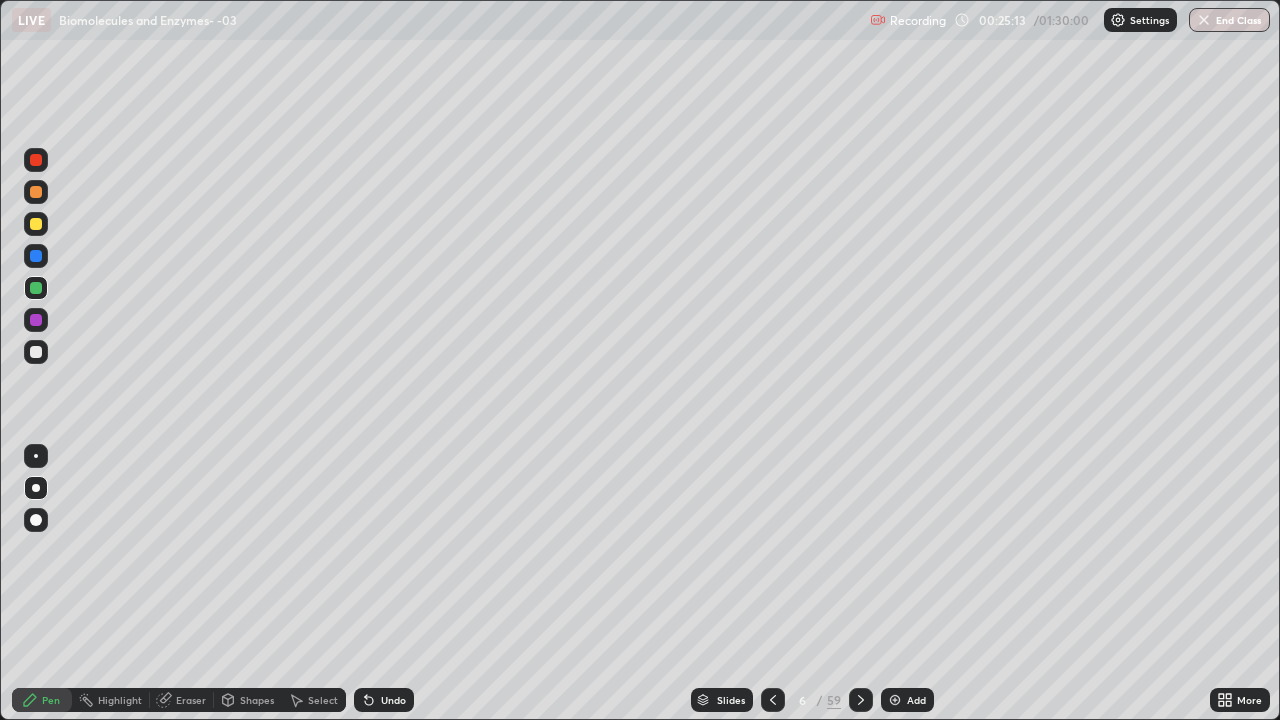 click at bounding box center [36, 224] 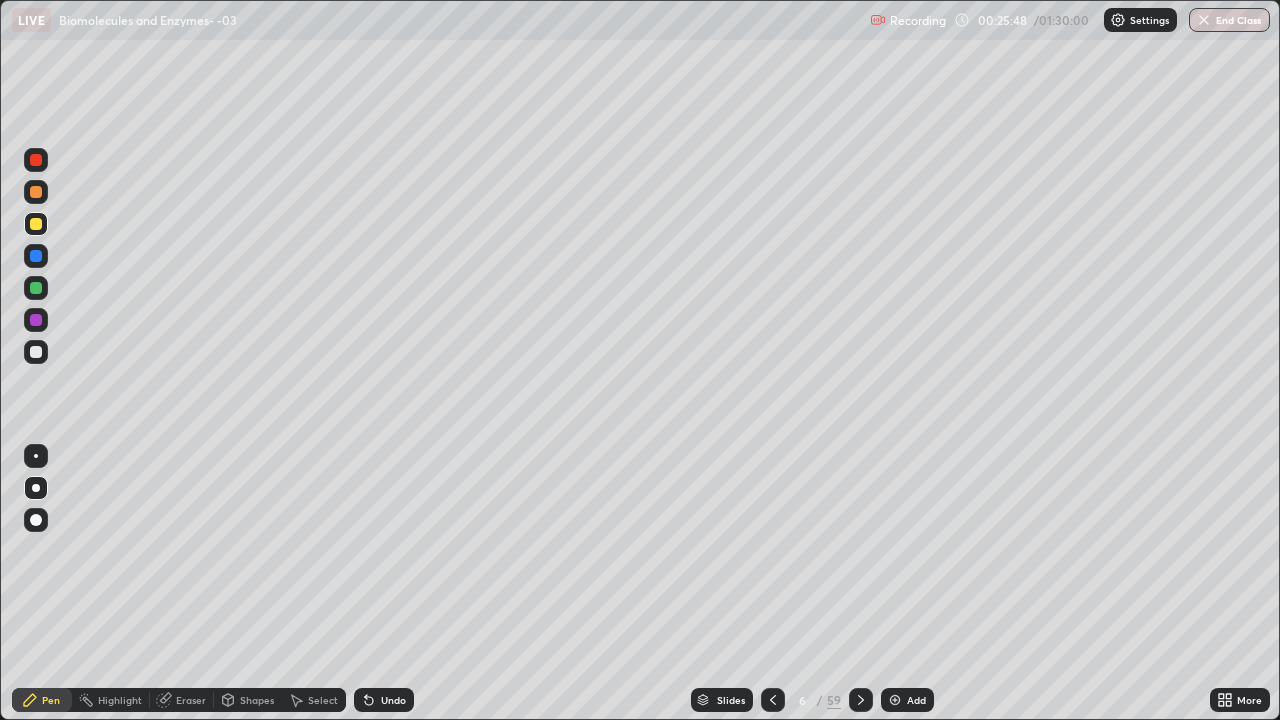 click at bounding box center [36, 256] 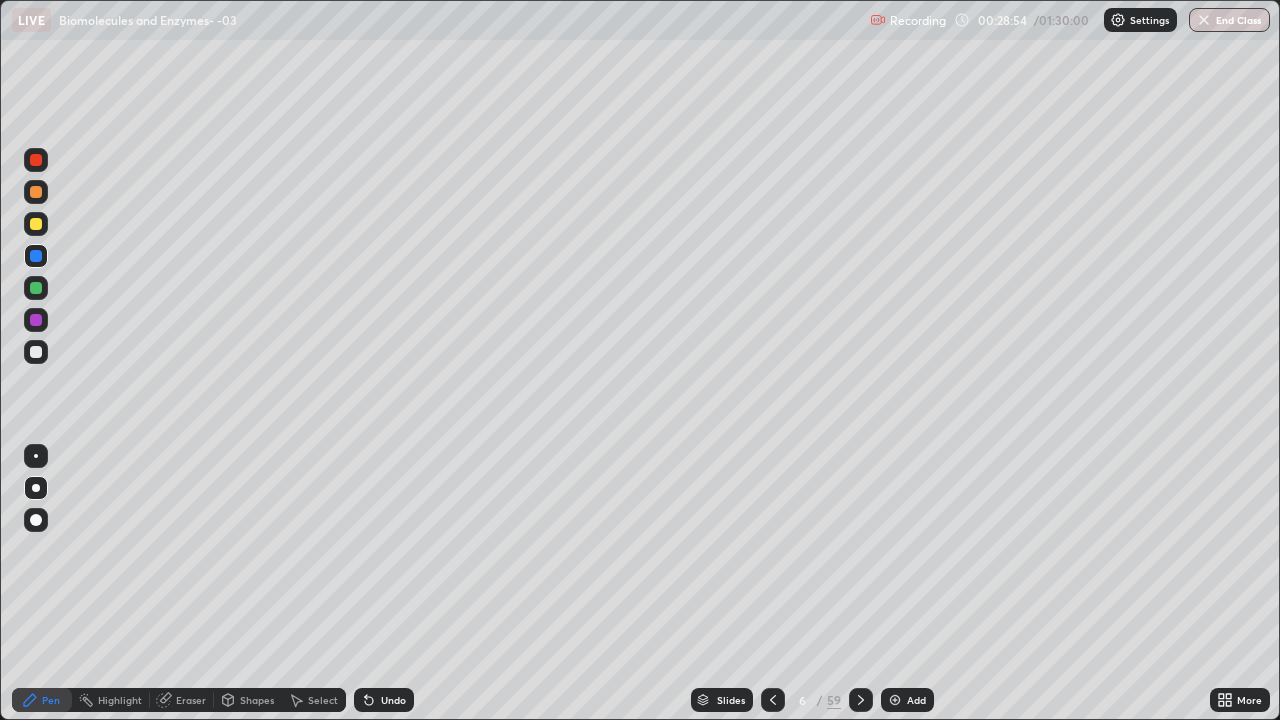 click at bounding box center (895, 700) 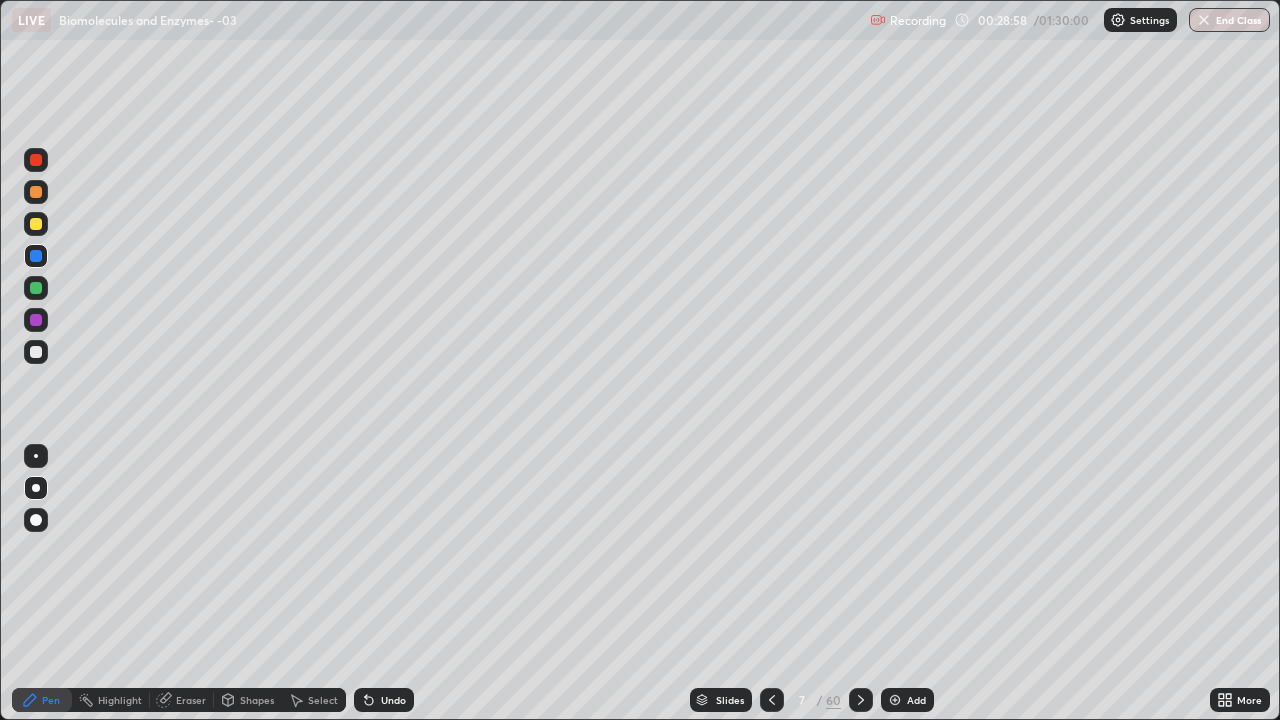 click at bounding box center (36, 256) 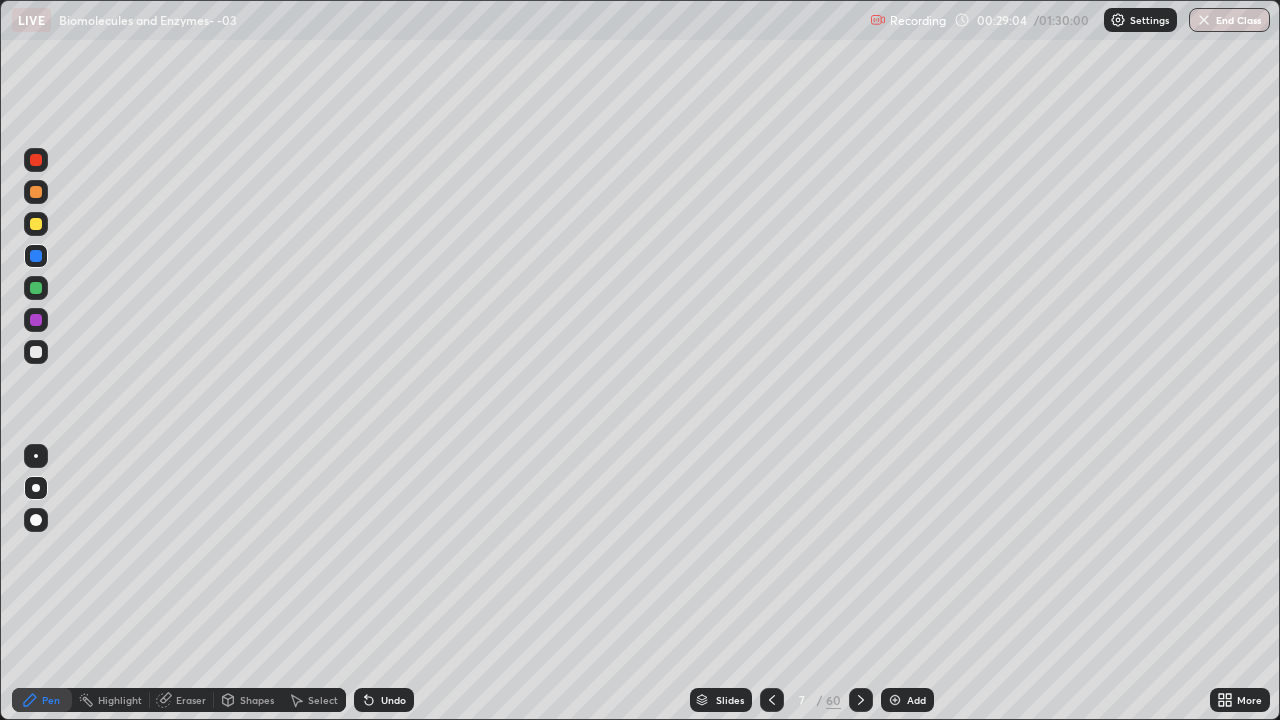 click at bounding box center (36, 288) 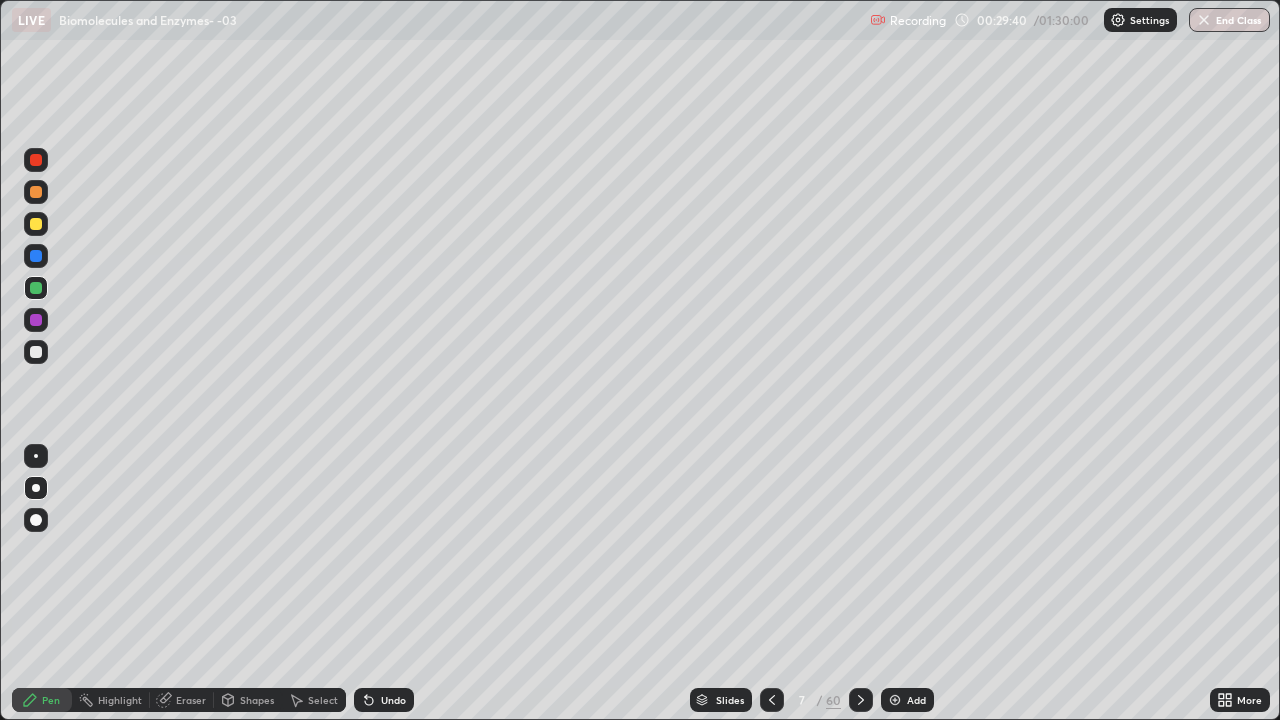 click 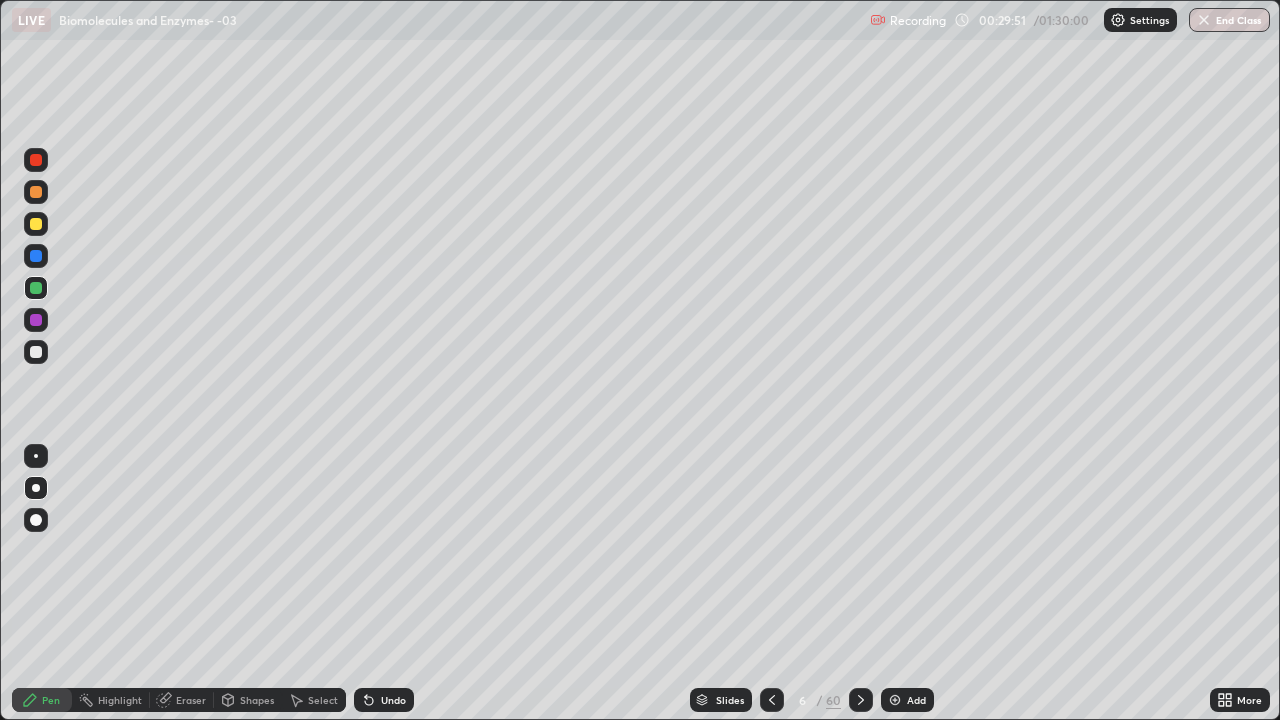 click 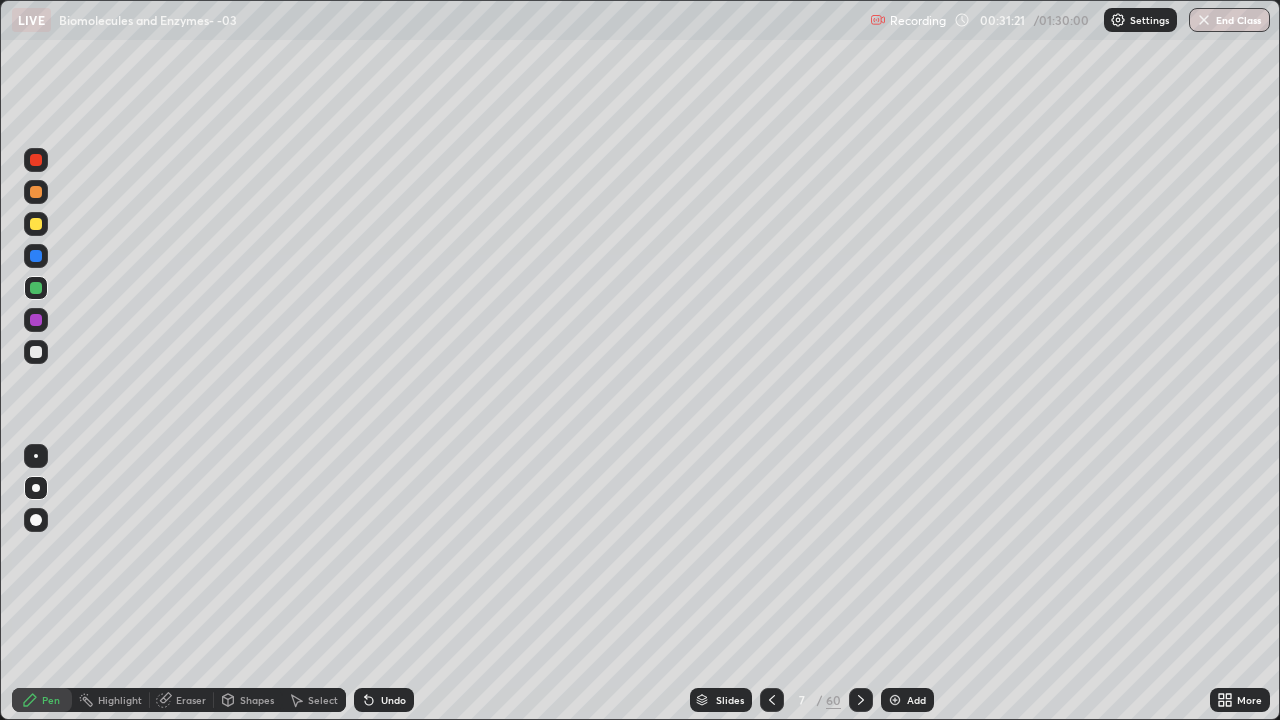 click at bounding box center [36, 288] 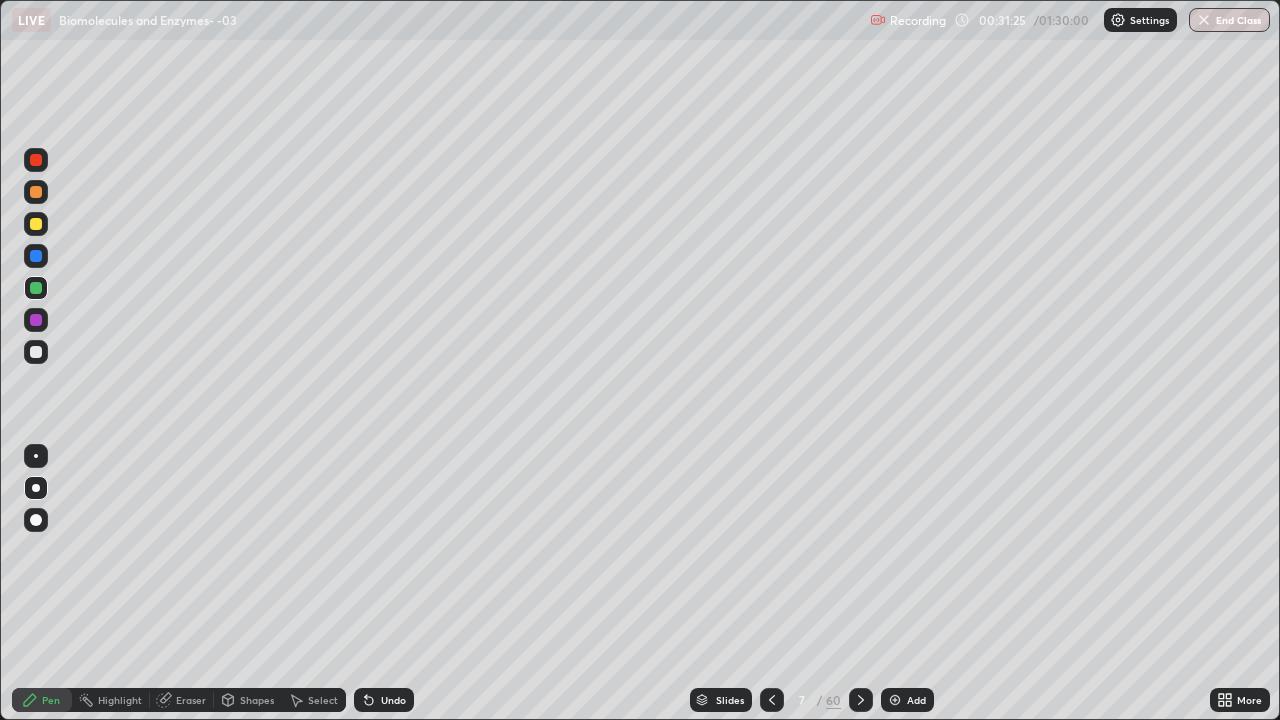 click at bounding box center [36, 352] 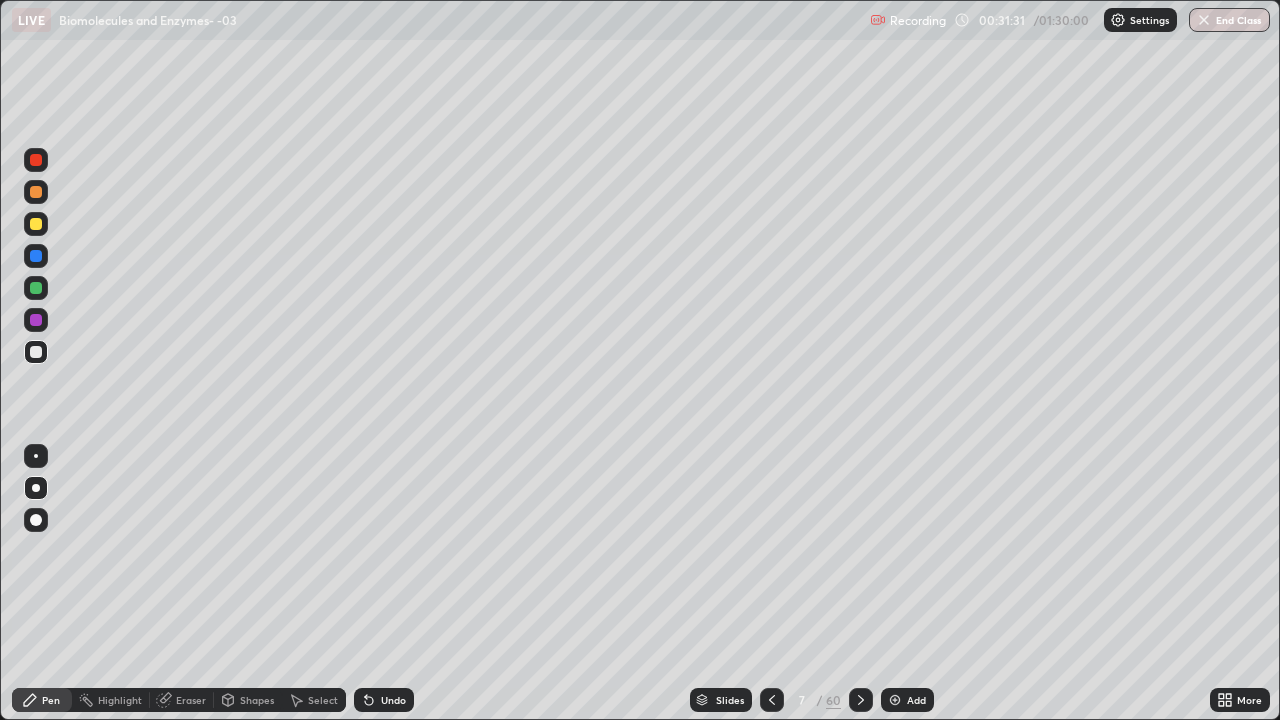 click at bounding box center [36, 256] 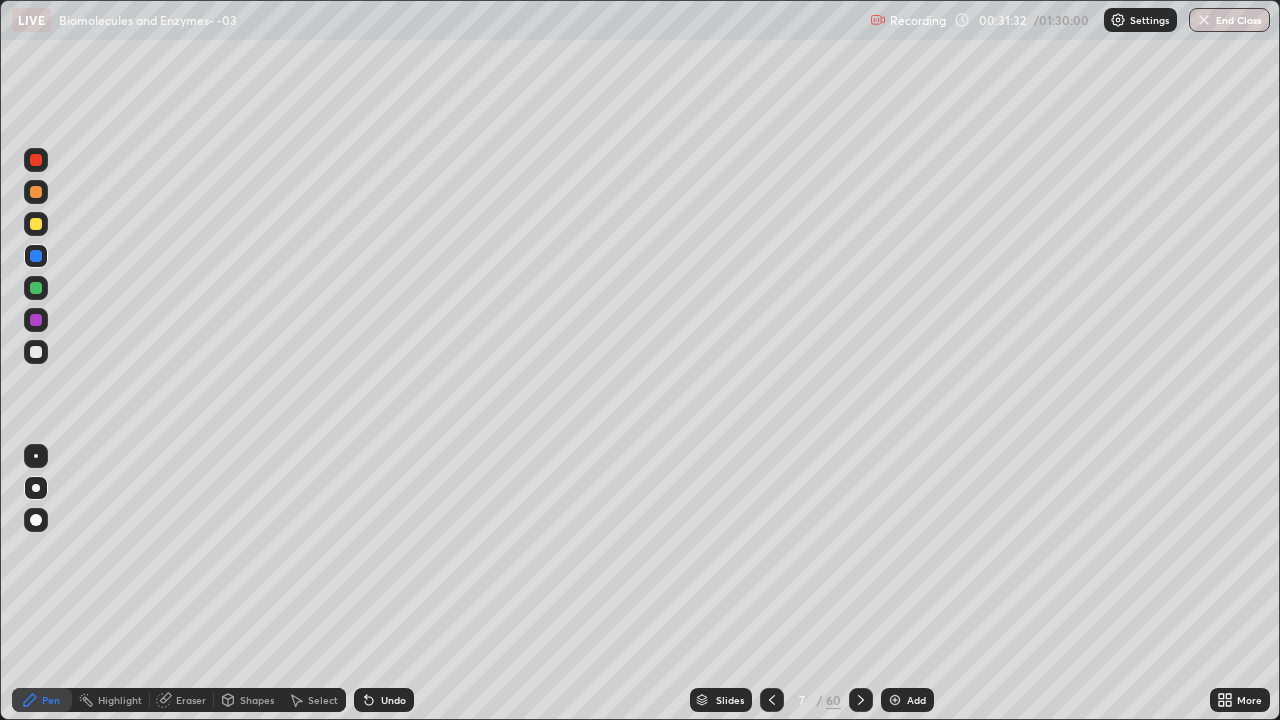 click at bounding box center [36, 288] 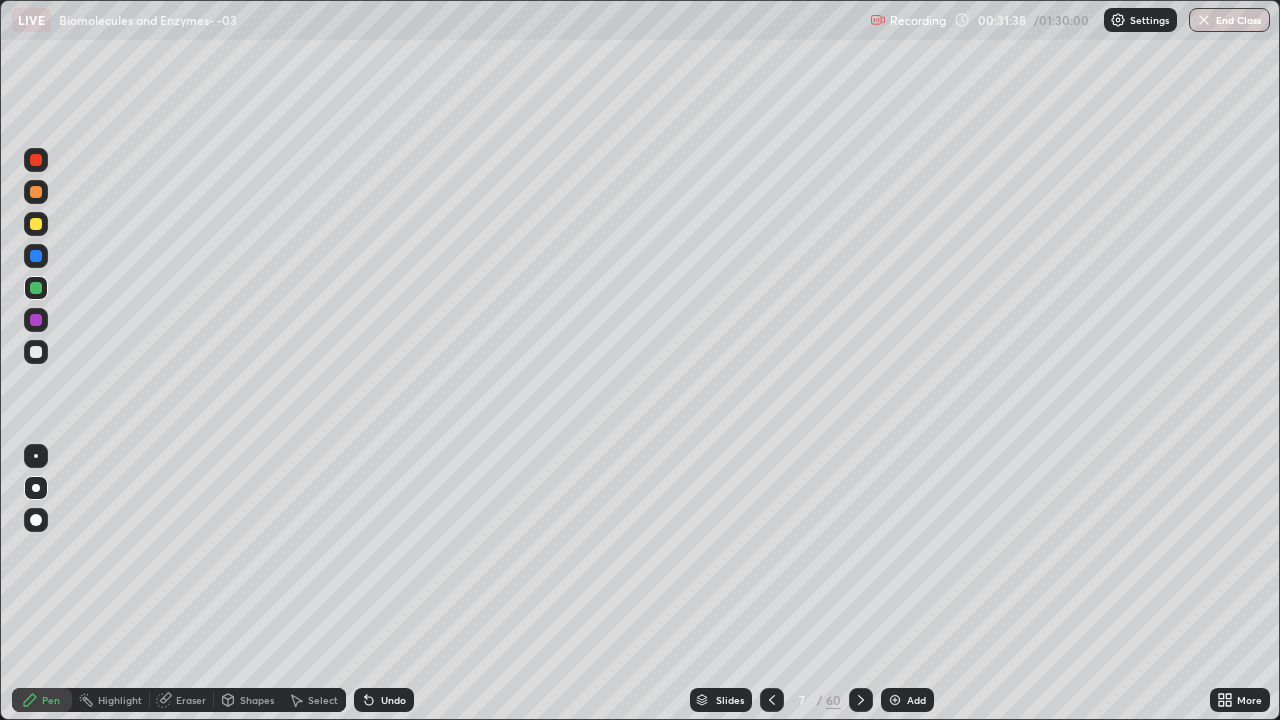 click at bounding box center [36, 224] 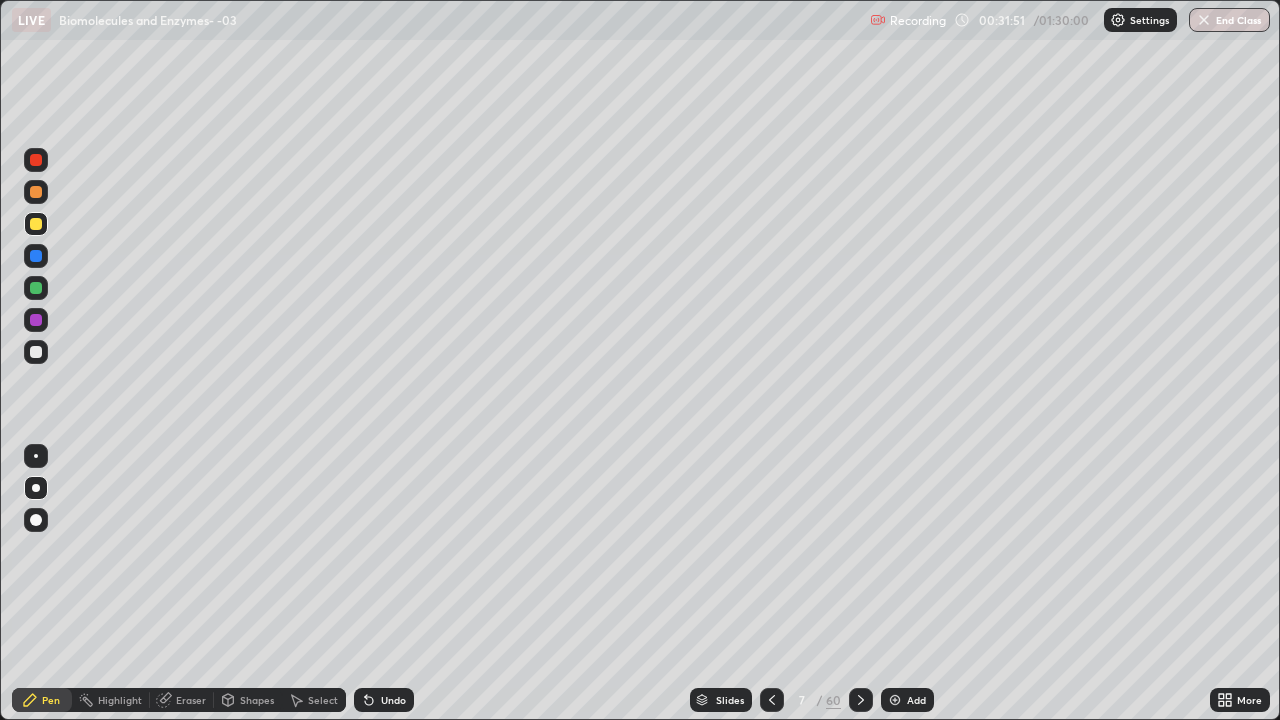click at bounding box center [36, 352] 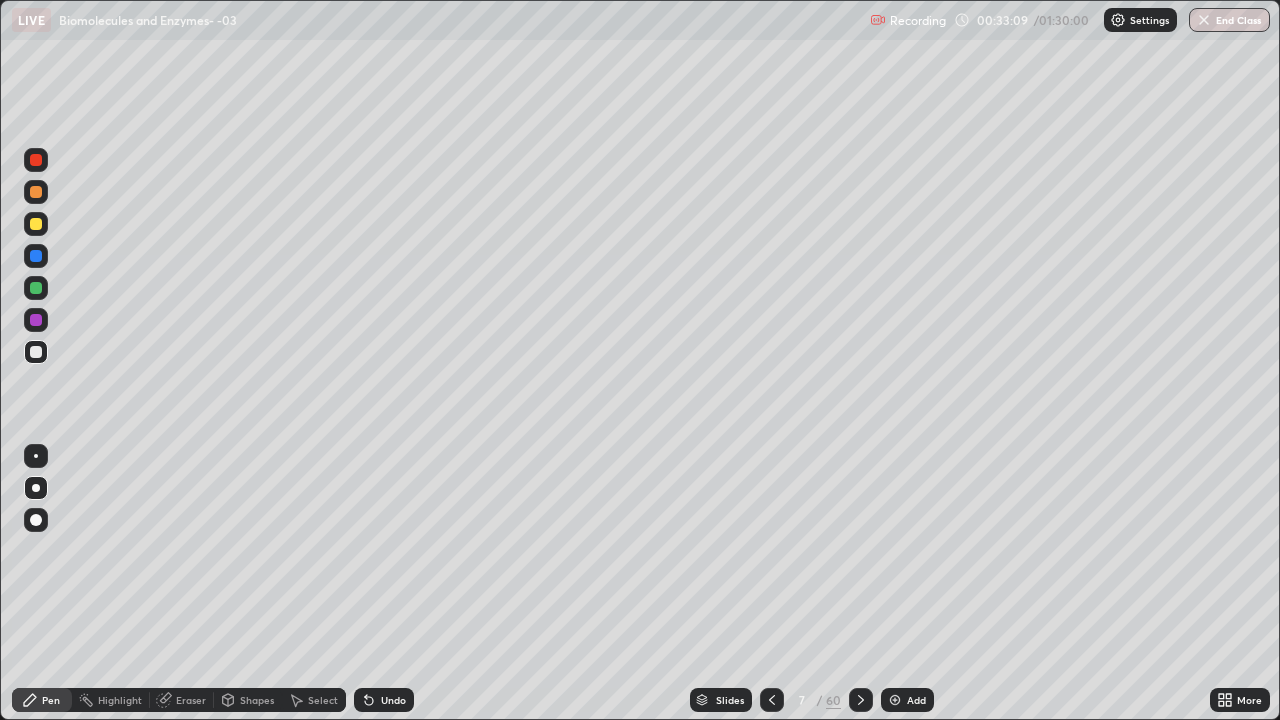click at bounding box center (36, 256) 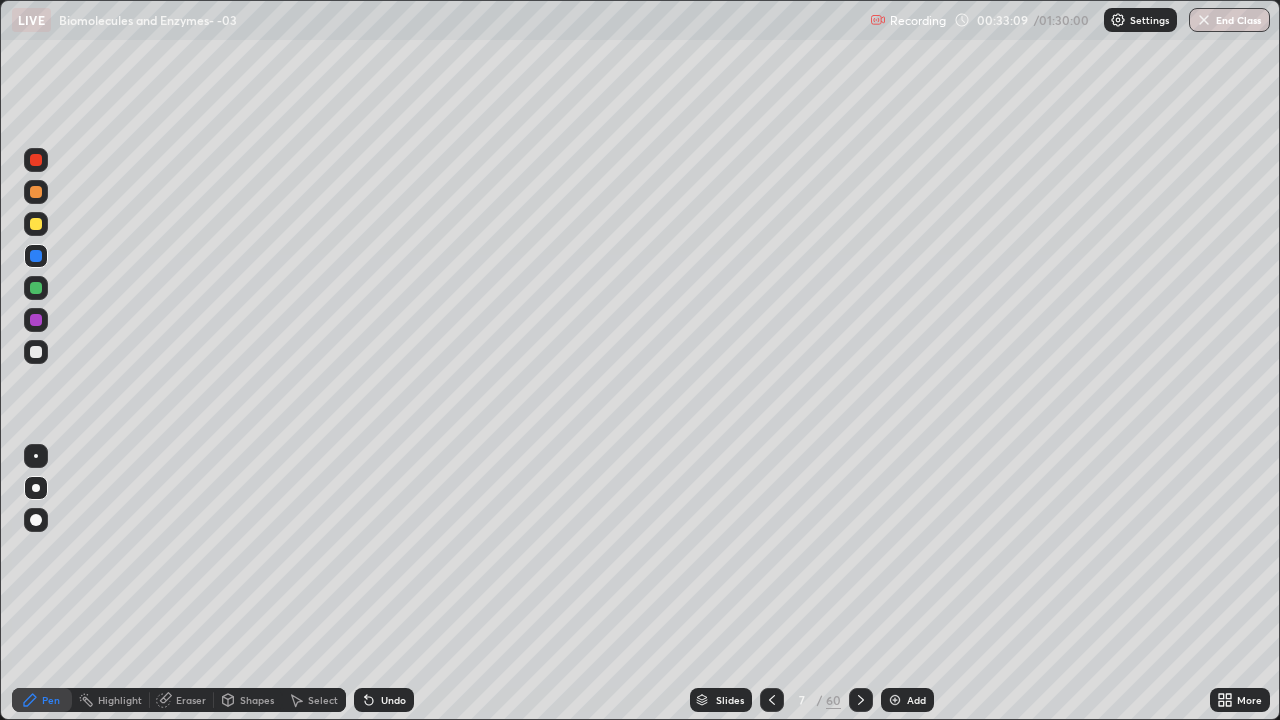 click at bounding box center (36, 224) 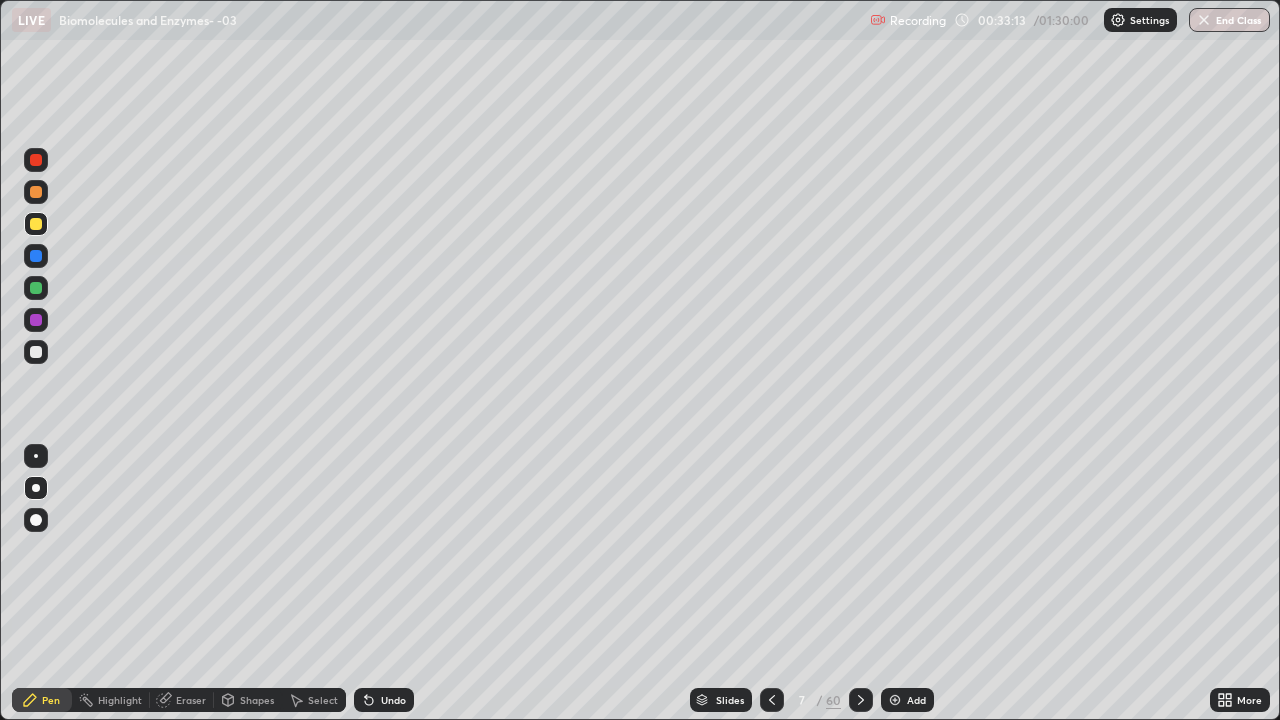 click at bounding box center (36, 320) 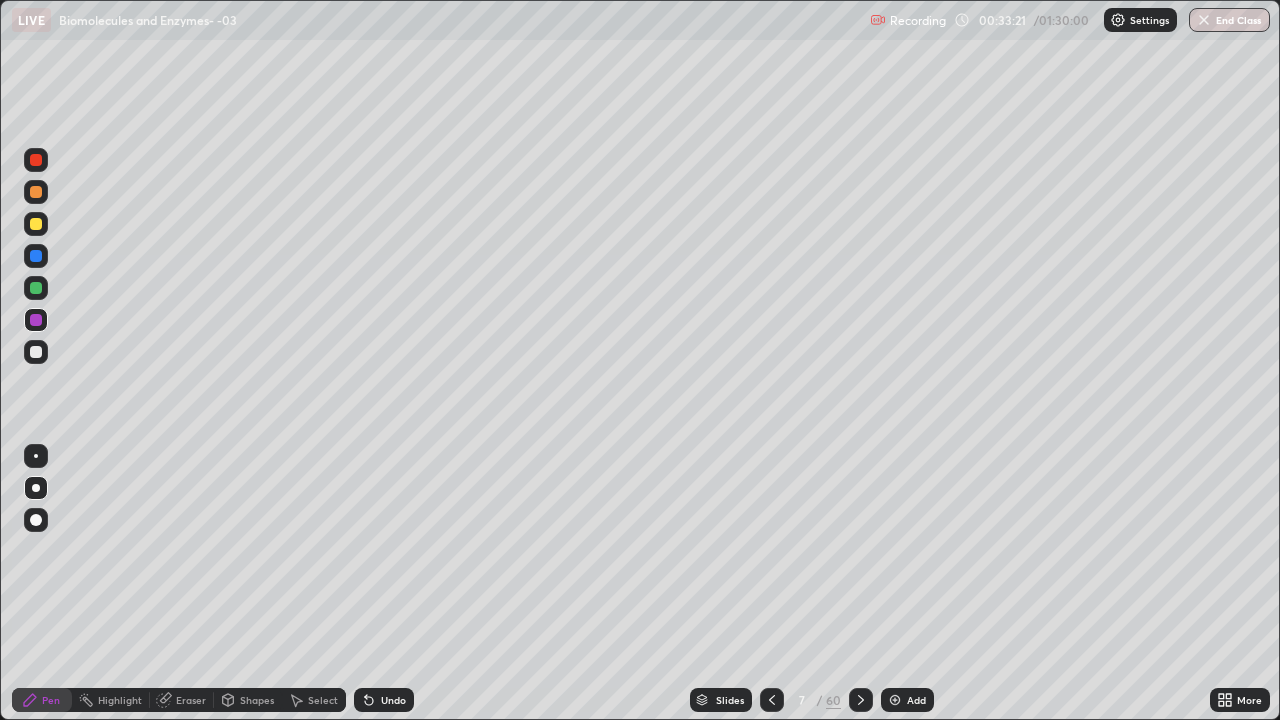 click at bounding box center [36, 320] 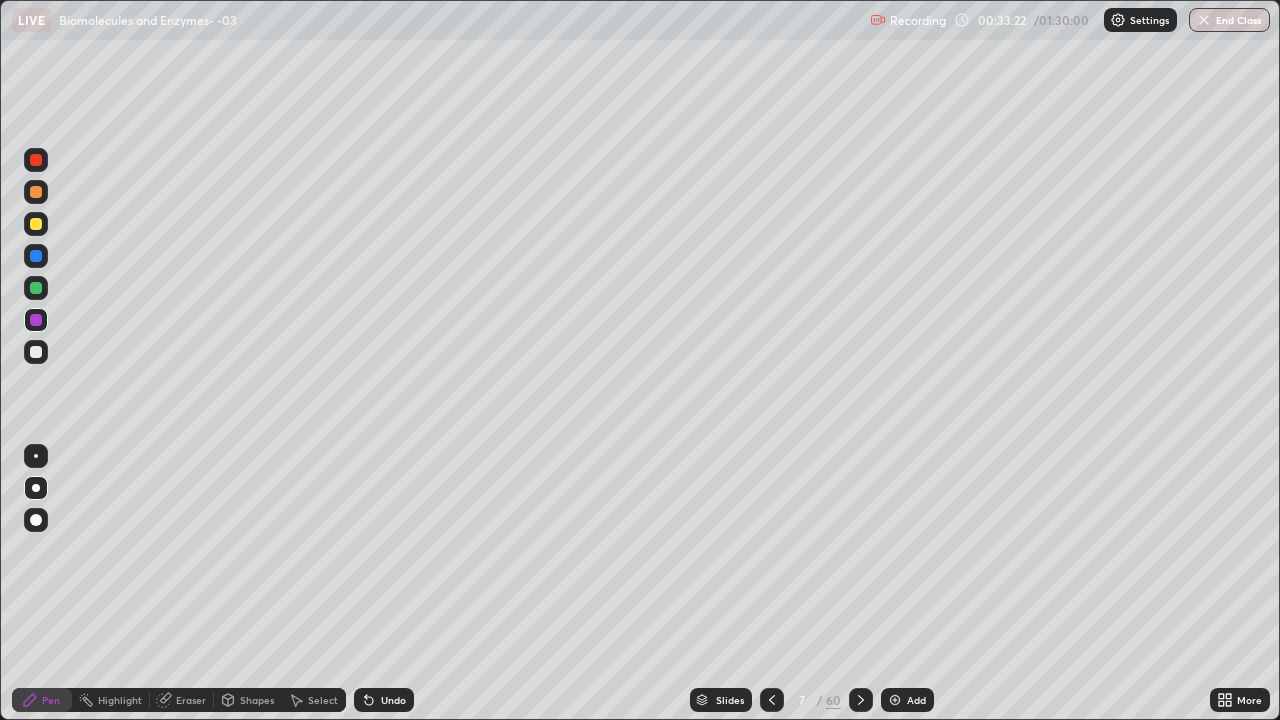 click at bounding box center [36, 288] 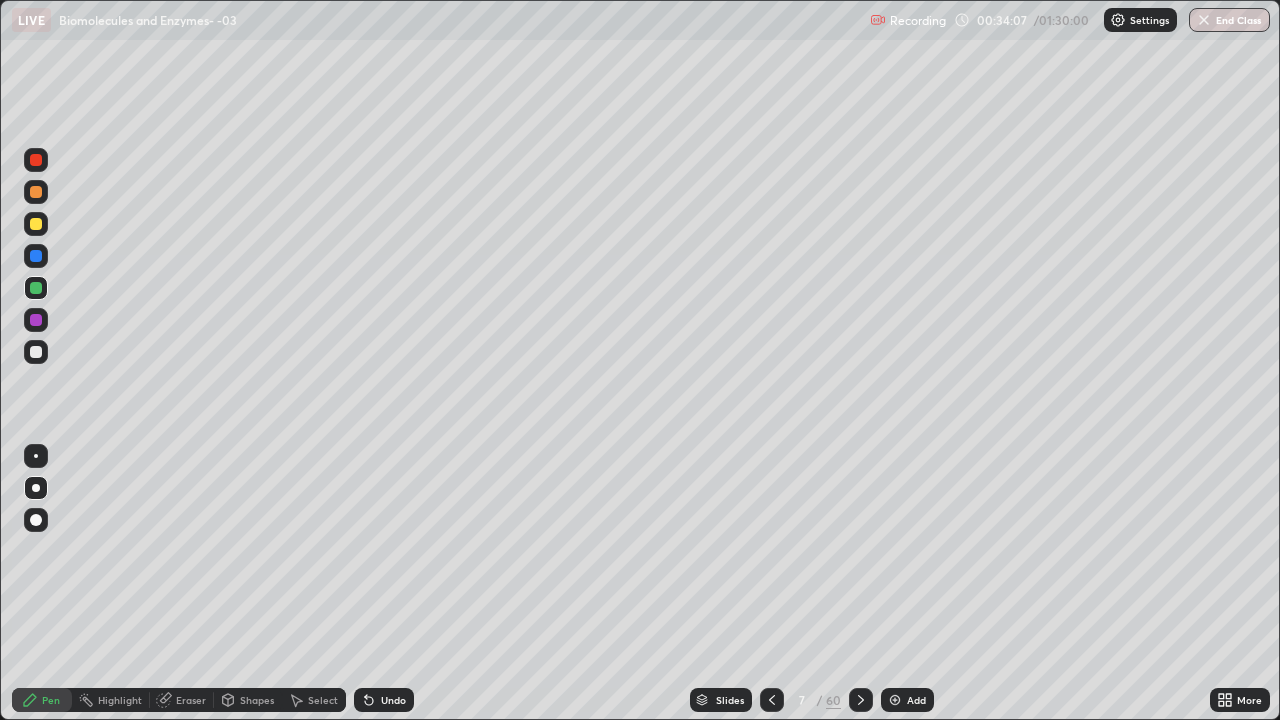 click at bounding box center [36, 320] 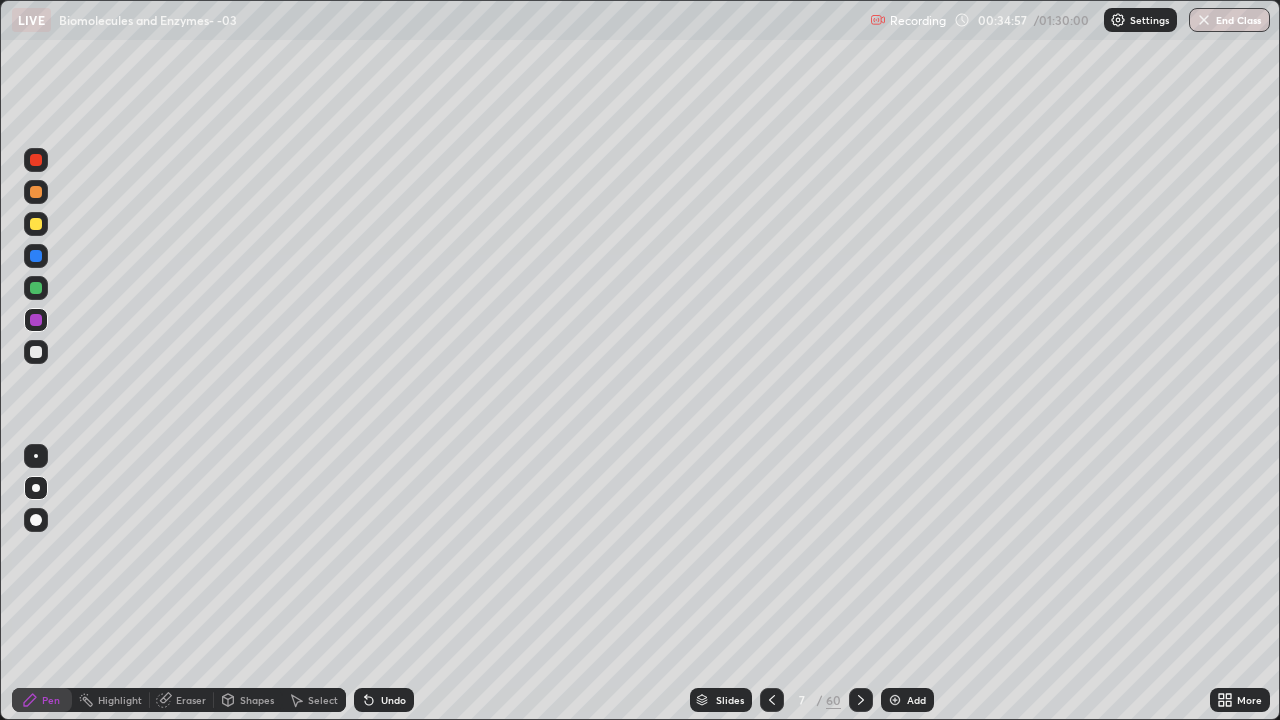 click at bounding box center [36, 288] 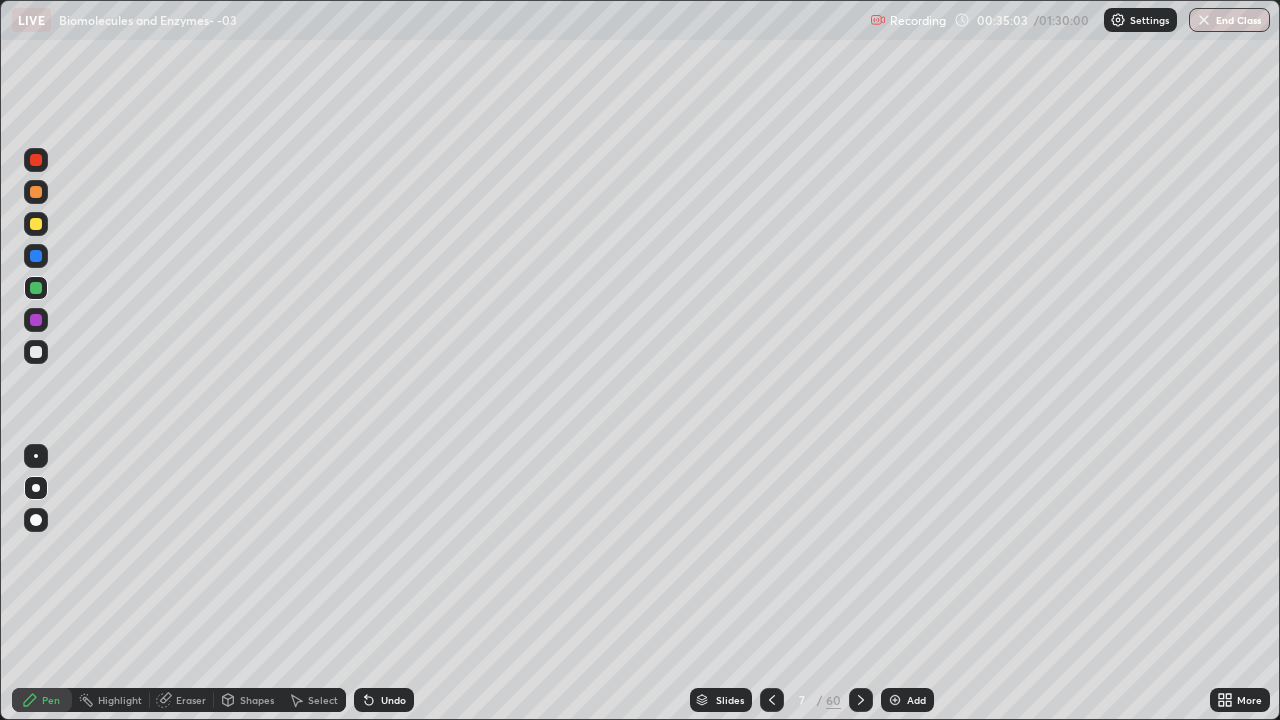 click at bounding box center [36, 352] 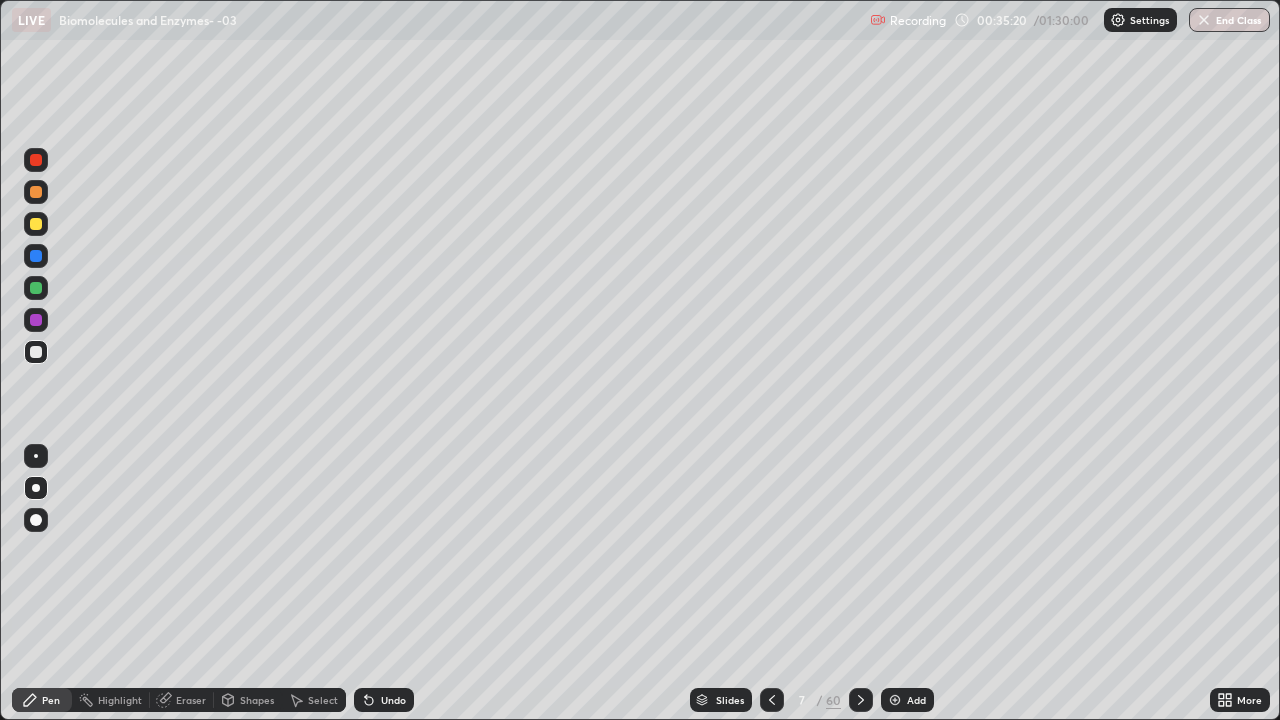 click at bounding box center [36, 224] 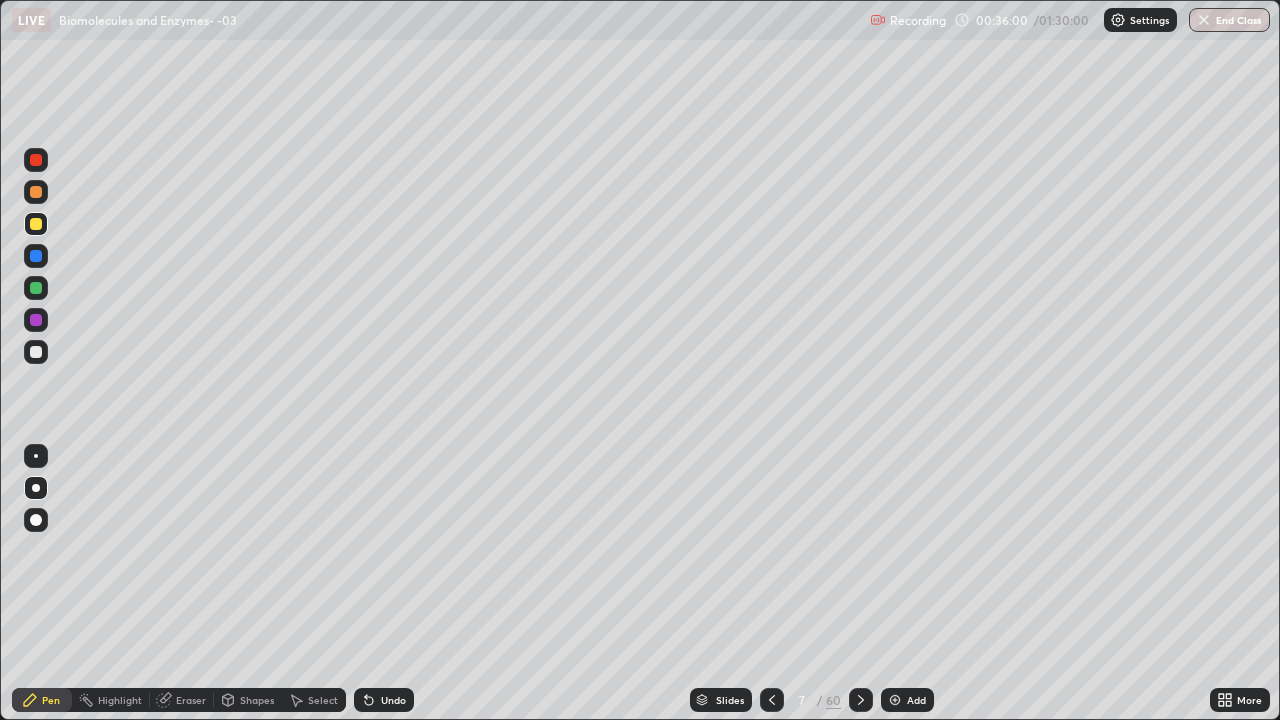 click at bounding box center [895, 700] 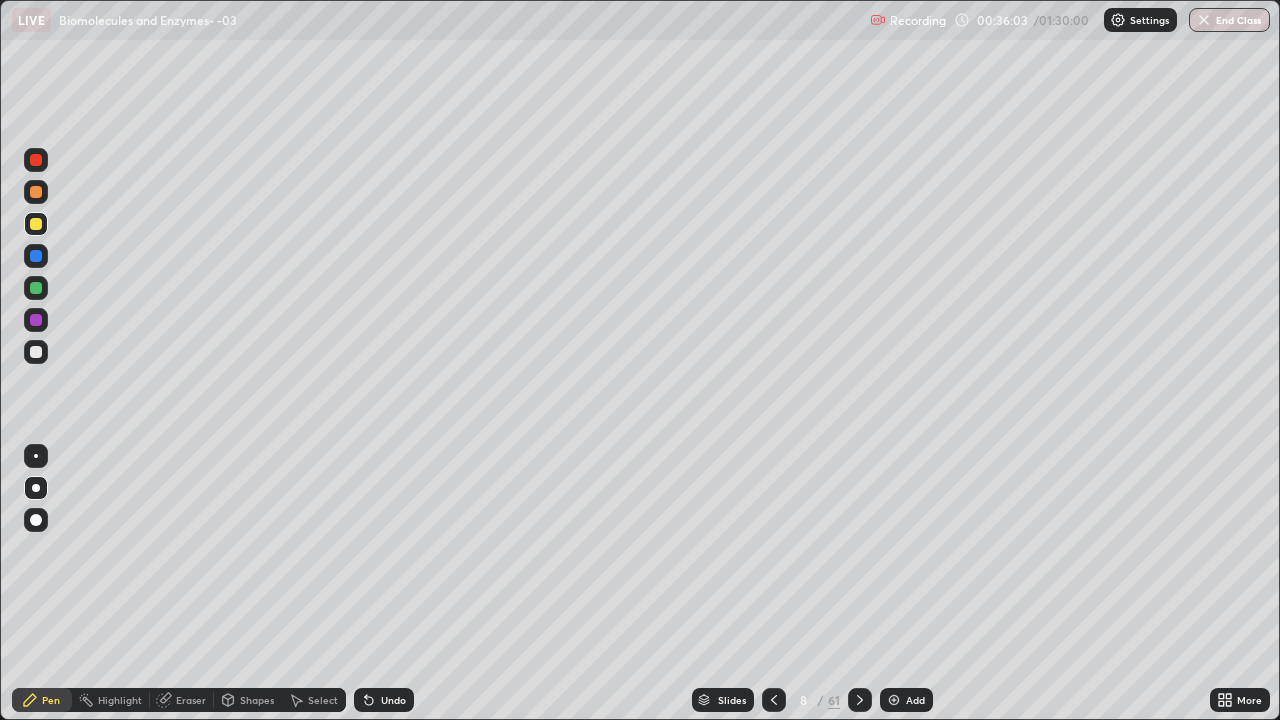 click at bounding box center (36, 160) 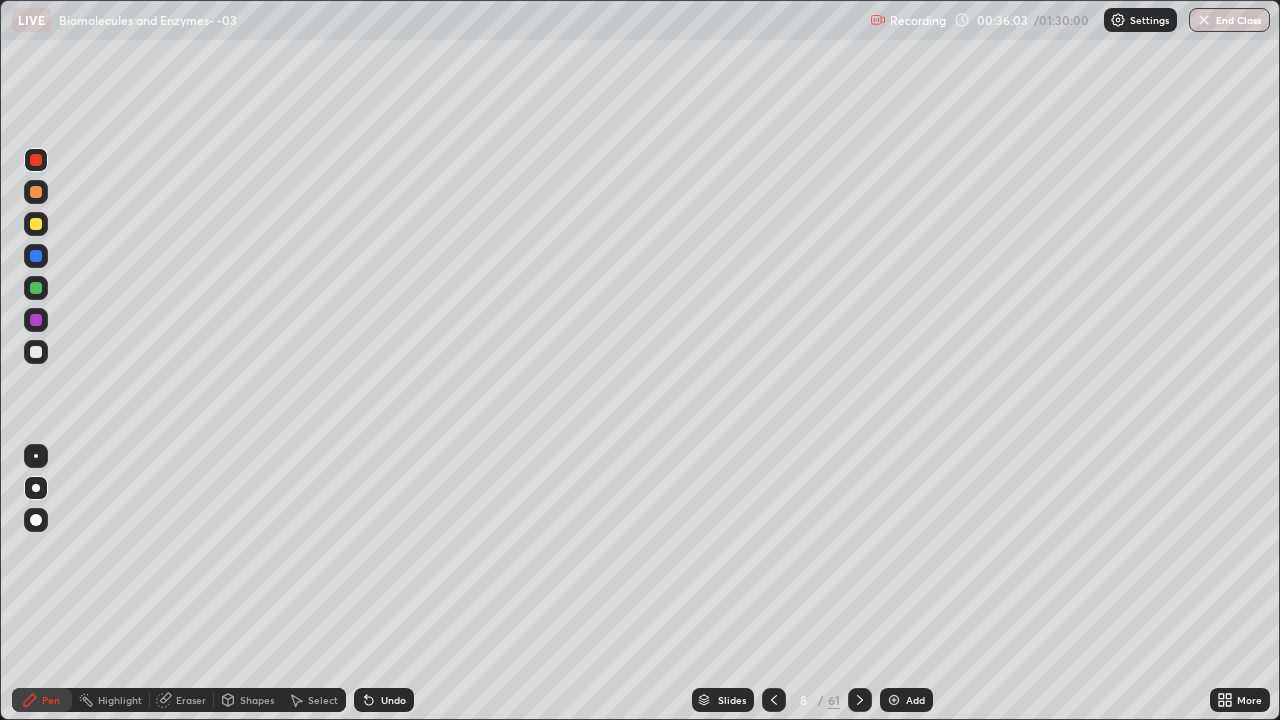 click at bounding box center [36, 320] 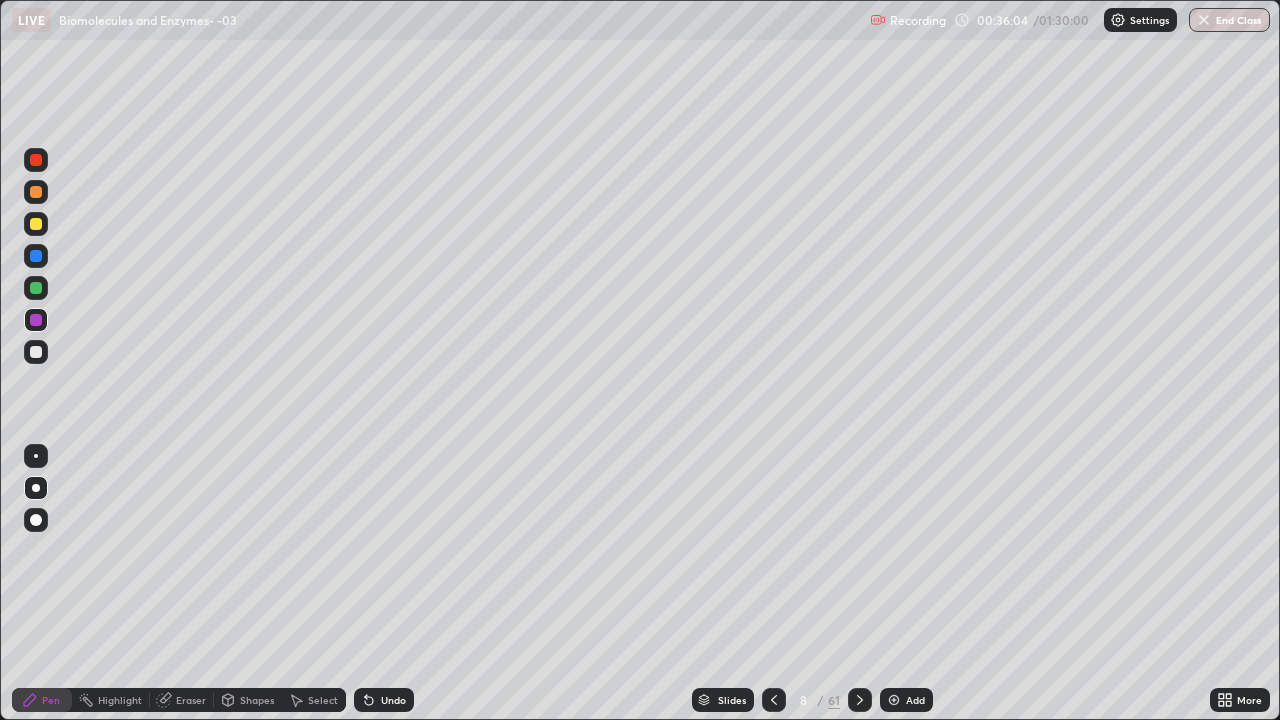 click at bounding box center [36, 320] 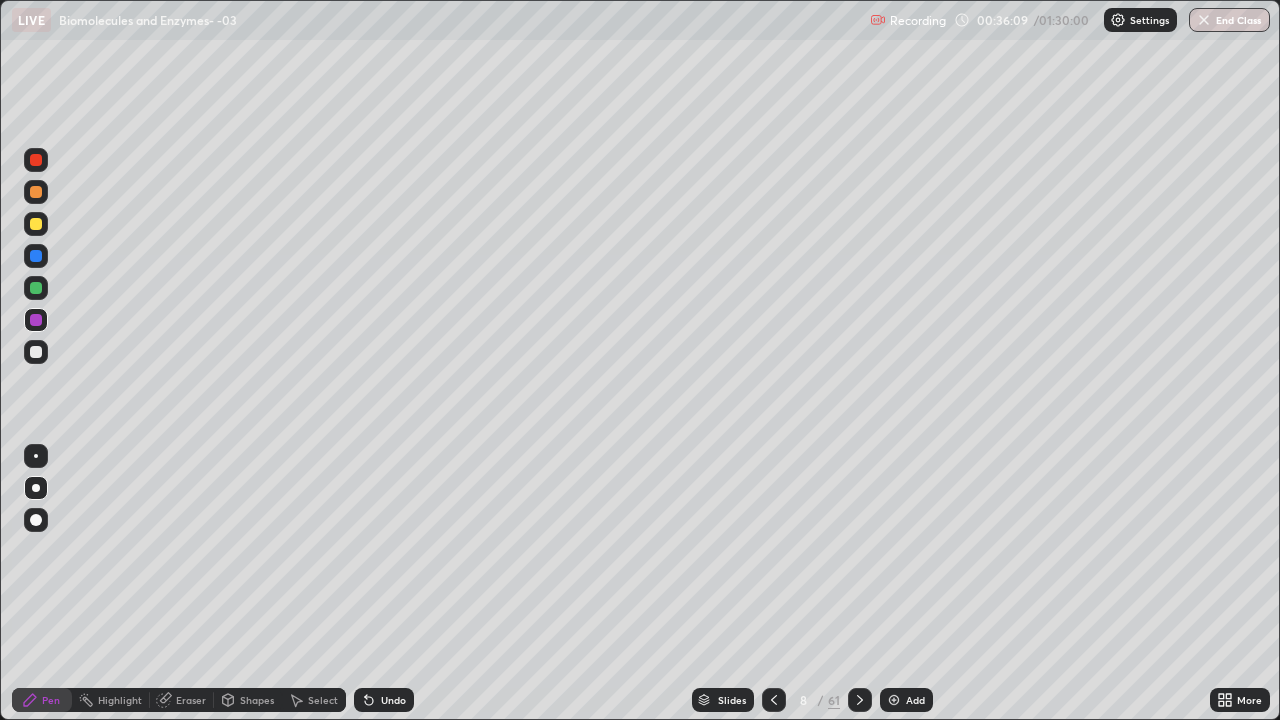 click at bounding box center [36, 256] 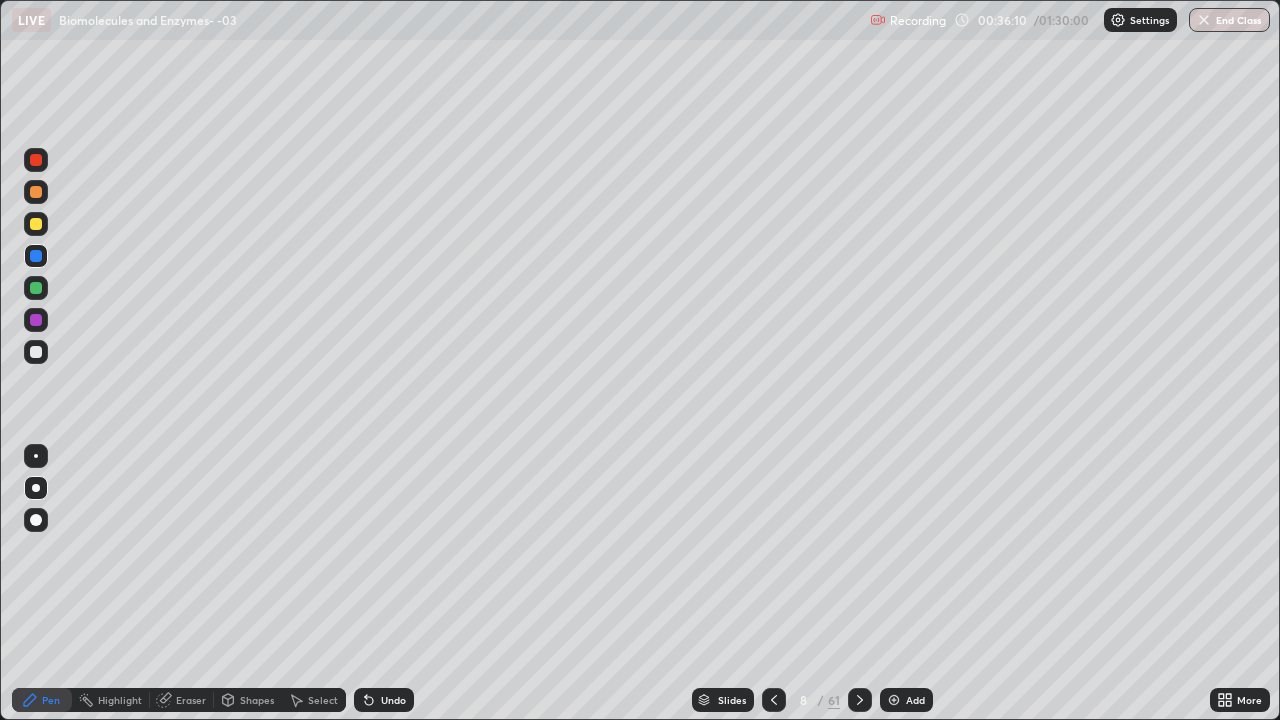 click at bounding box center [36, 288] 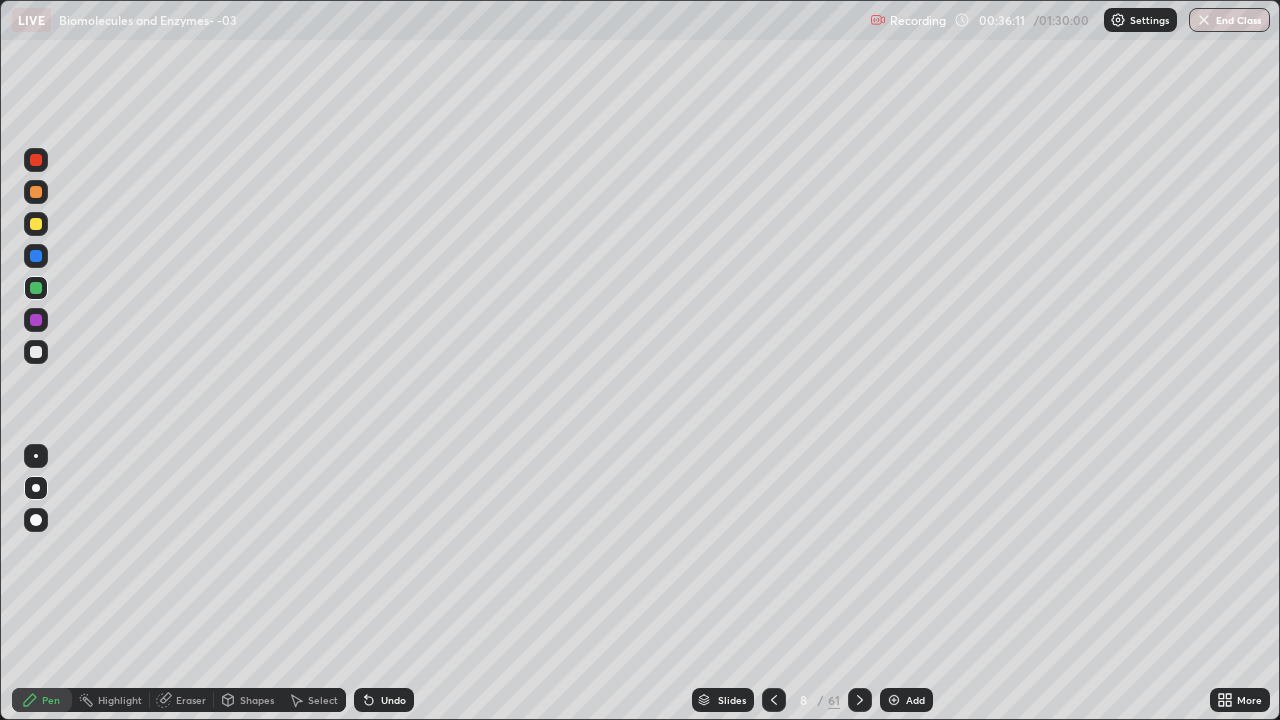 click at bounding box center (36, 192) 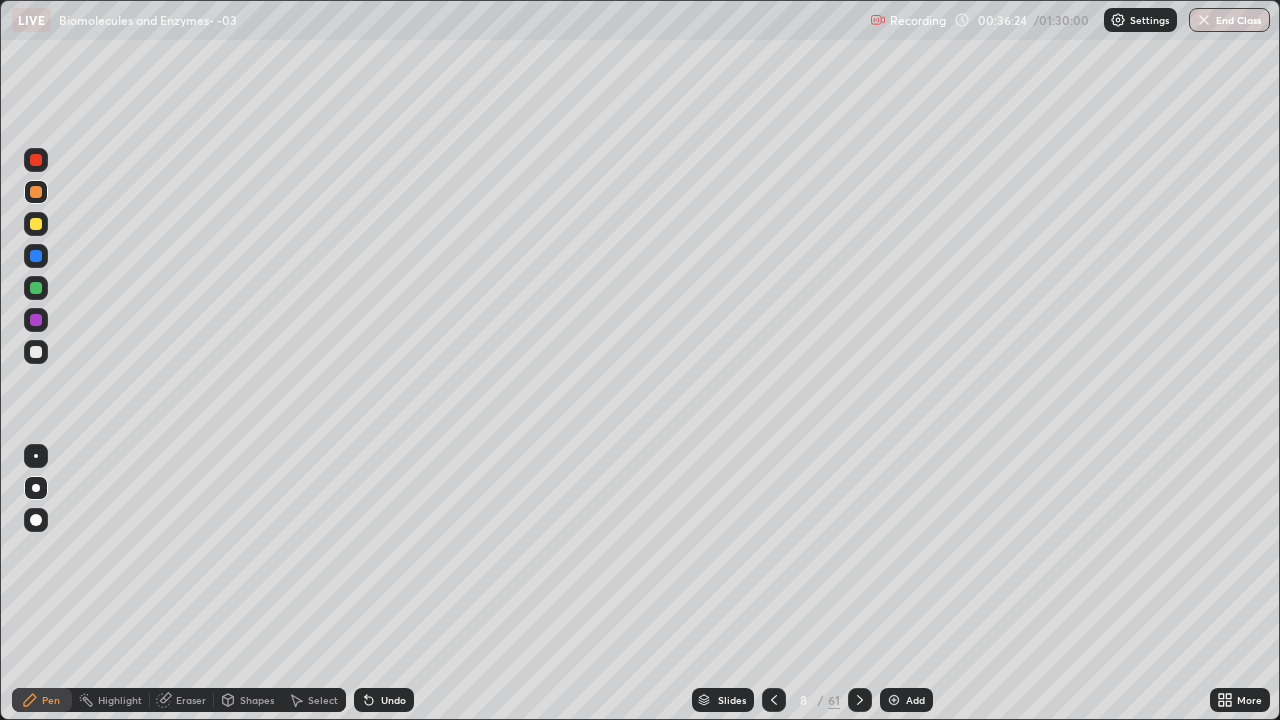 click on "Undo" at bounding box center [384, 700] 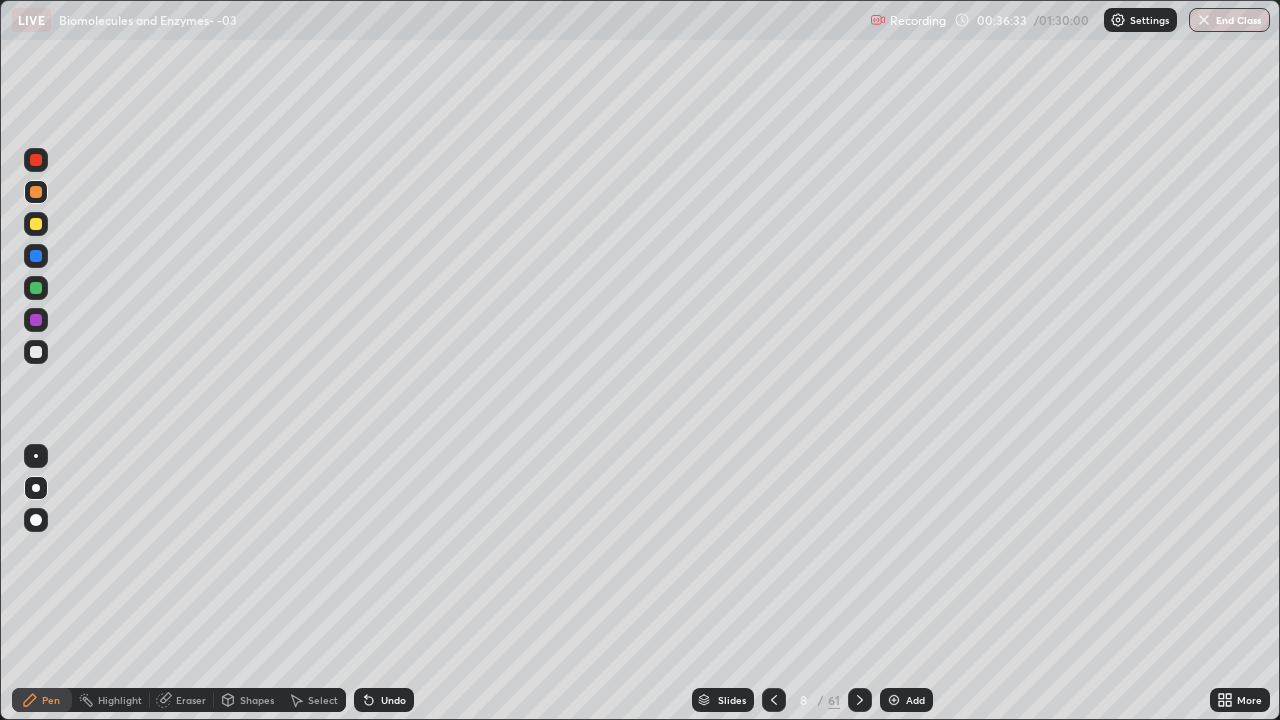 click at bounding box center [36, 256] 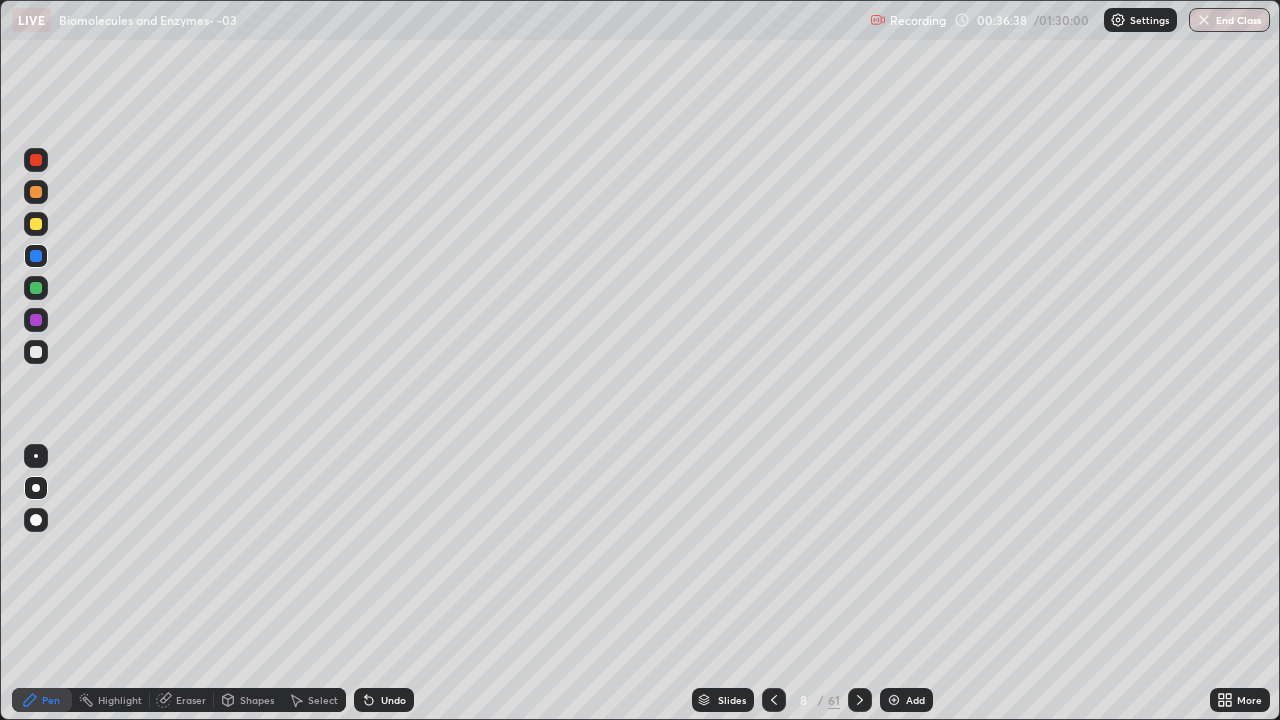 click at bounding box center [36, 352] 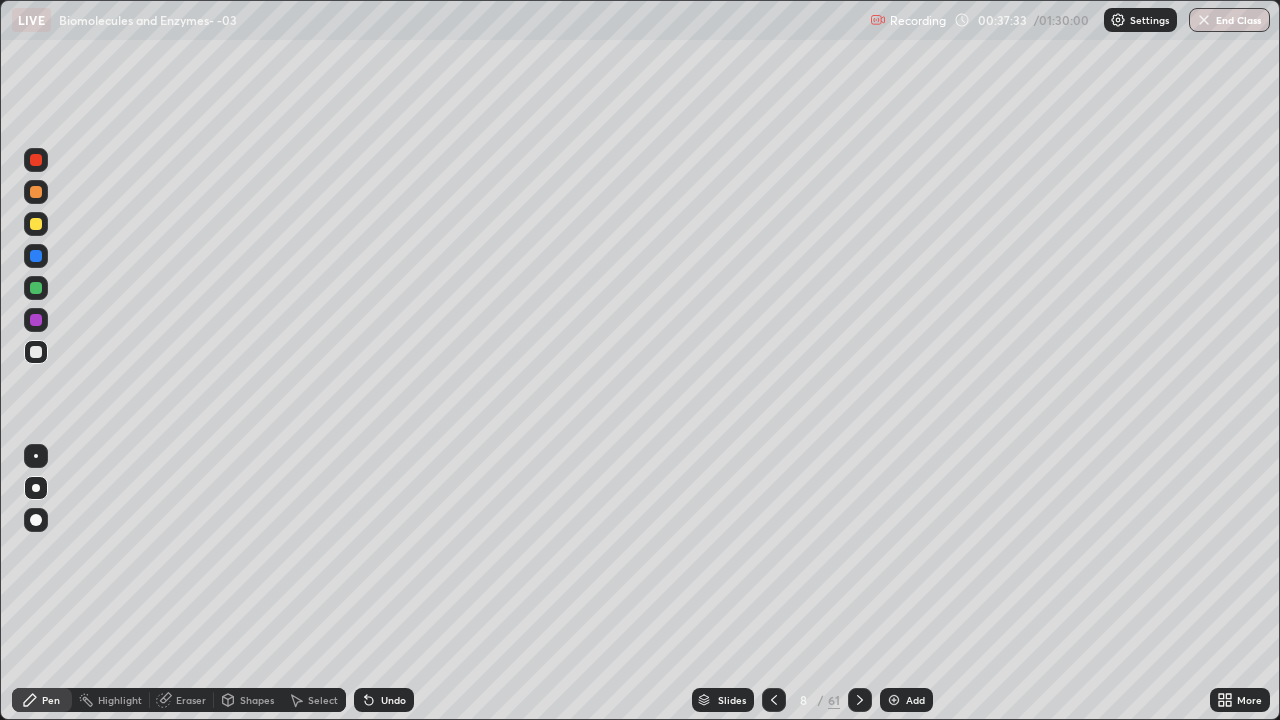 click at bounding box center [36, 256] 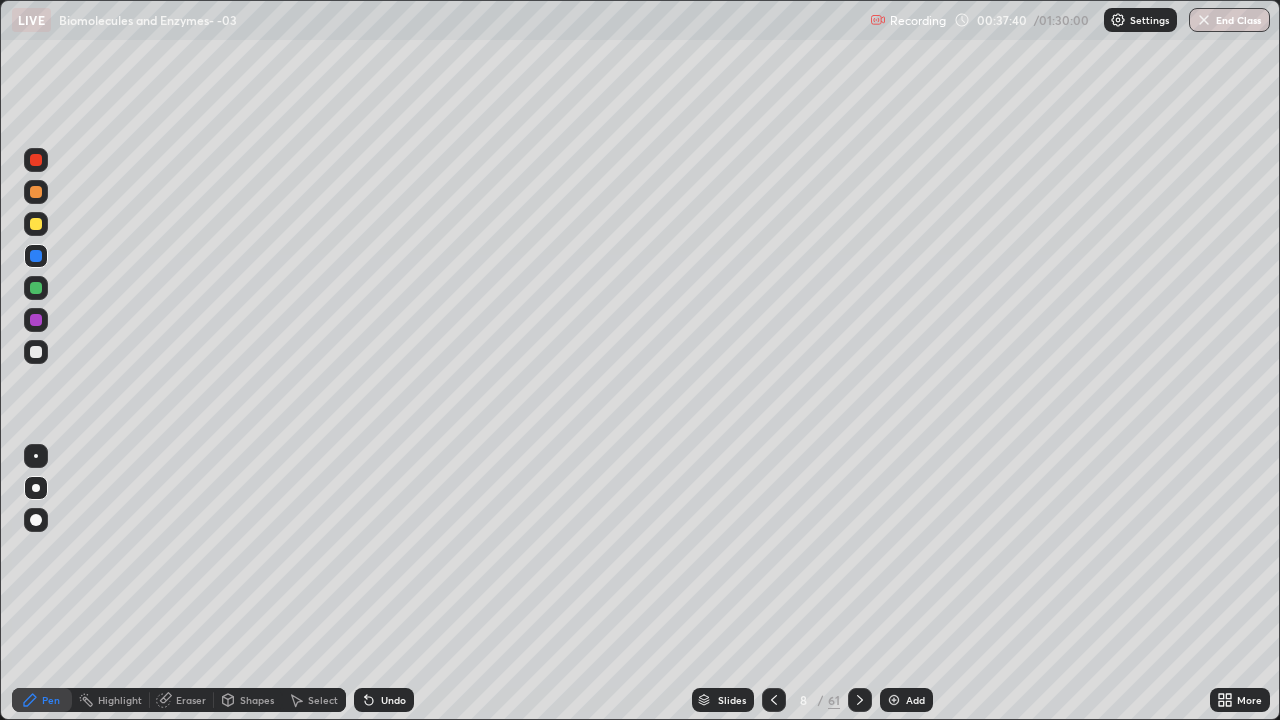click on "Shapes" at bounding box center [257, 700] 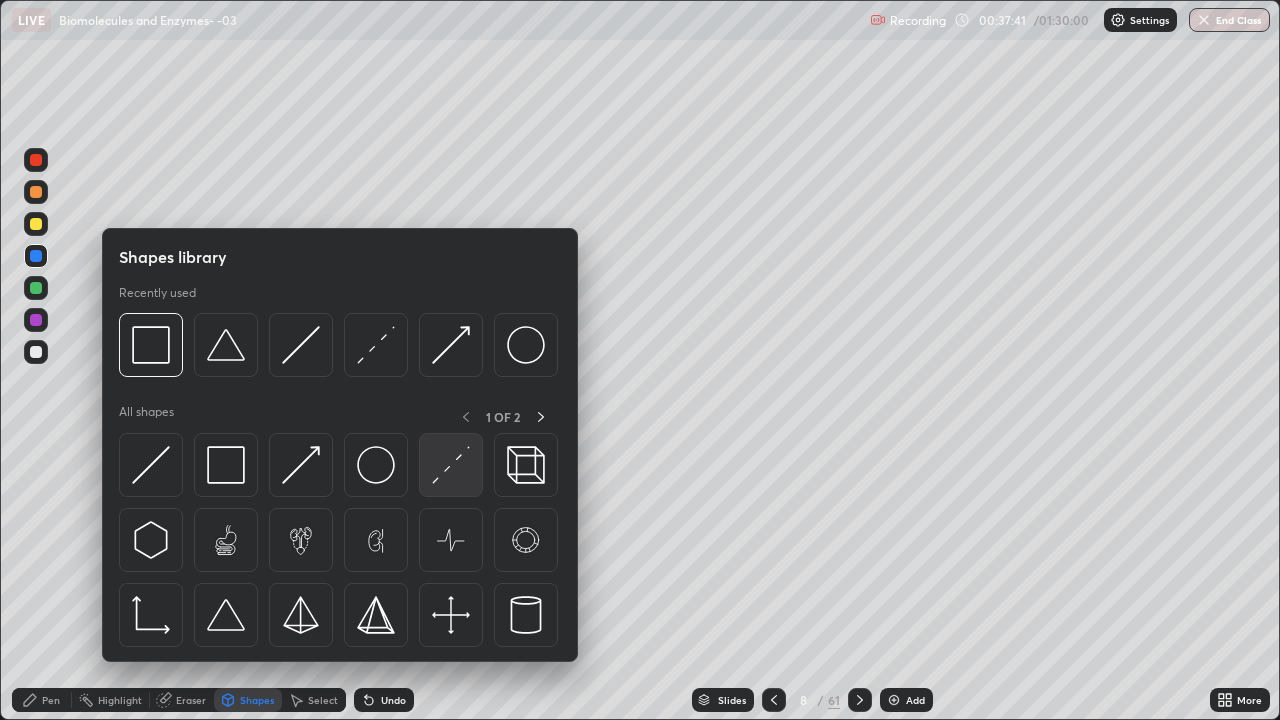 click at bounding box center [151, 345] 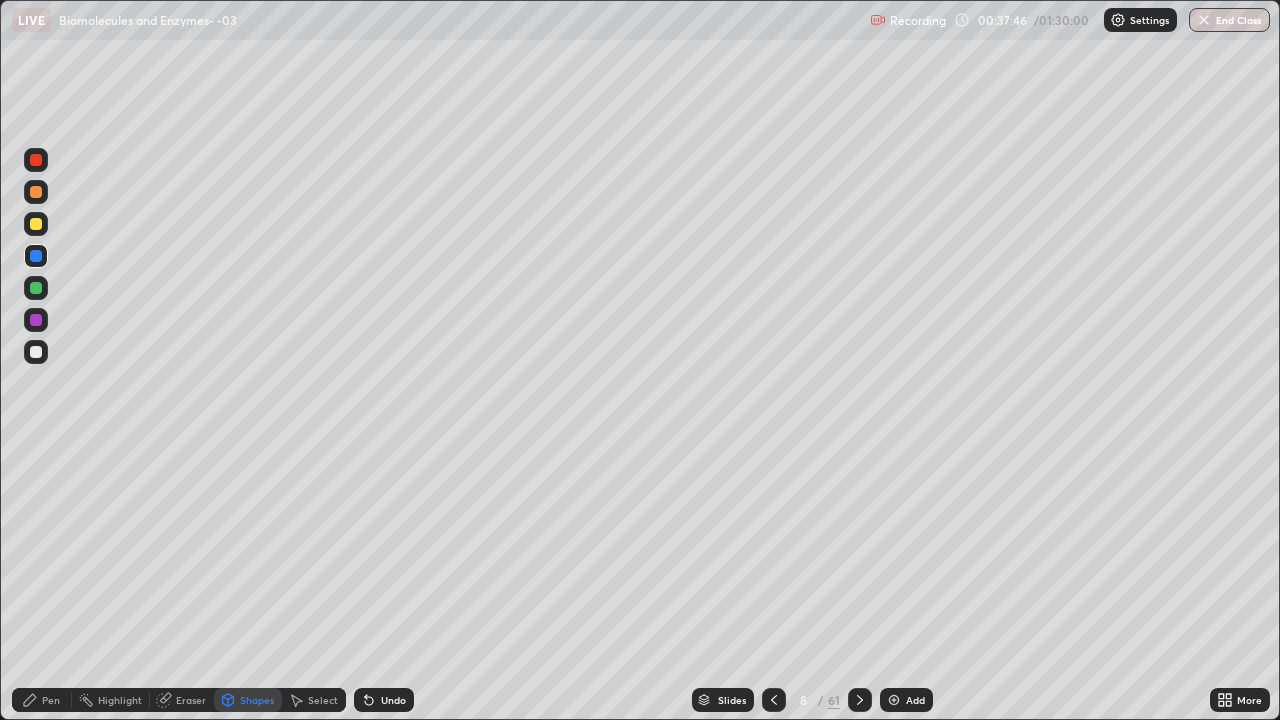 click at bounding box center (36, 288) 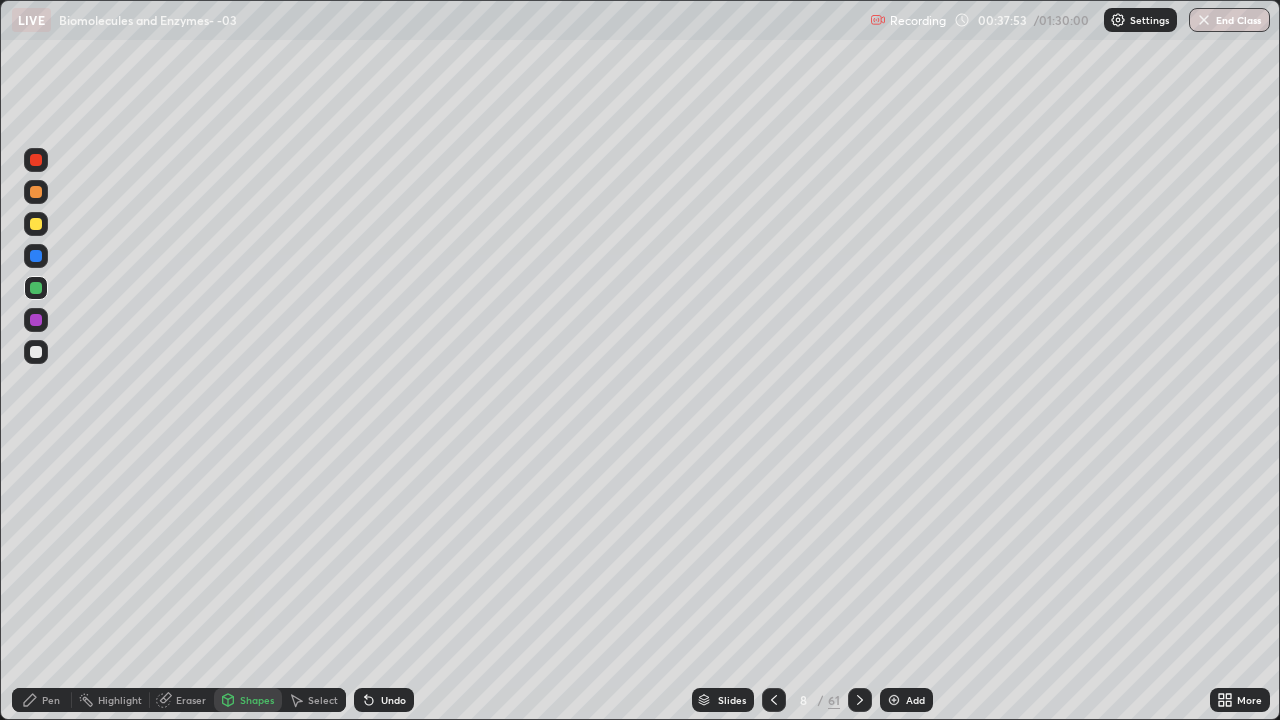 click at bounding box center (36, 256) 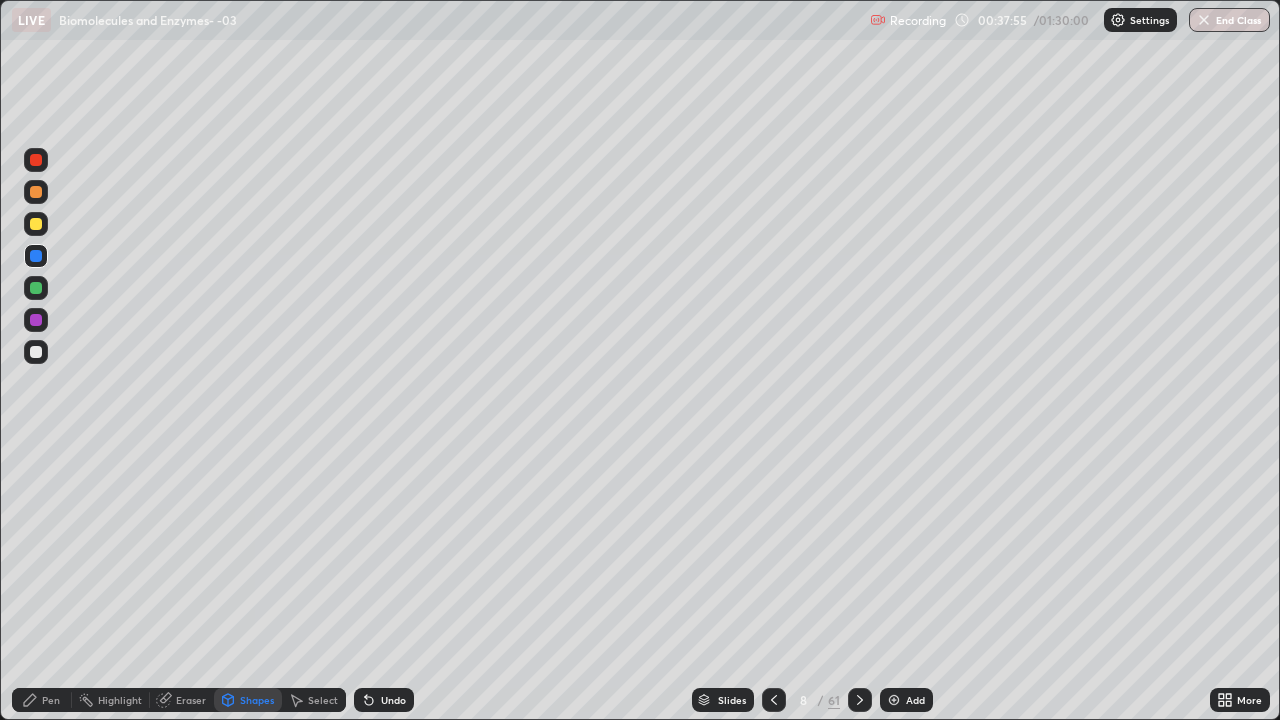 click 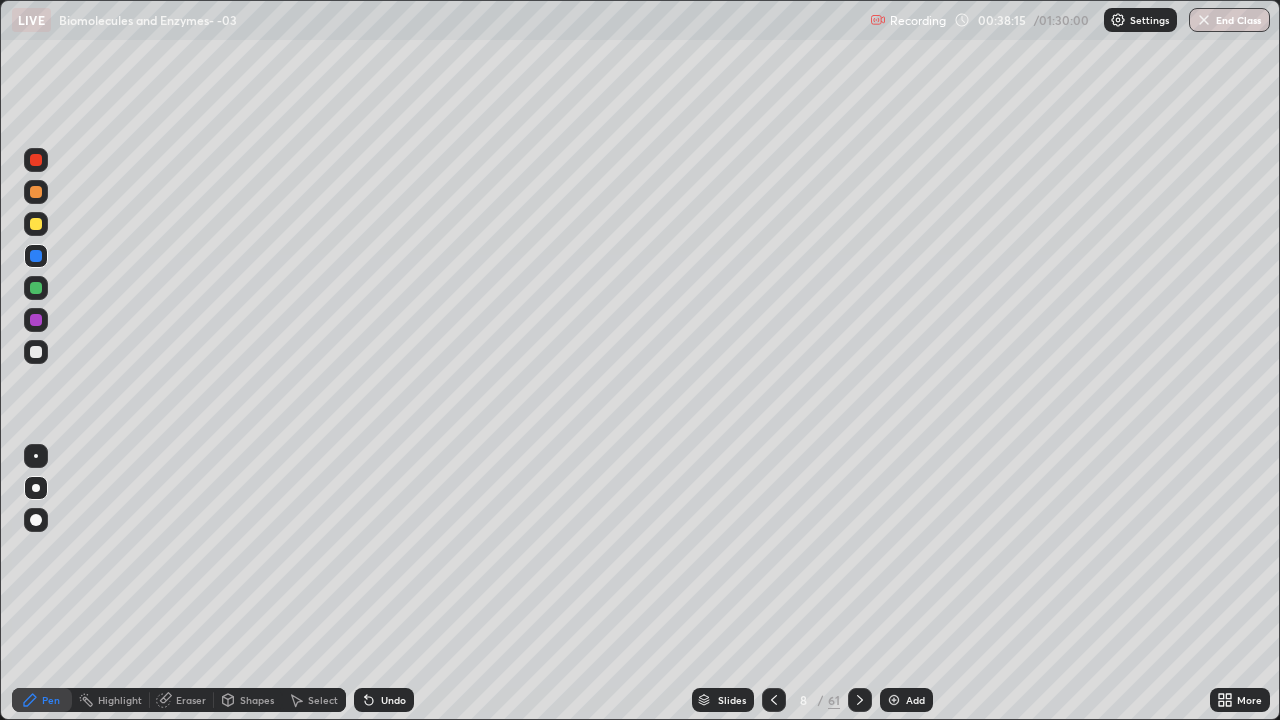 click at bounding box center (36, 288) 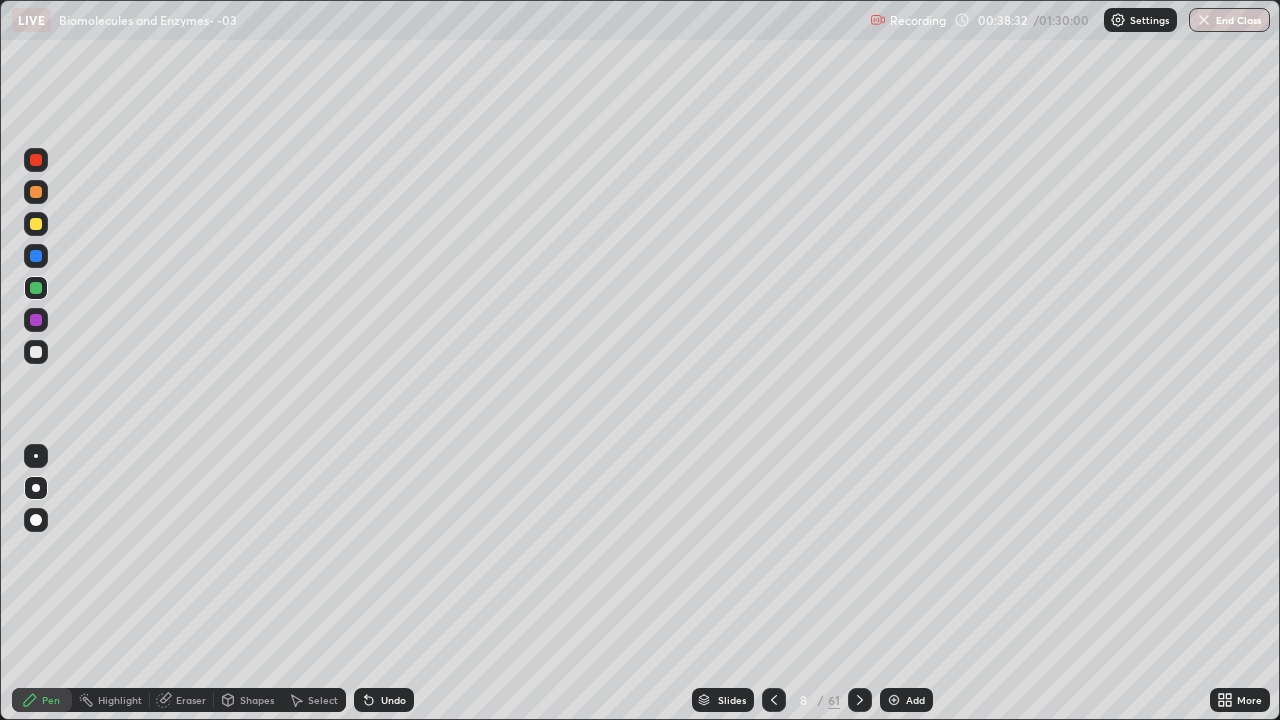 click on "Shapes" at bounding box center [248, 700] 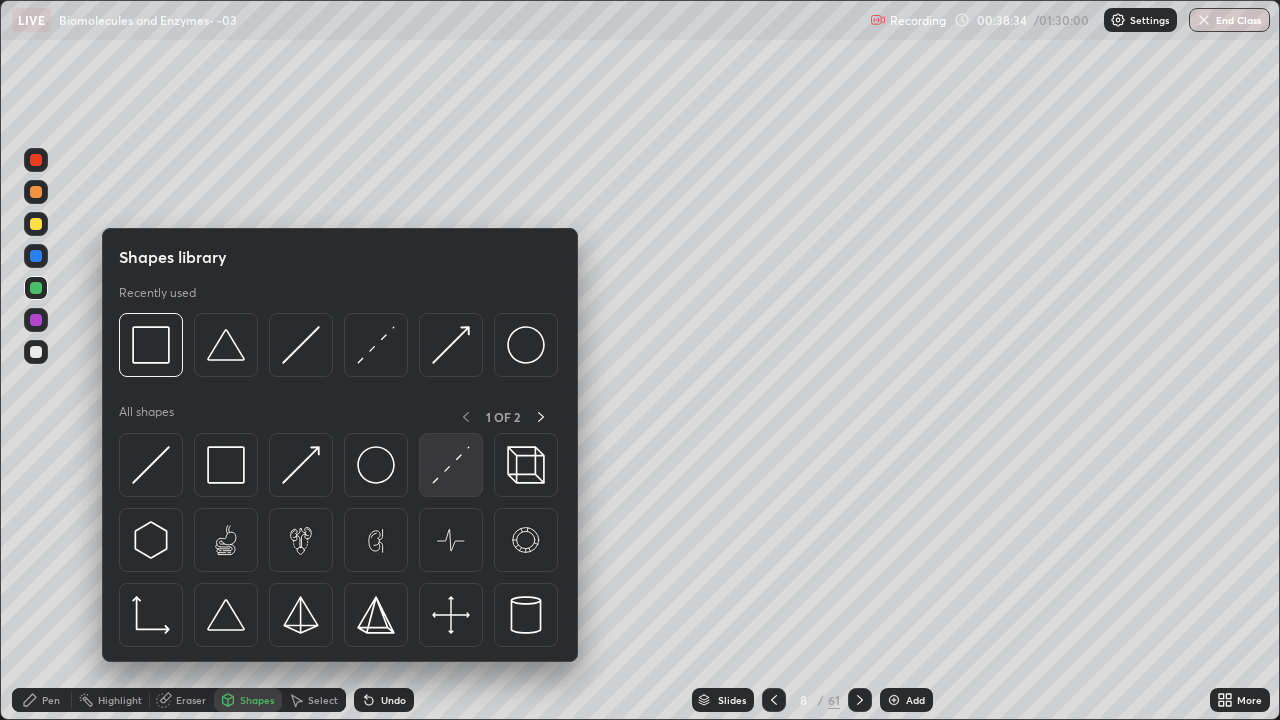 click at bounding box center [151, 345] 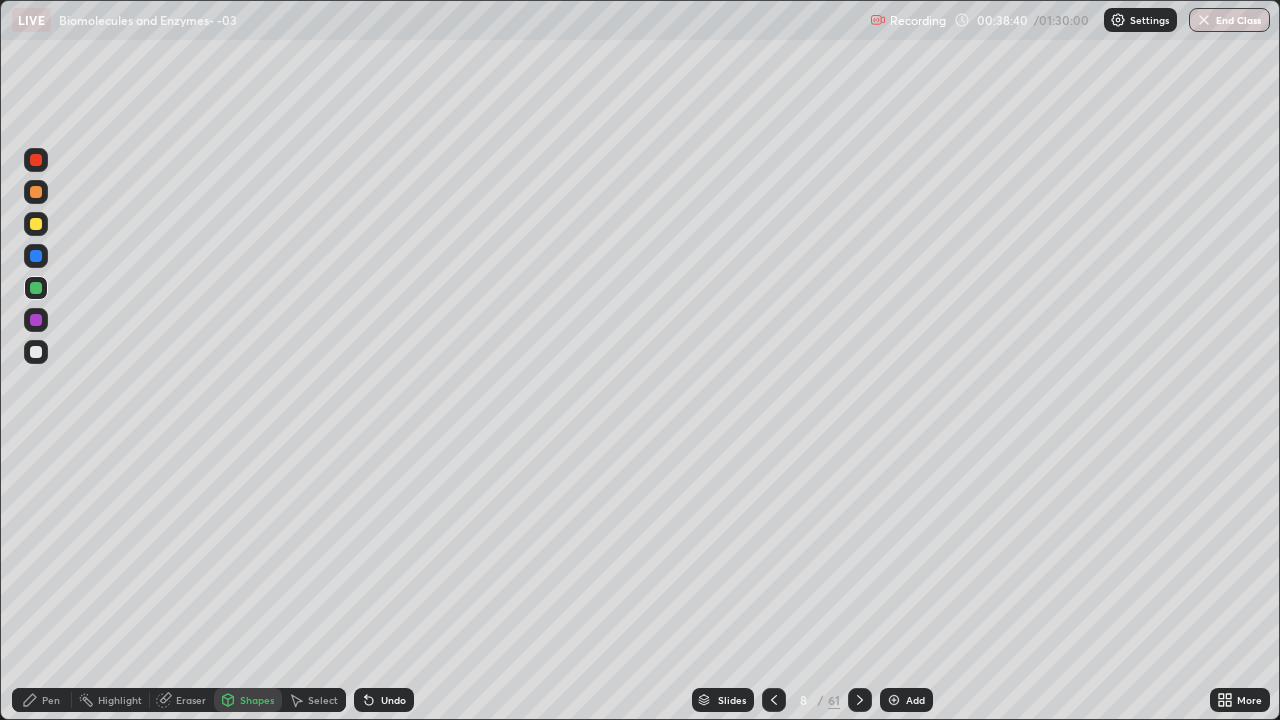click at bounding box center [36, 320] 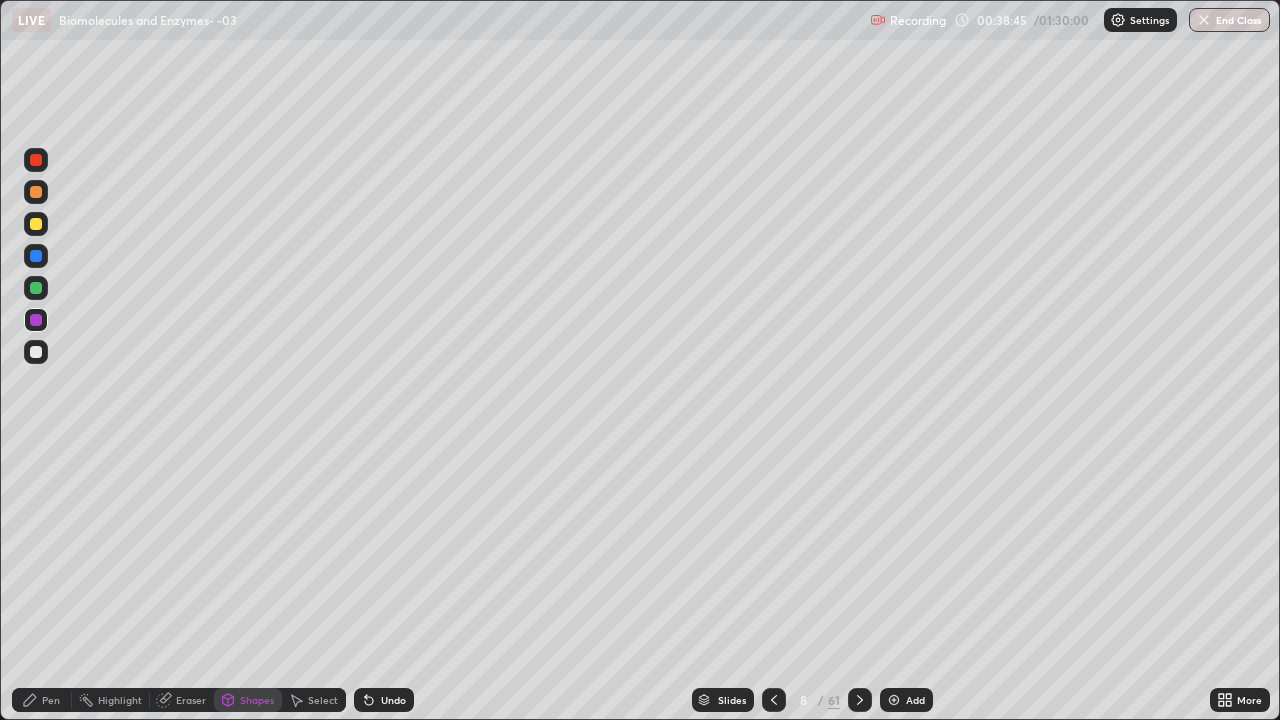 click on "Pen" at bounding box center (42, 700) 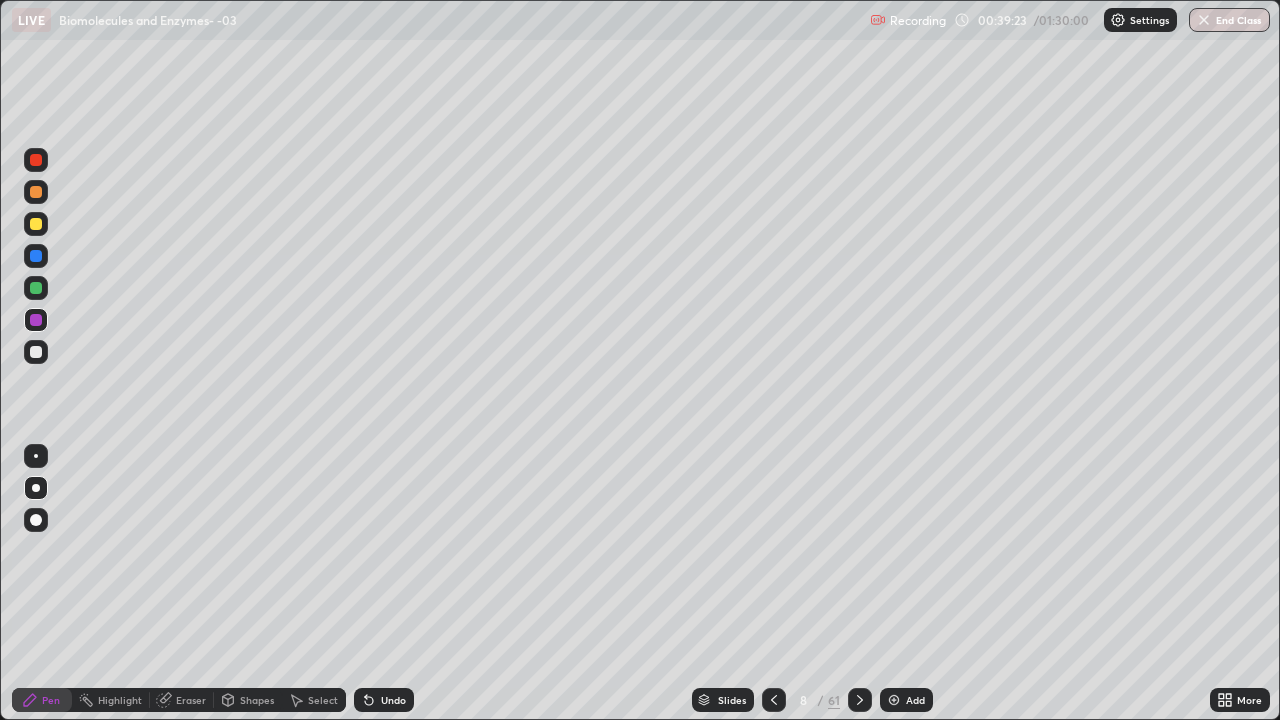 click on "Undo" at bounding box center (393, 700) 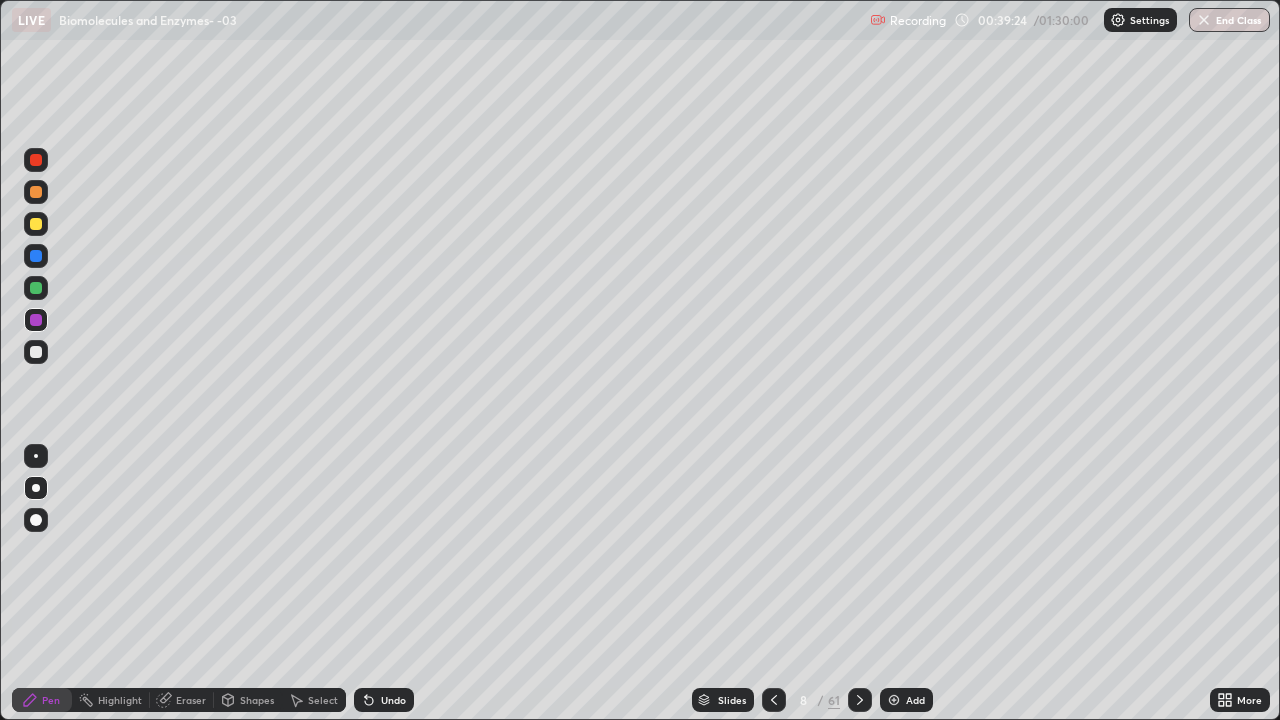 click on "Undo" at bounding box center (384, 700) 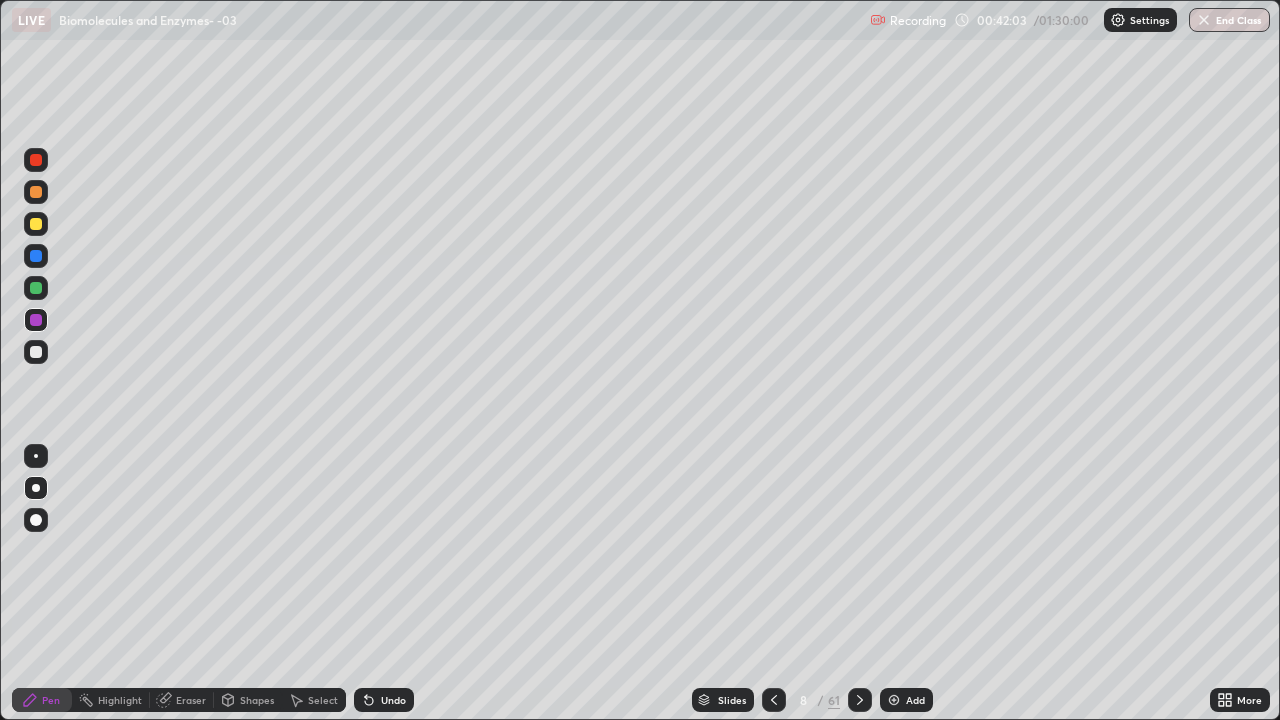 click at bounding box center [894, 700] 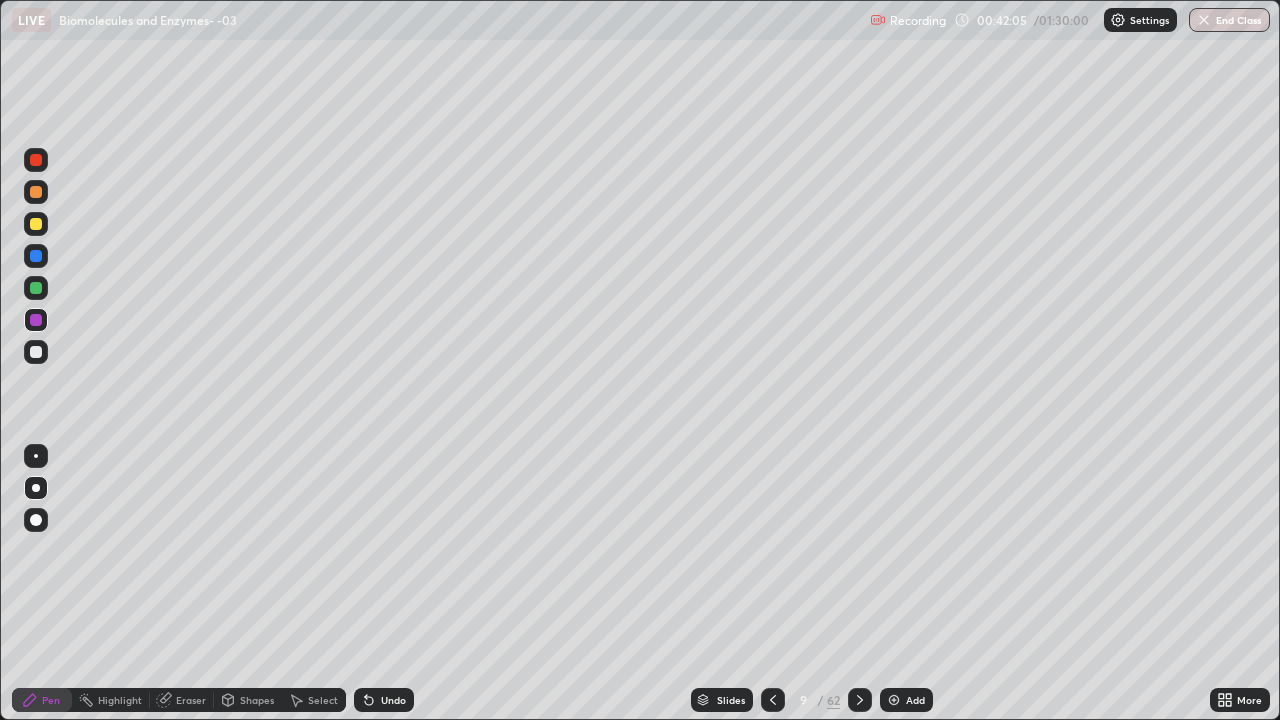 click at bounding box center [36, 160] 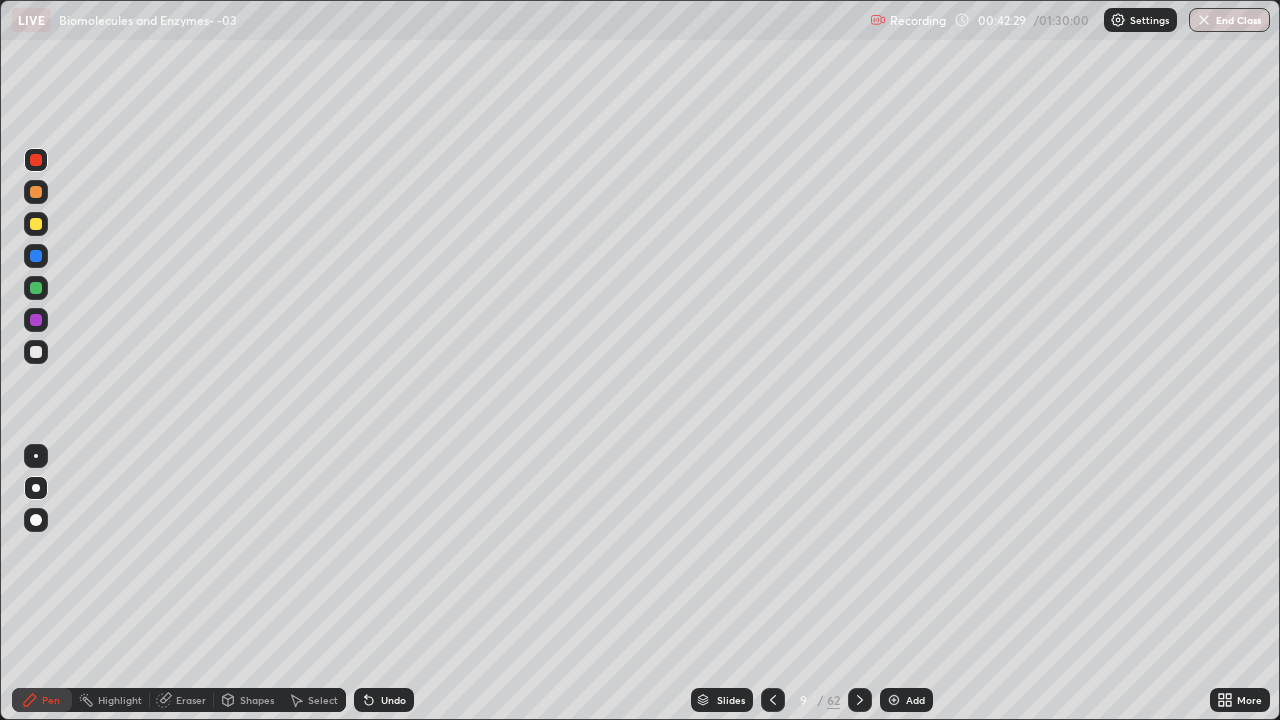 click at bounding box center [36, 224] 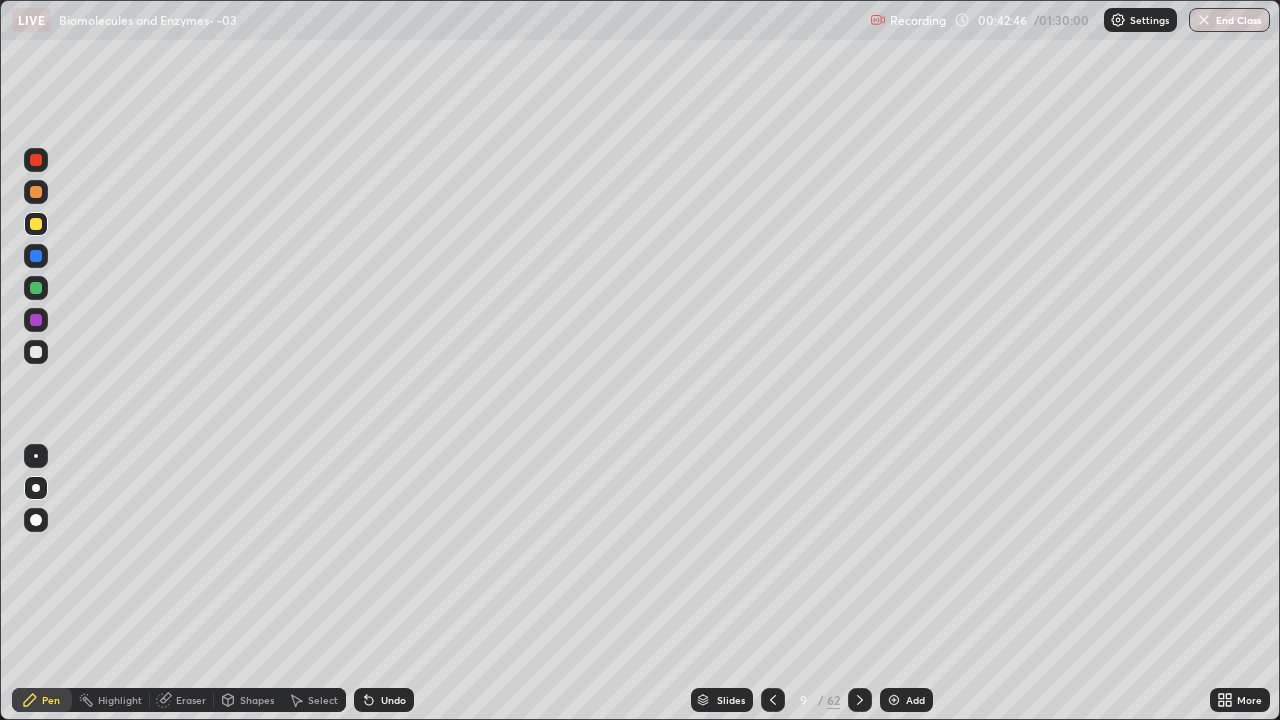 click at bounding box center [36, 288] 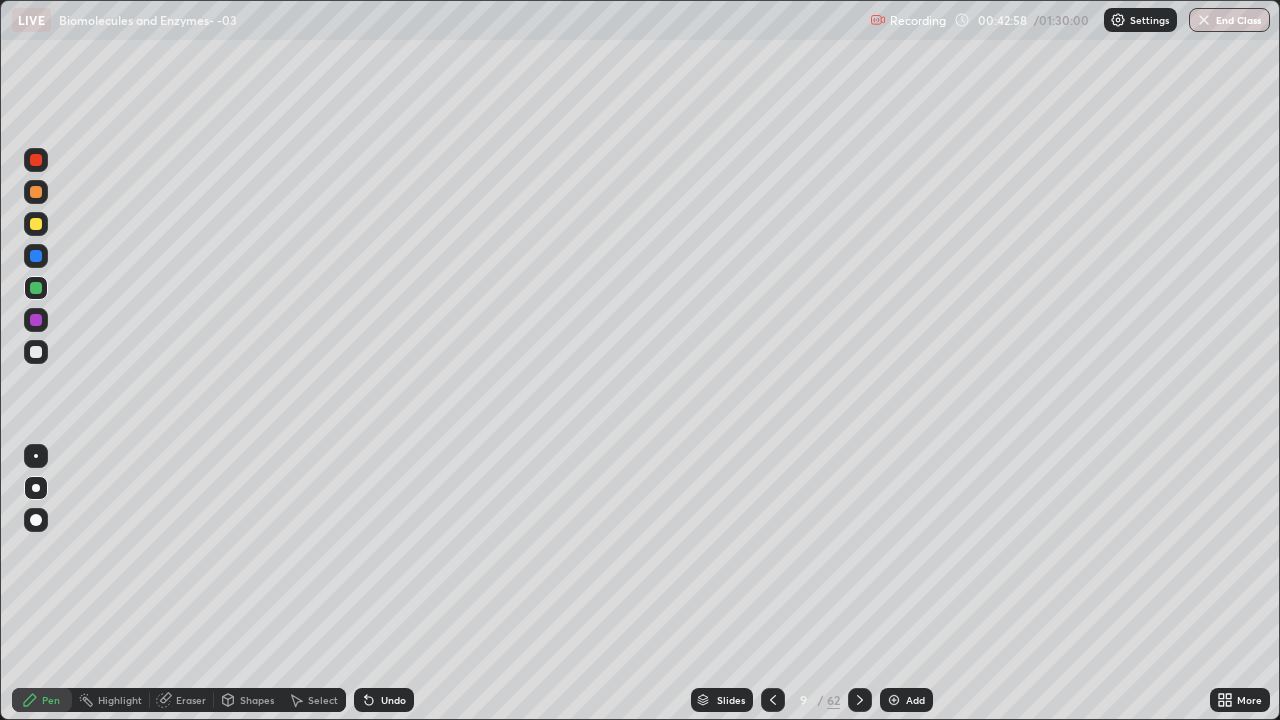 click at bounding box center [36, 288] 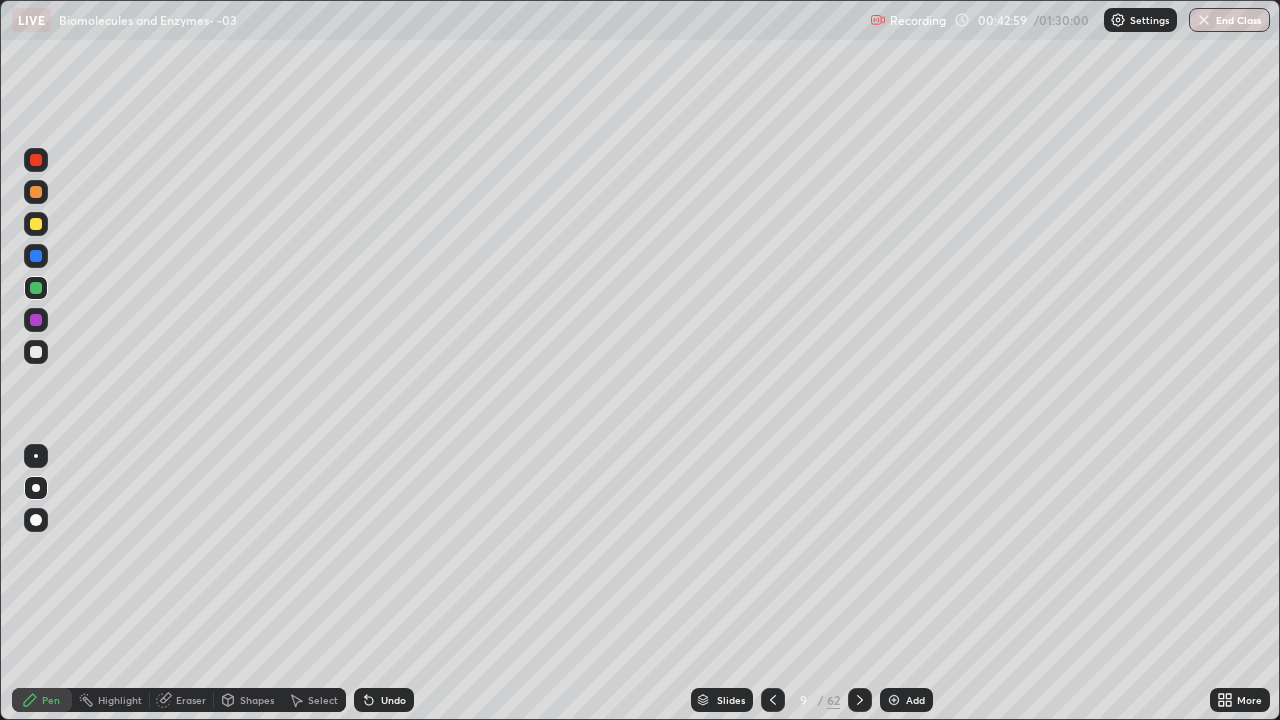 click at bounding box center [36, 256] 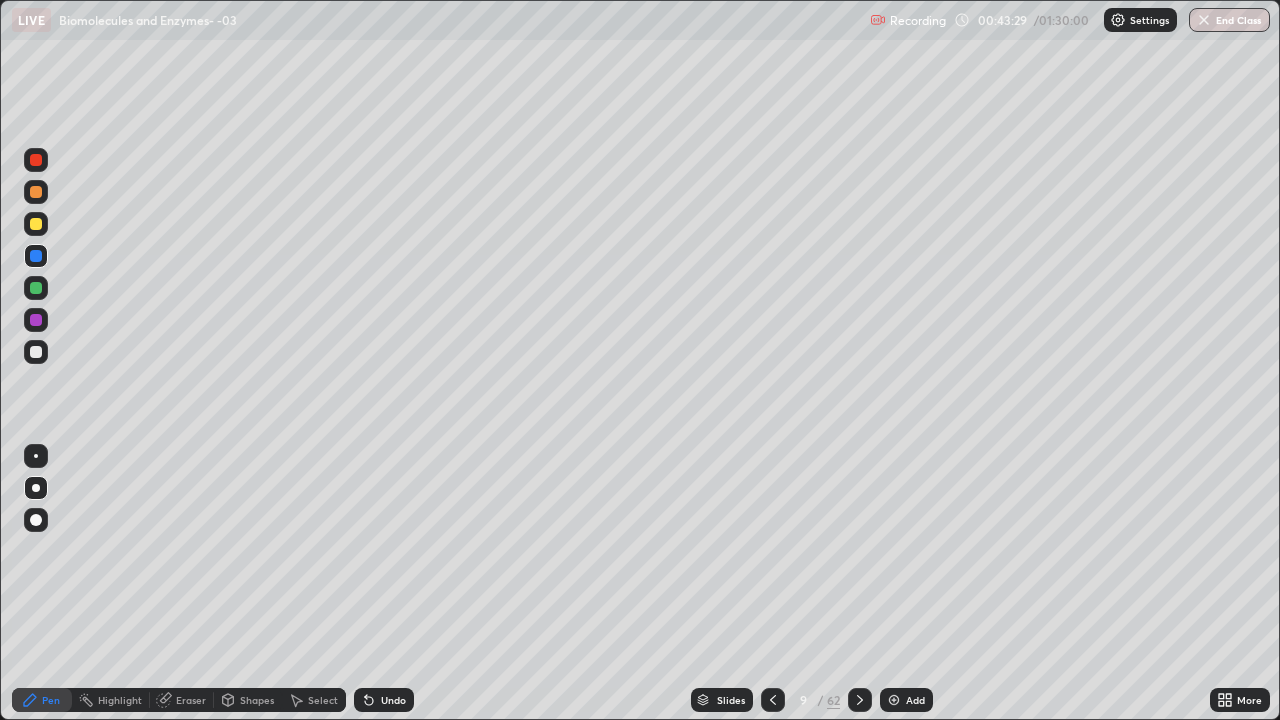 click at bounding box center [36, 352] 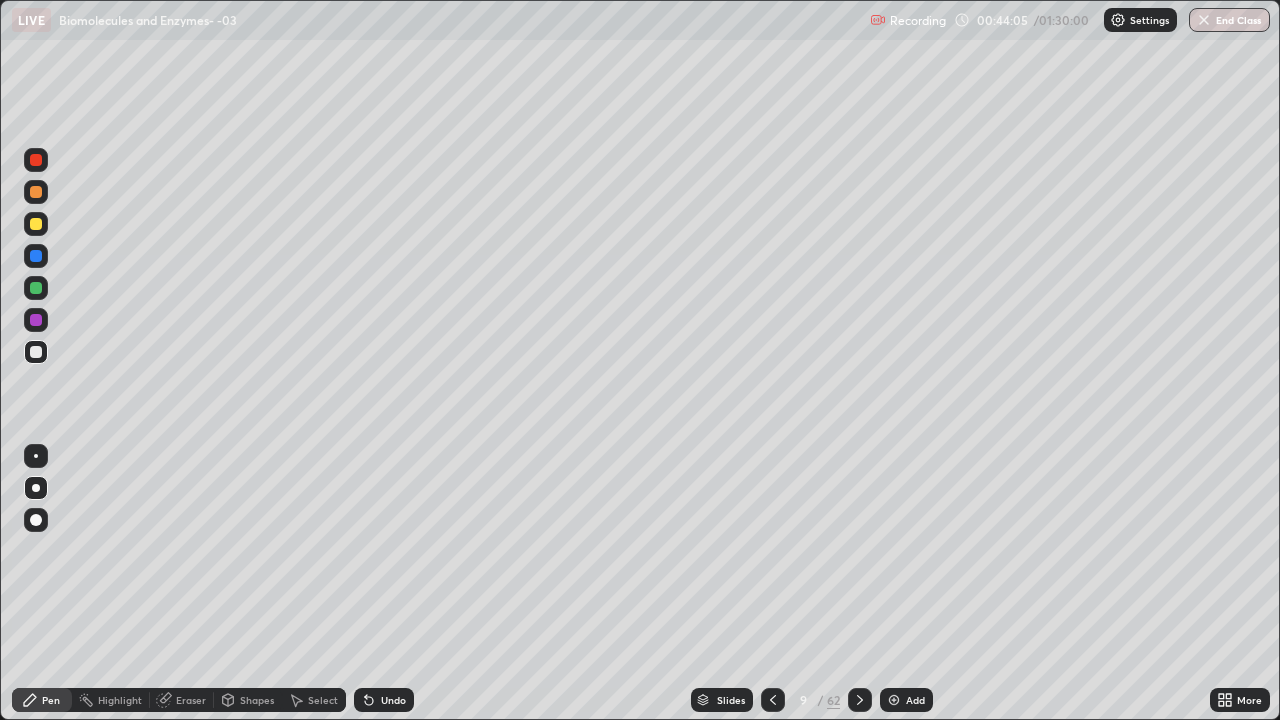 click at bounding box center [36, 224] 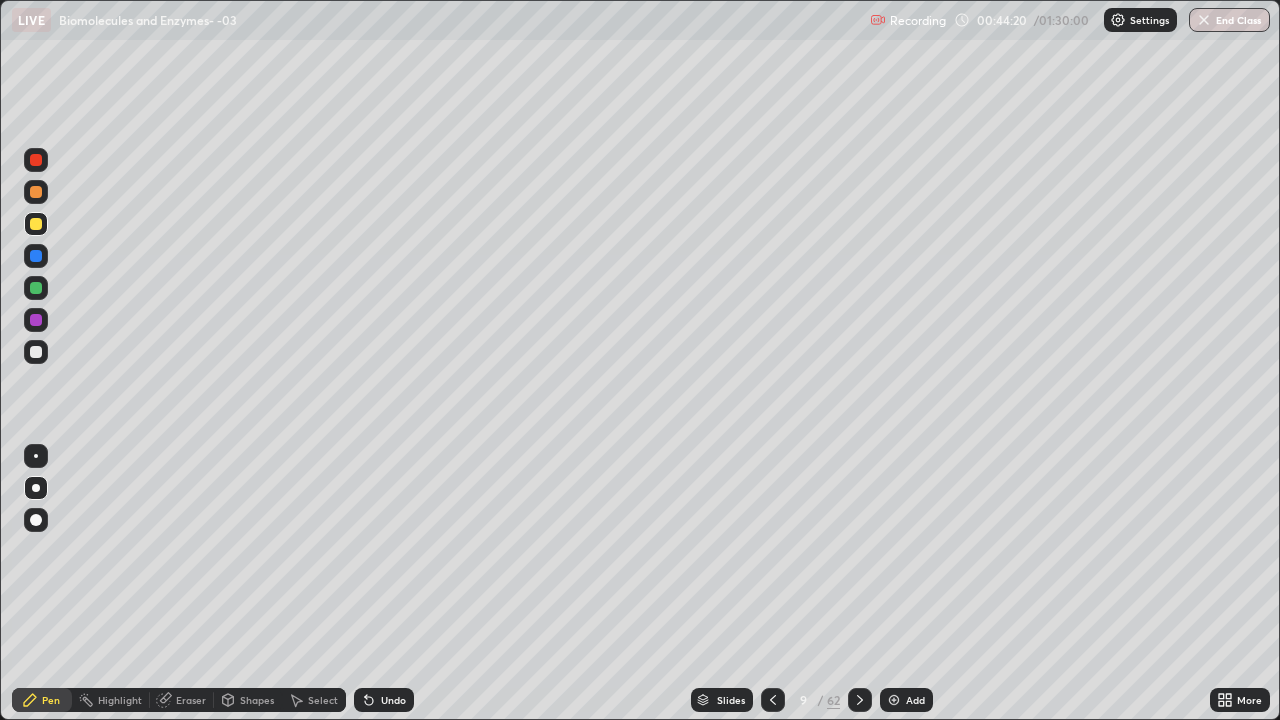 click at bounding box center [36, 288] 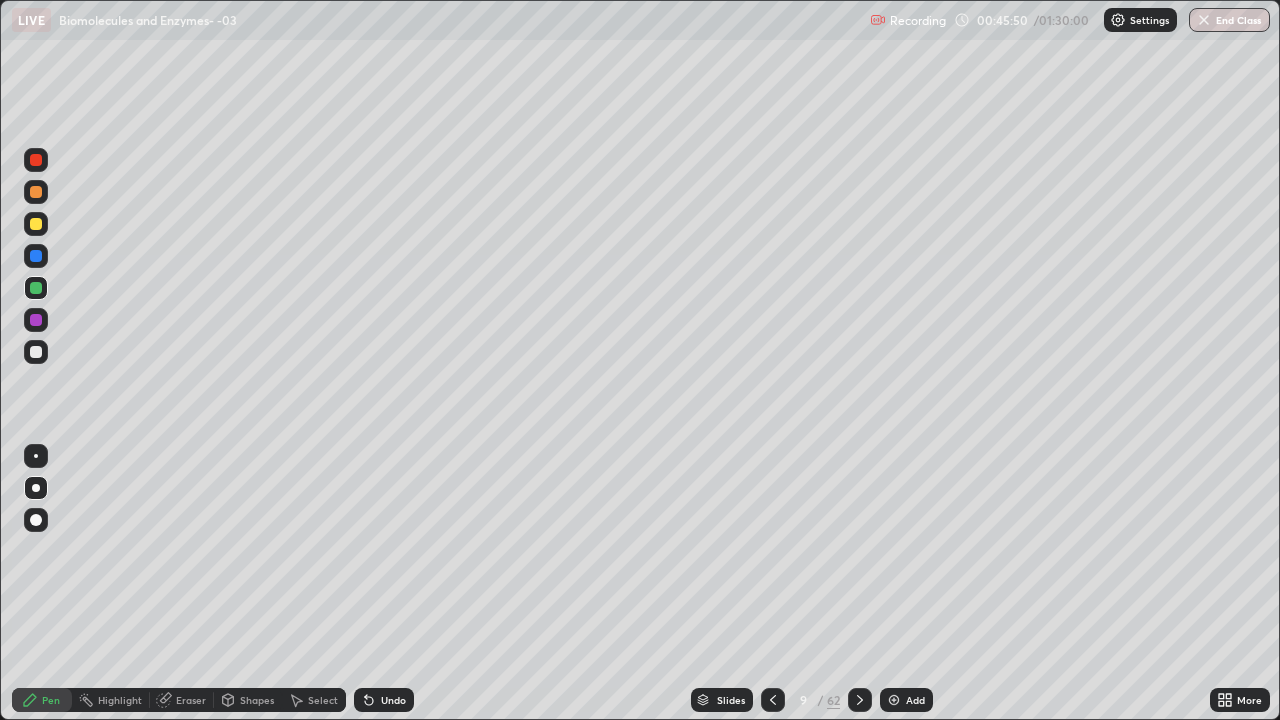 click at bounding box center (36, 352) 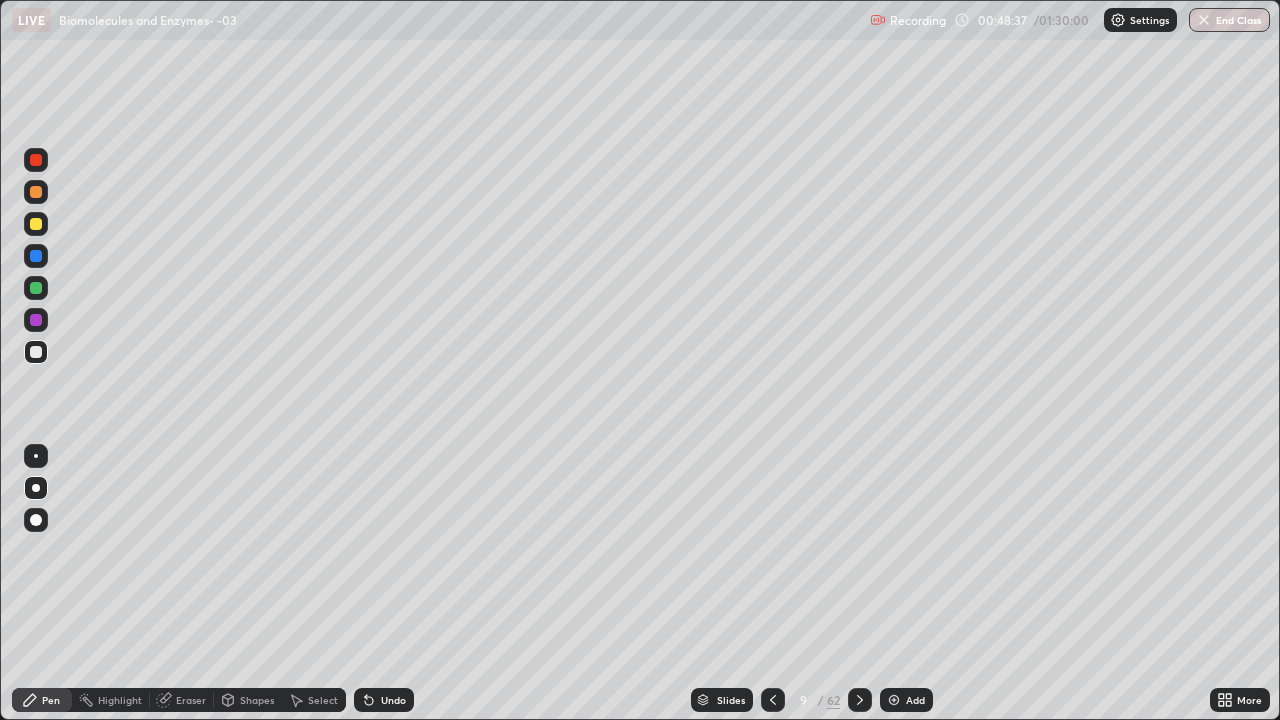 click at bounding box center [894, 700] 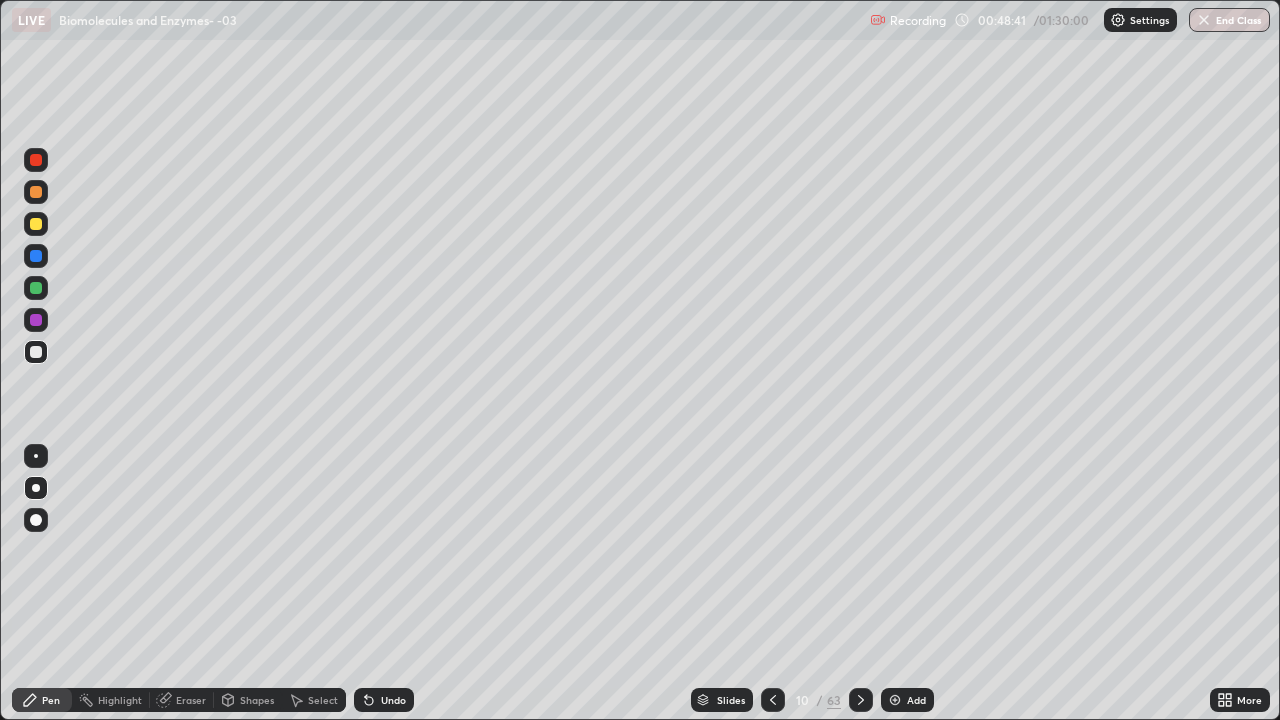 click at bounding box center [36, 224] 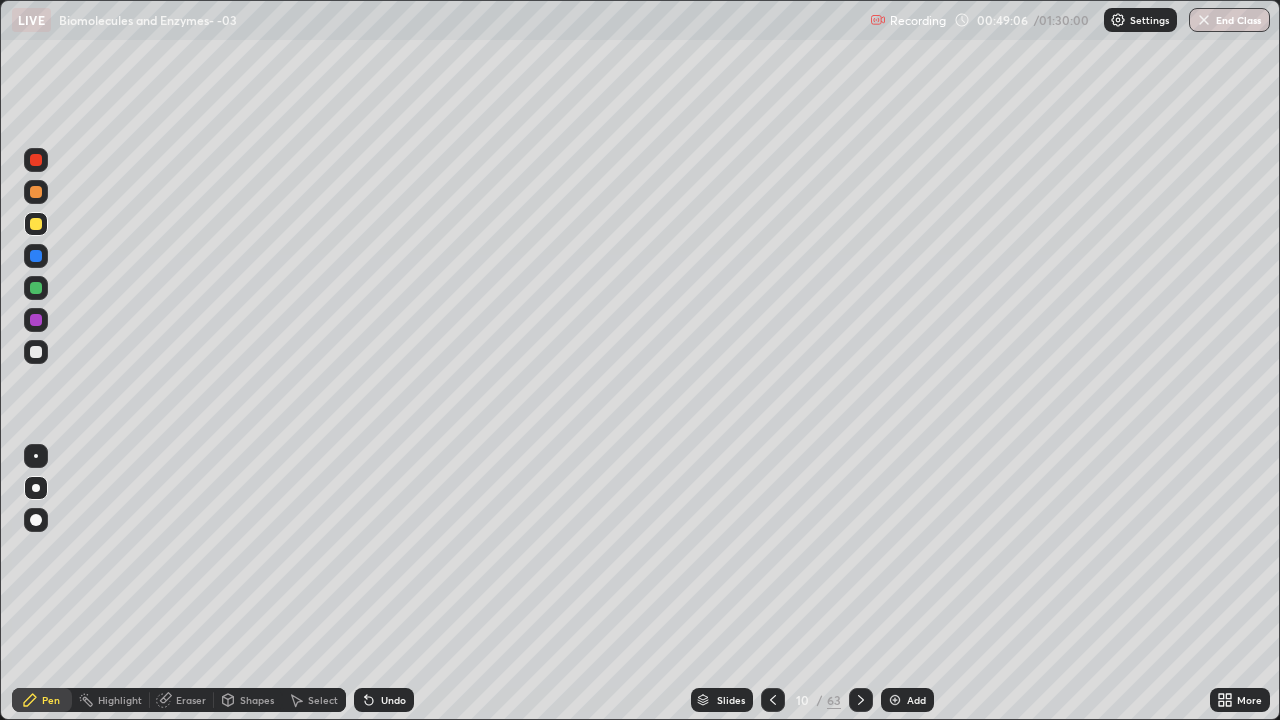 click at bounding box center (36, 288) 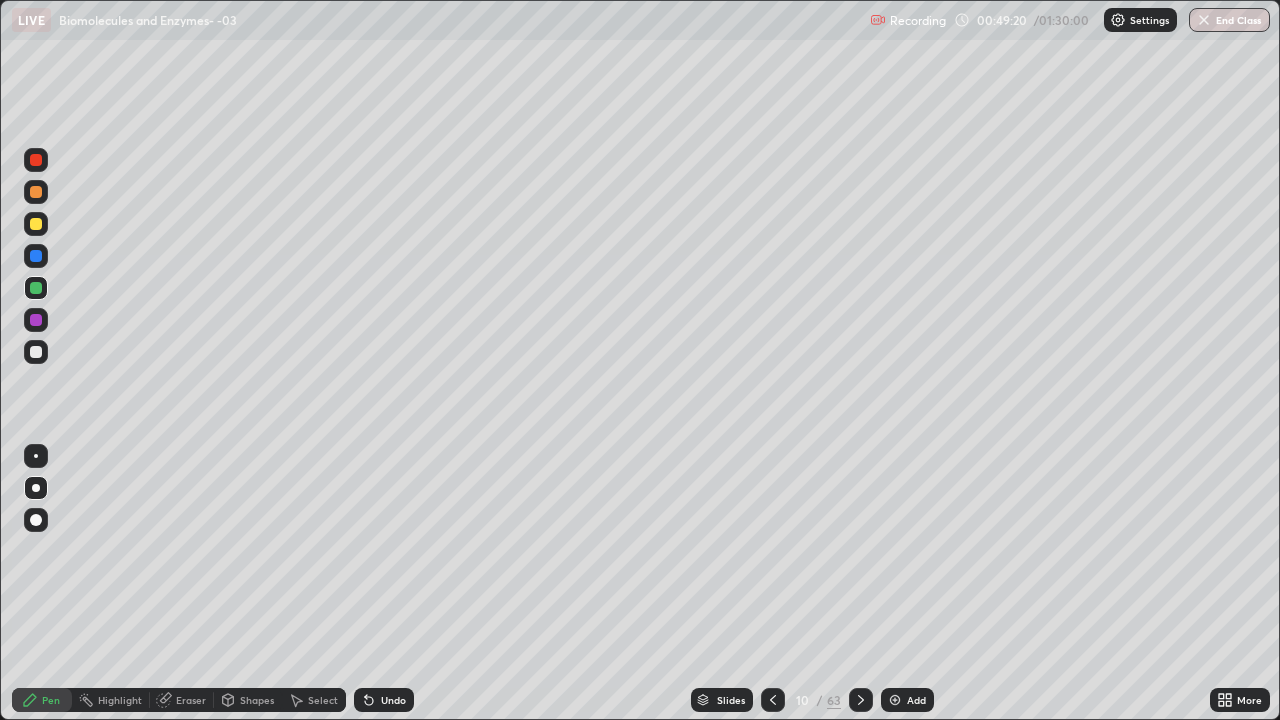 click at bounding box center [36, 320] 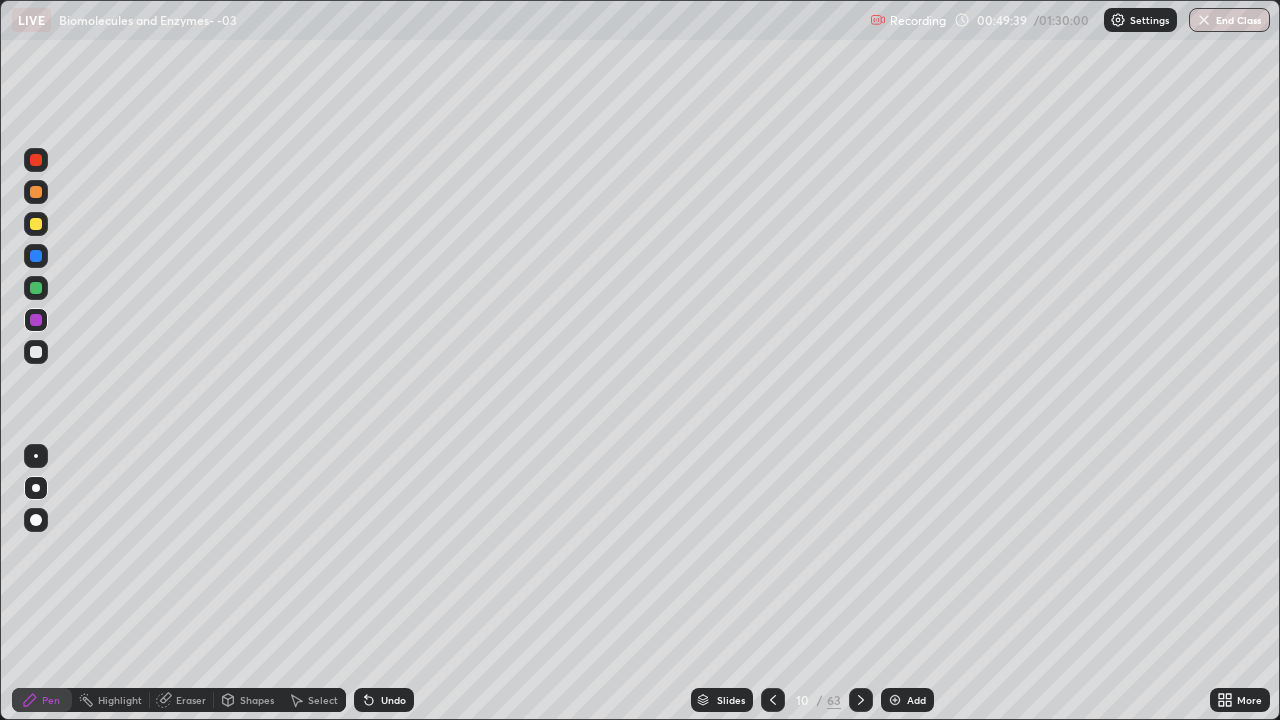 click at bounding box center (36, 256) 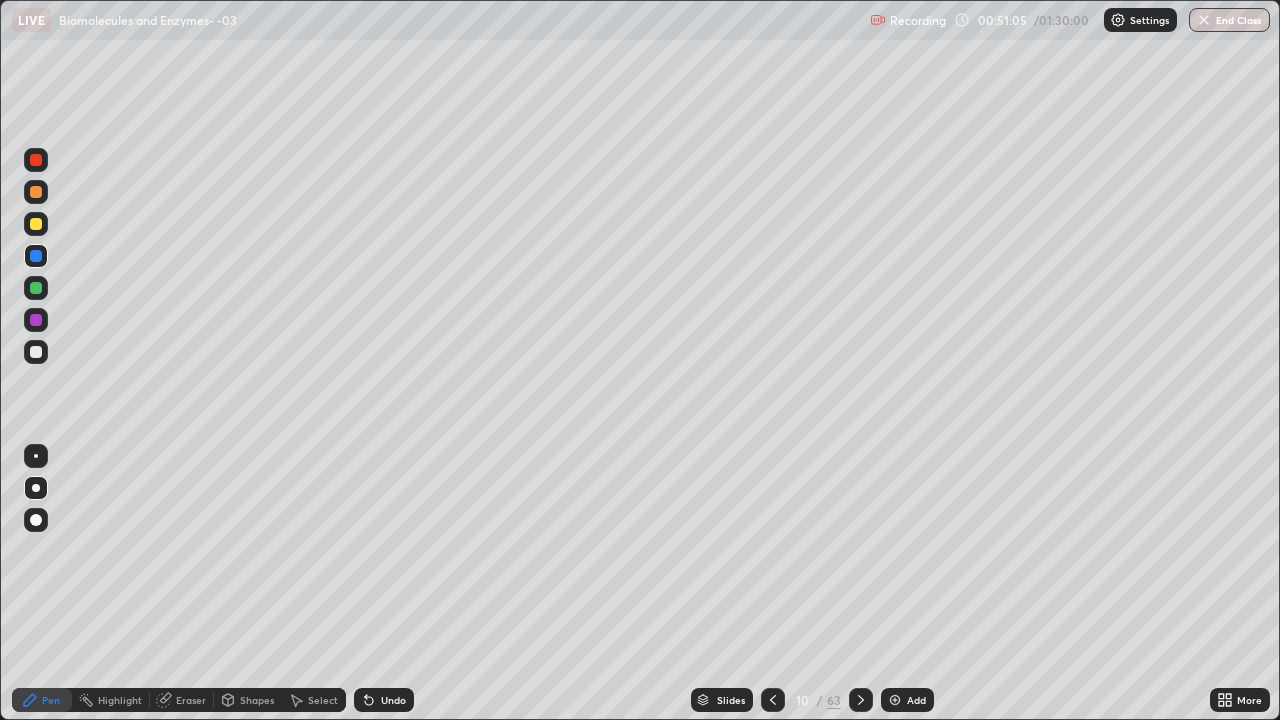 click at bounding box center [895, 700] 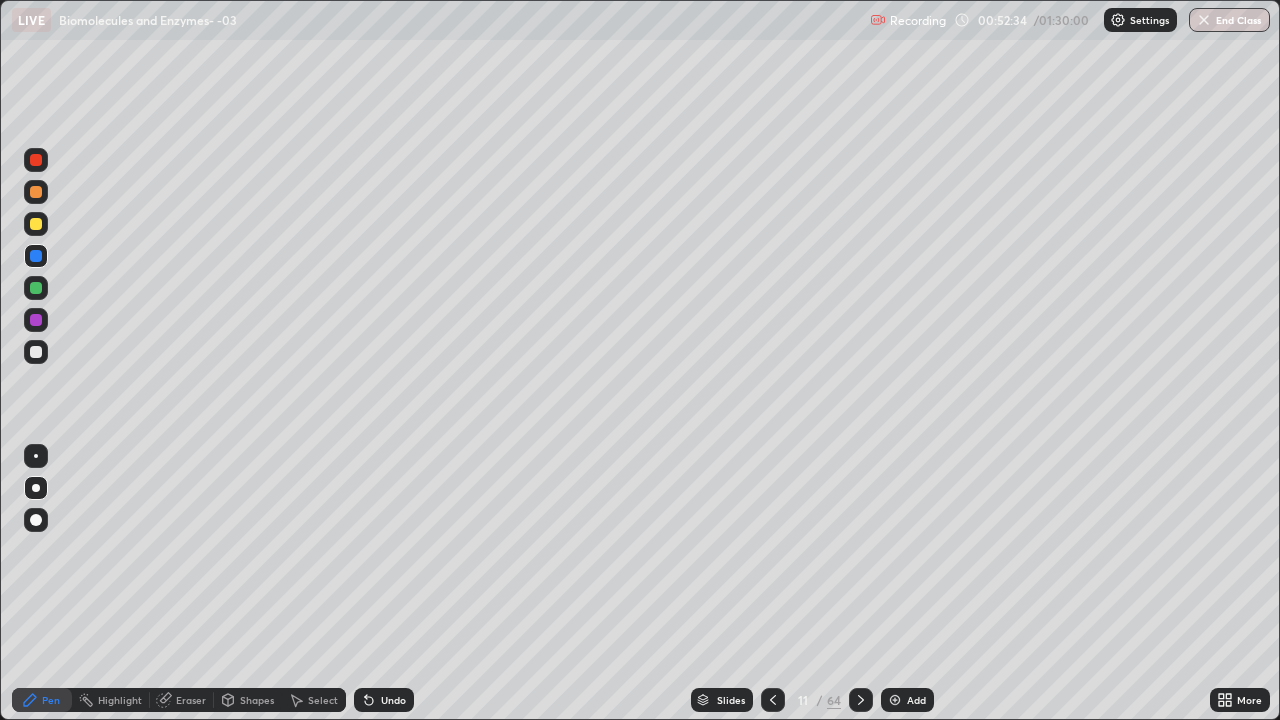click at bounding box center [36, 160] 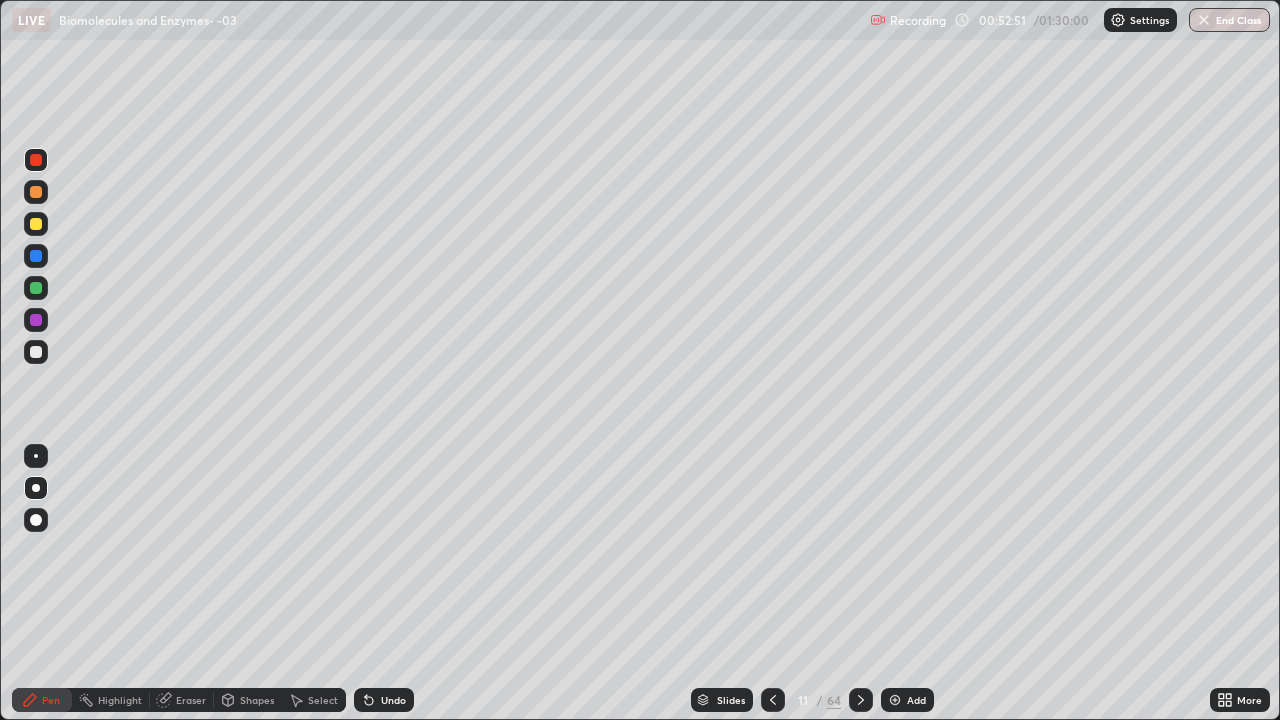 click at bounding box center (36, 256) 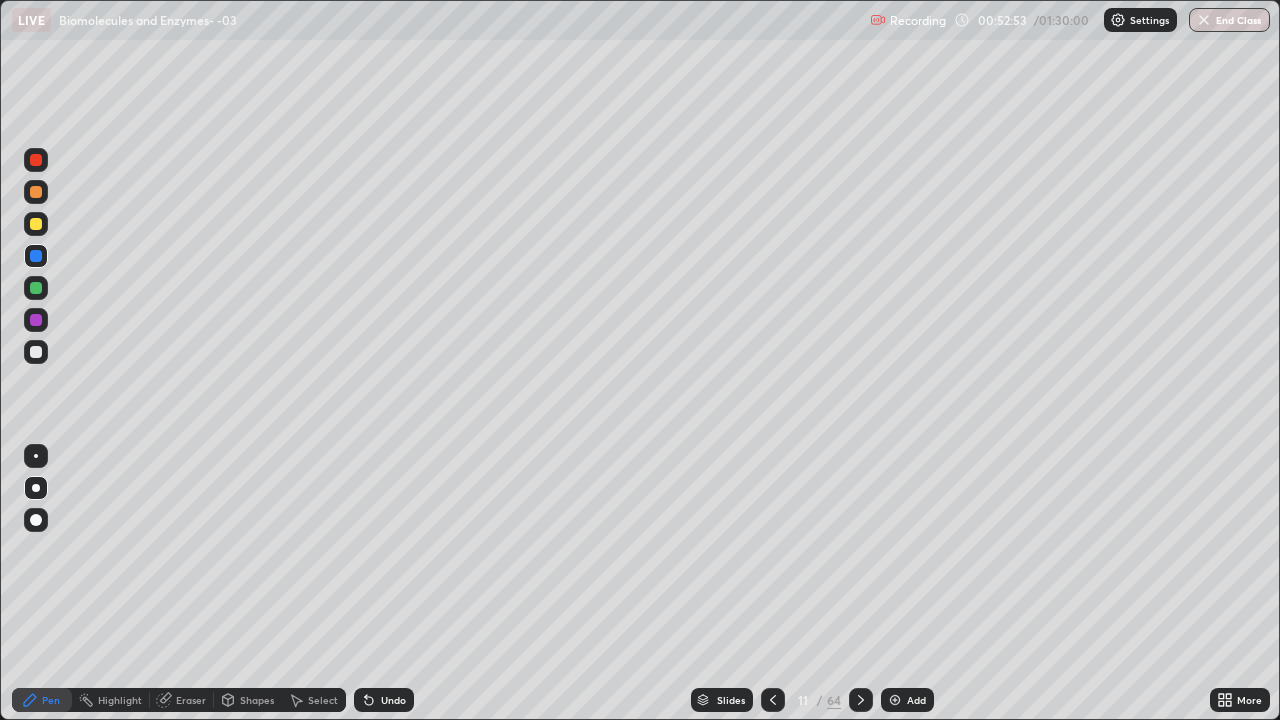 click at bounding box center (36, 320) 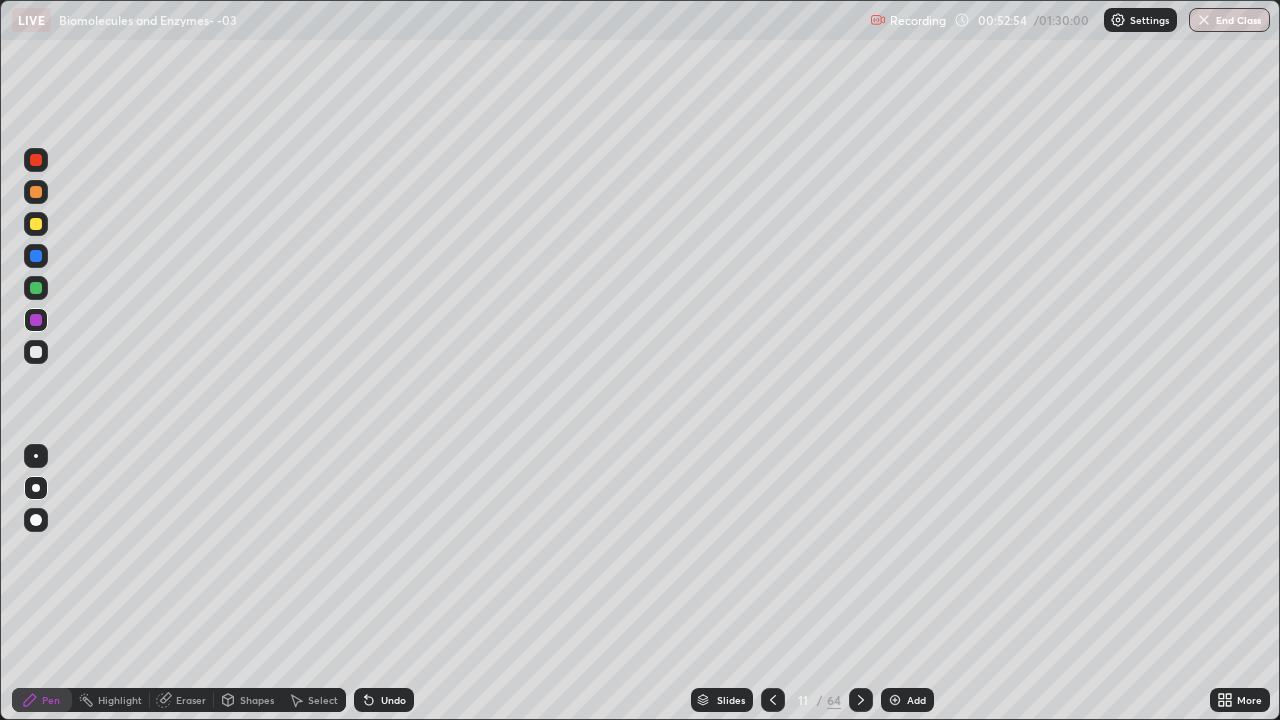 click at bounding box center [36, 288] 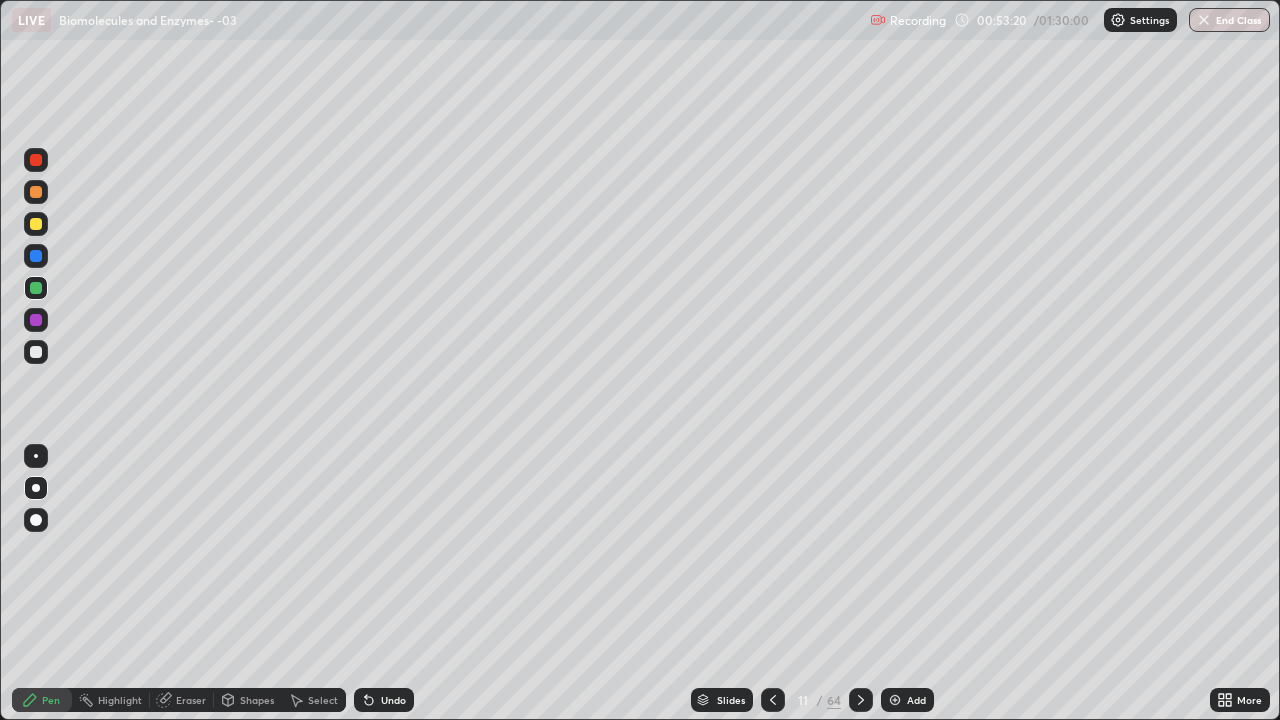 click at bounding box center [36, 256] 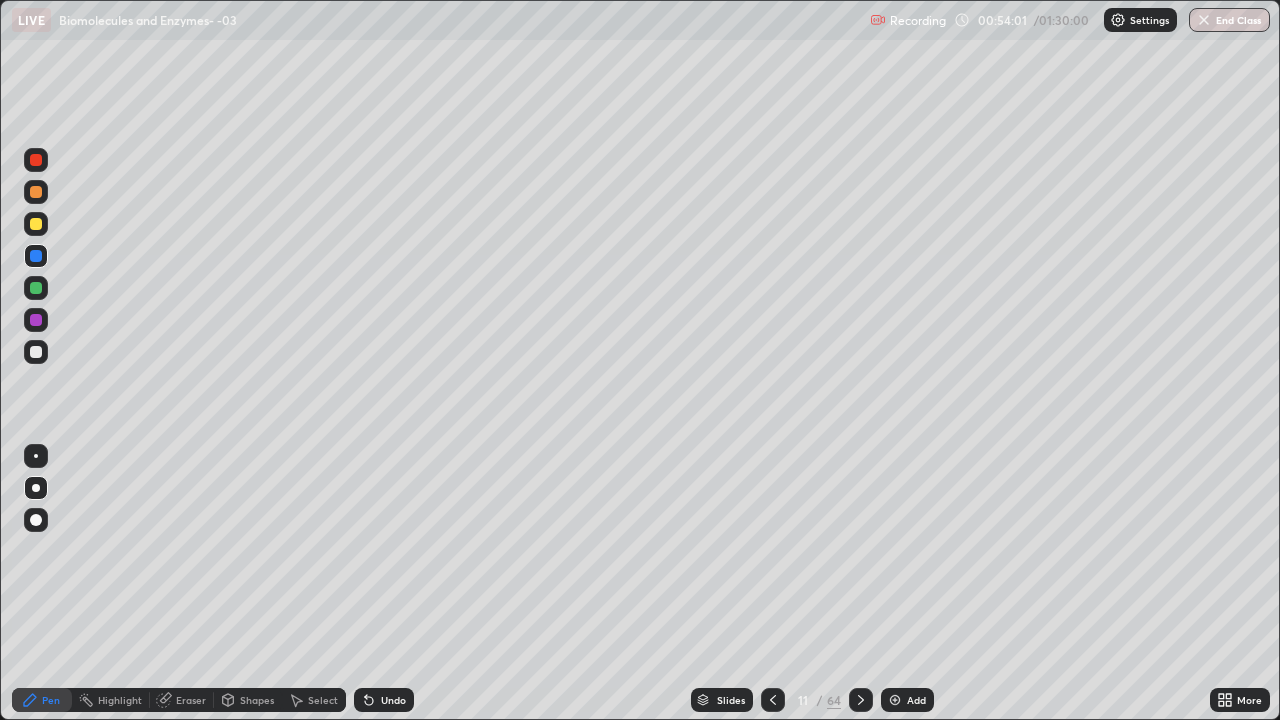 click at bounding box center [36, 352] 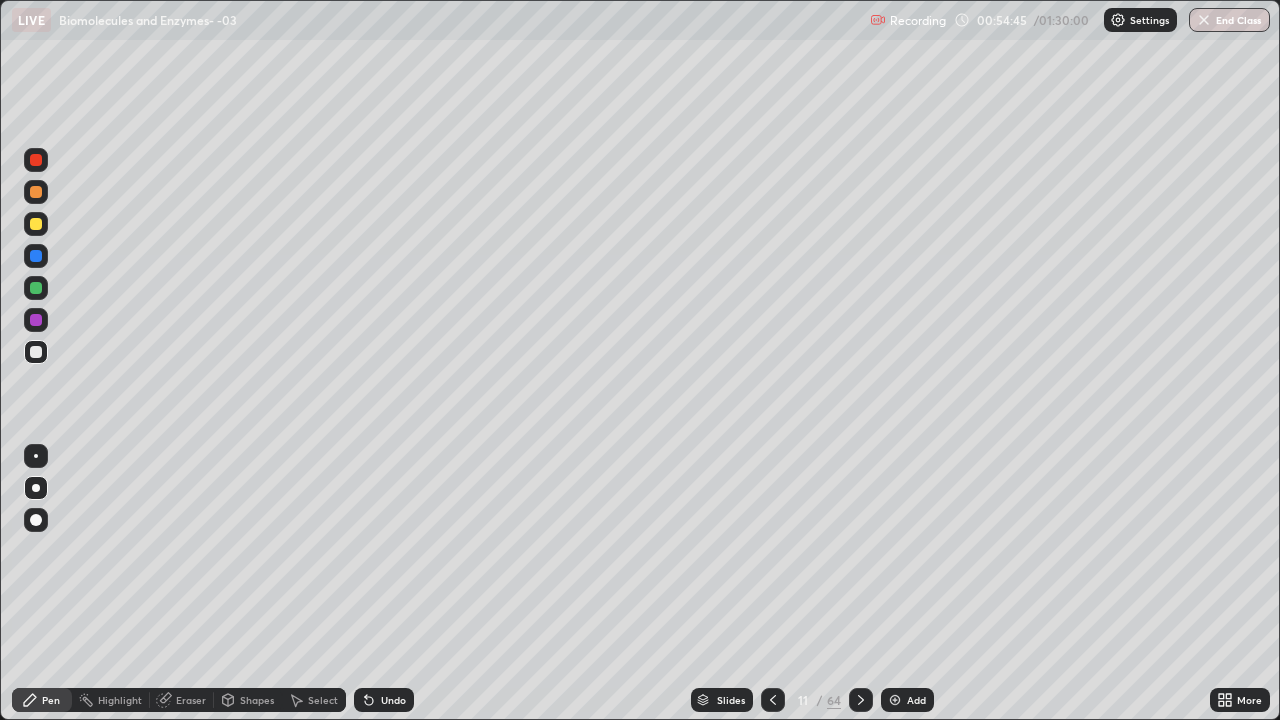 click on "Undo" at bounding box center [393, 700] 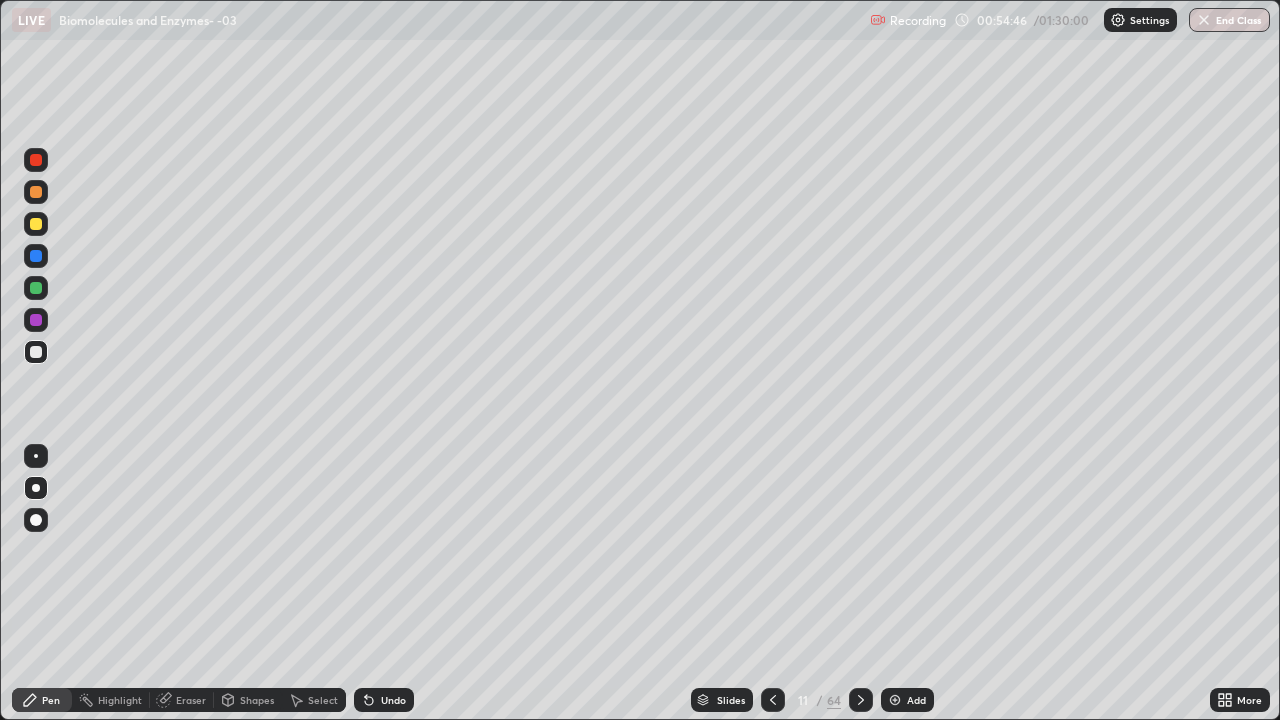 click on "Undo" at bounding box center [384, 700] 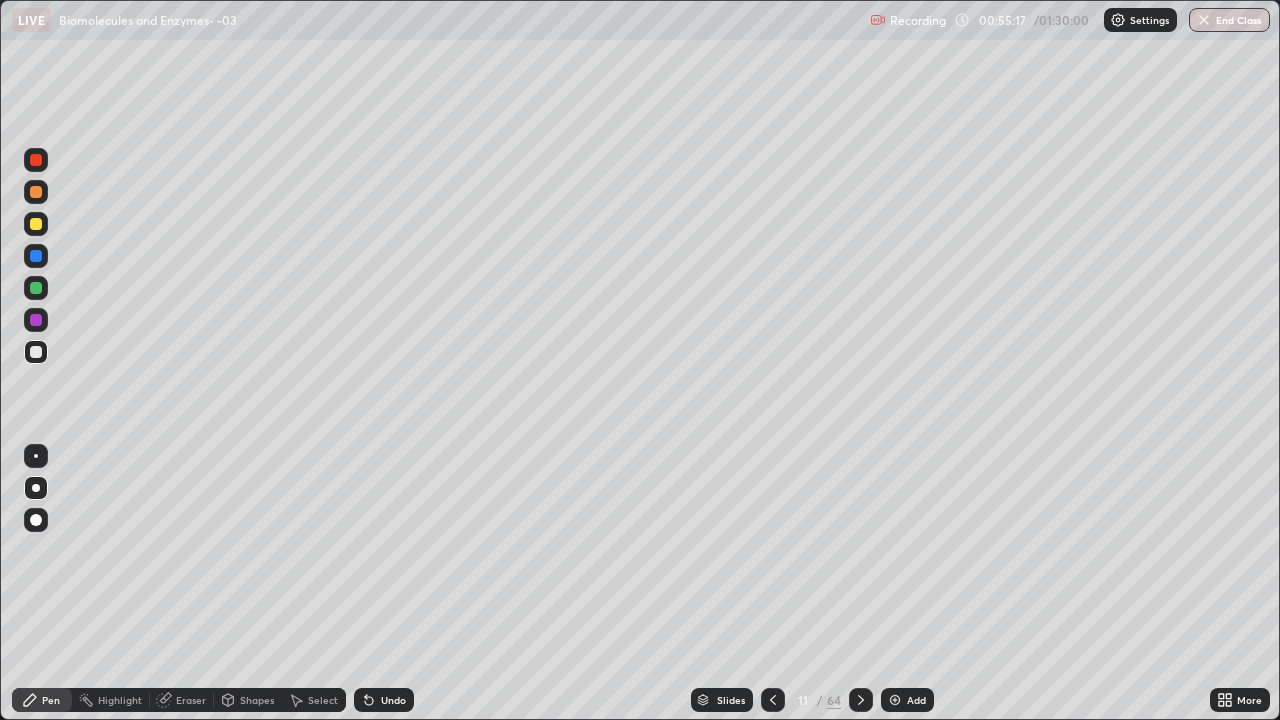 click at bounding box center [36, 320] 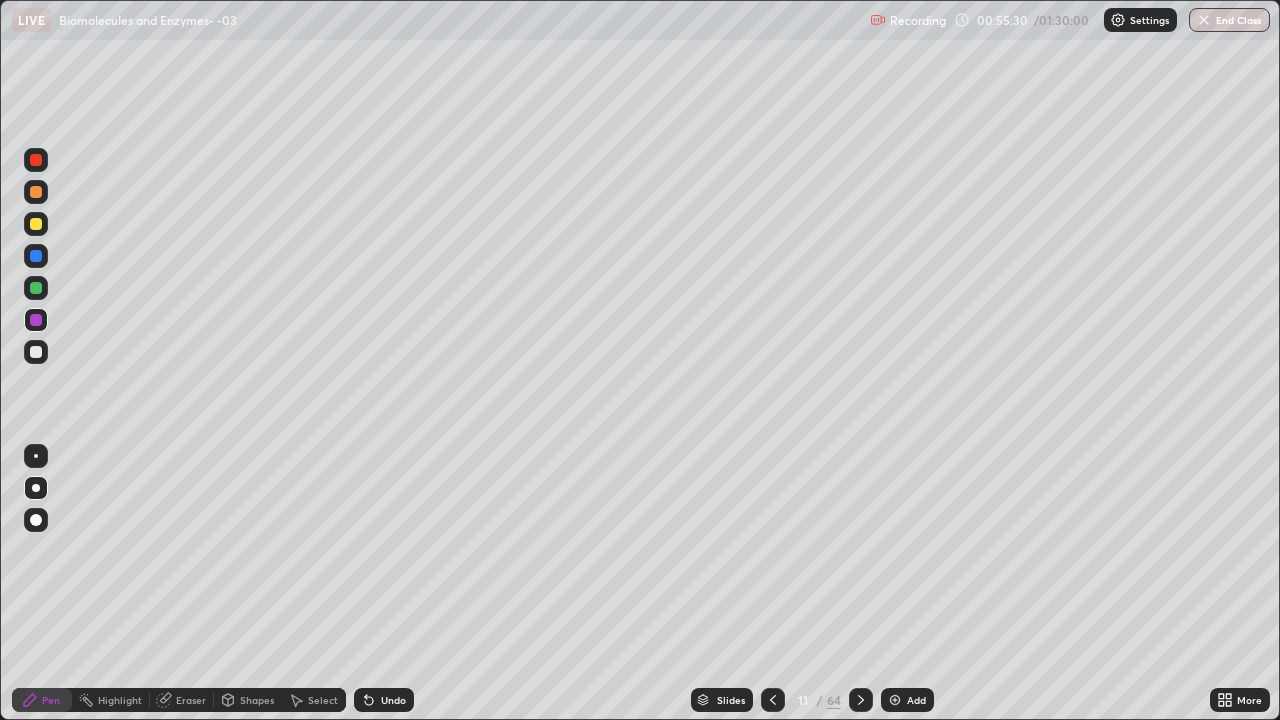 click at bounding box center (36, 288) 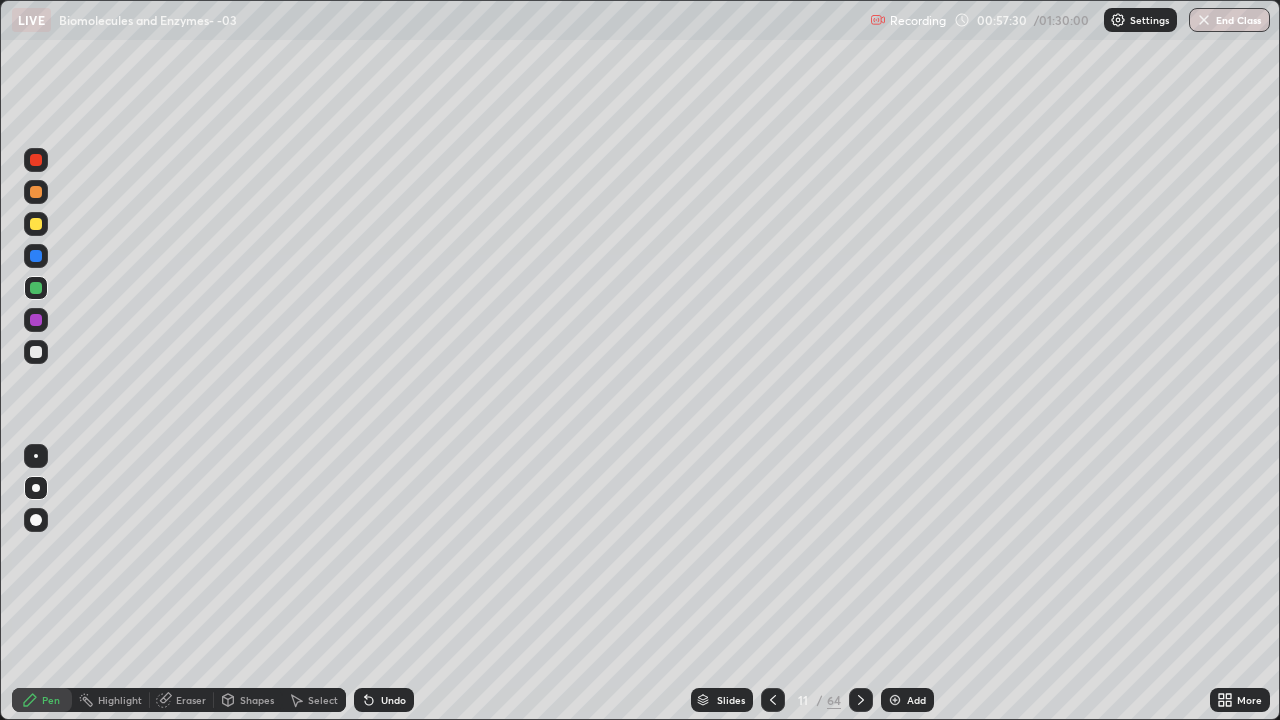 click at bounding box center (895, 700) 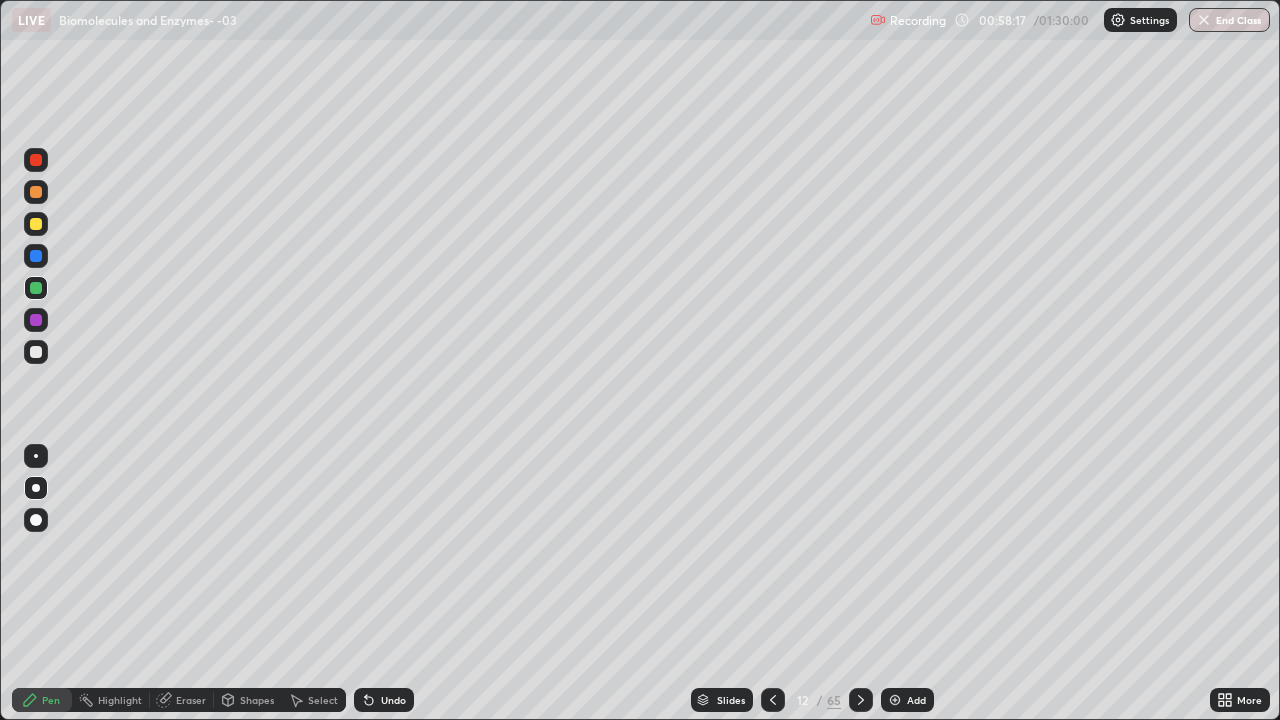 click at bounding box center (36, 160) 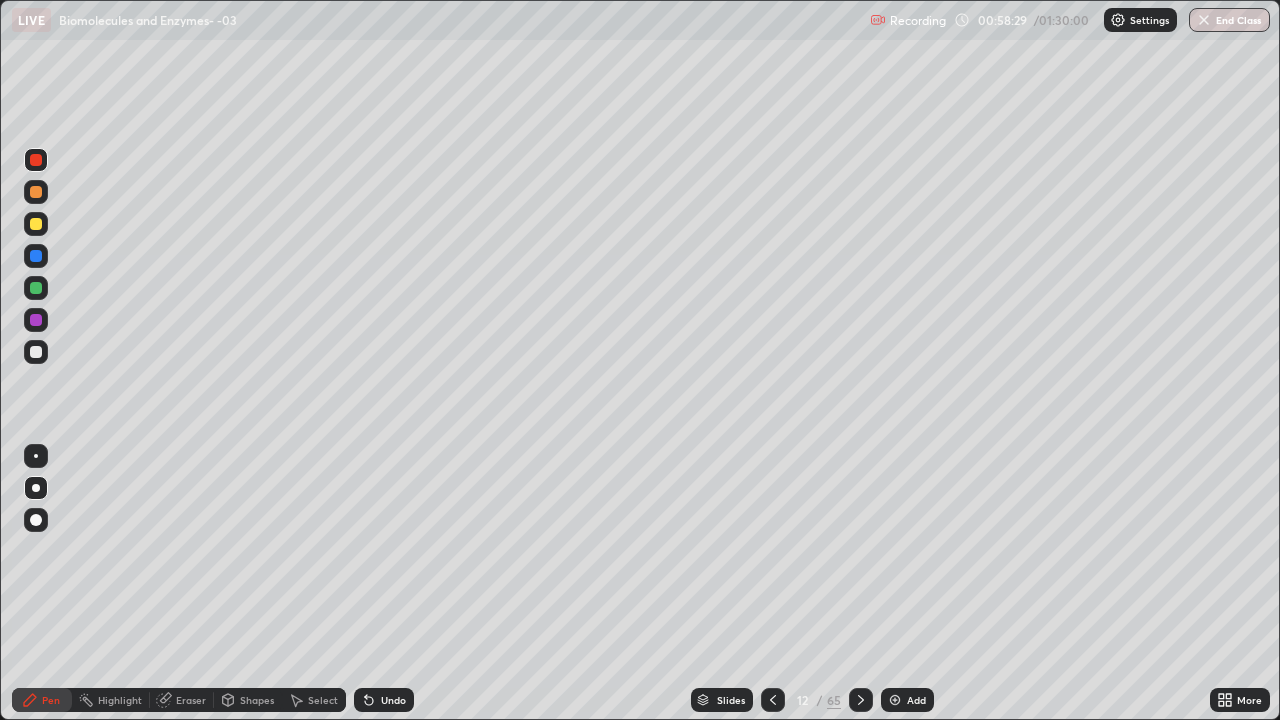 click at bounding box center [36, 288] 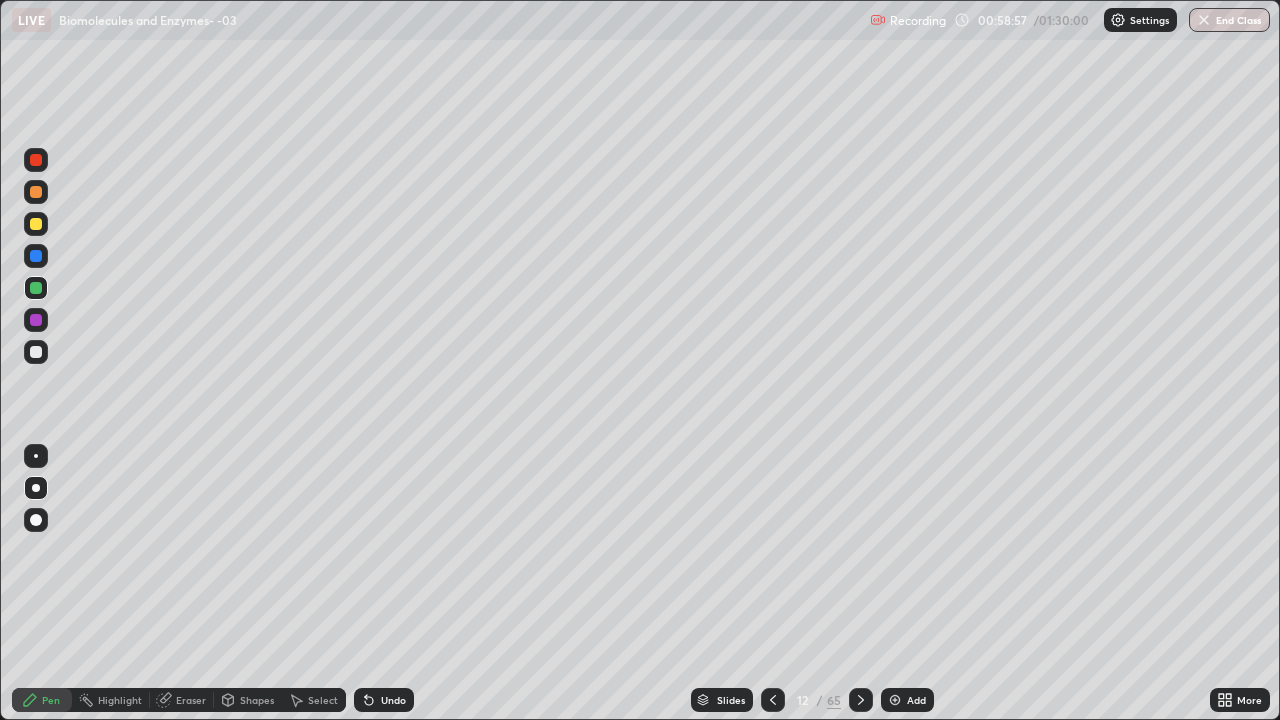 click on "Undo" at bounding box center [384, 700] 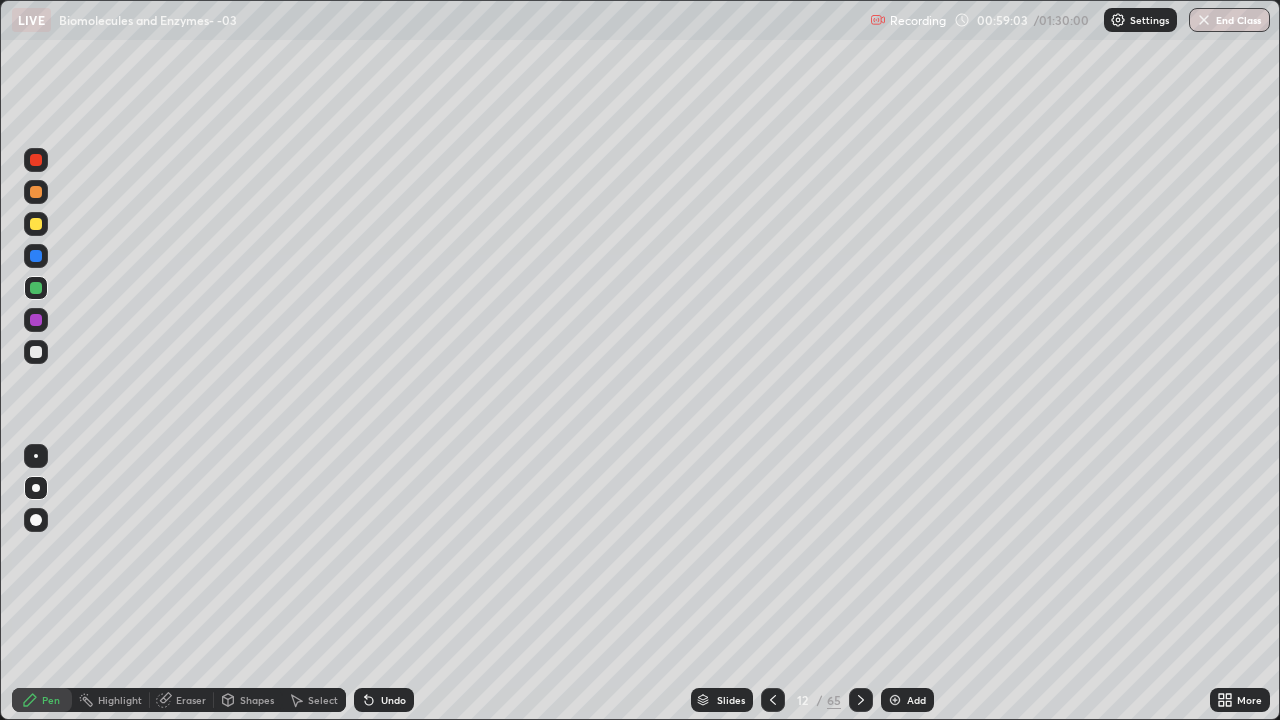 click at bounding box center [36, 320] 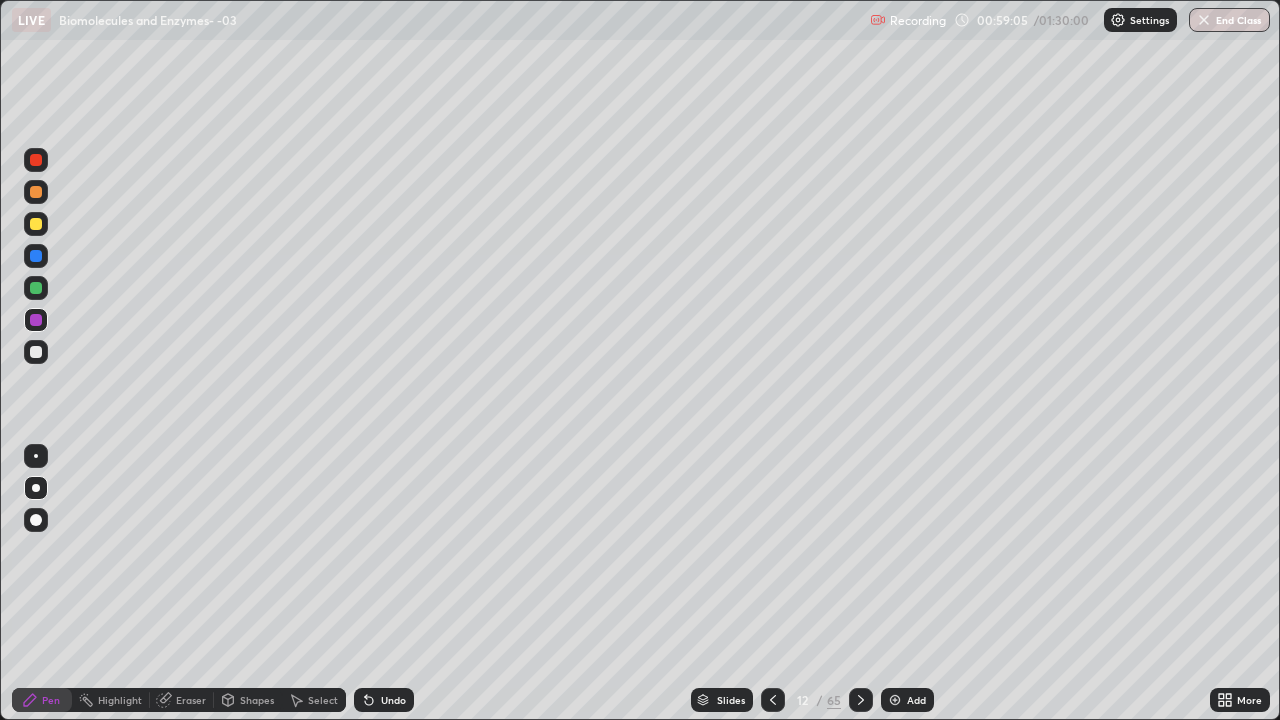 click at bounding box center (36, 288) 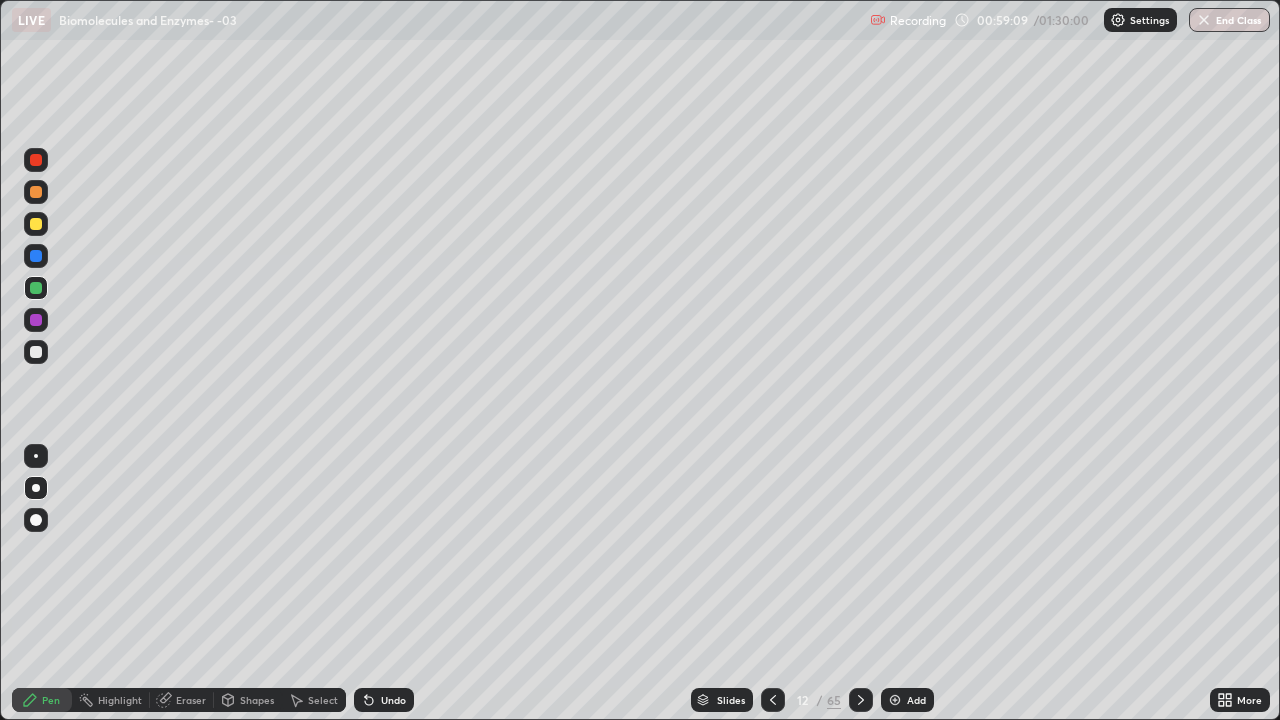 click at bounding box center (36, 224) 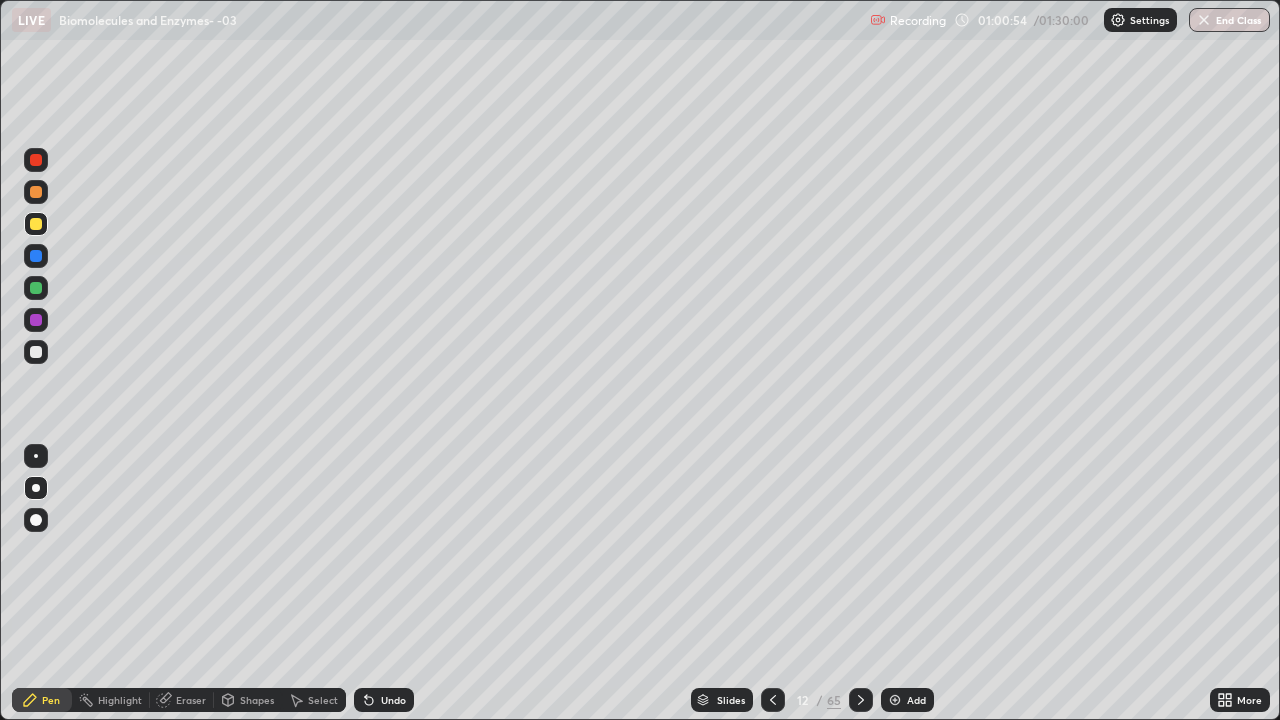 click at bounding box center [895, 700] 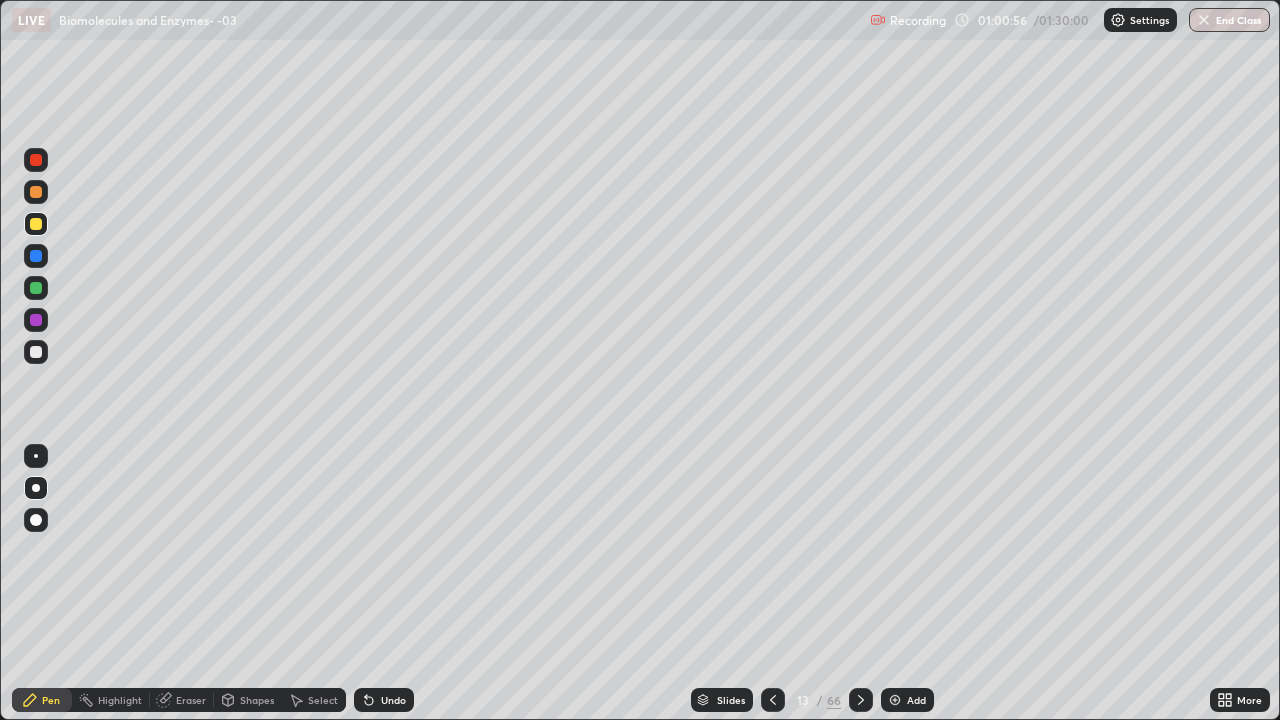 click at bounding box center (36, 160) 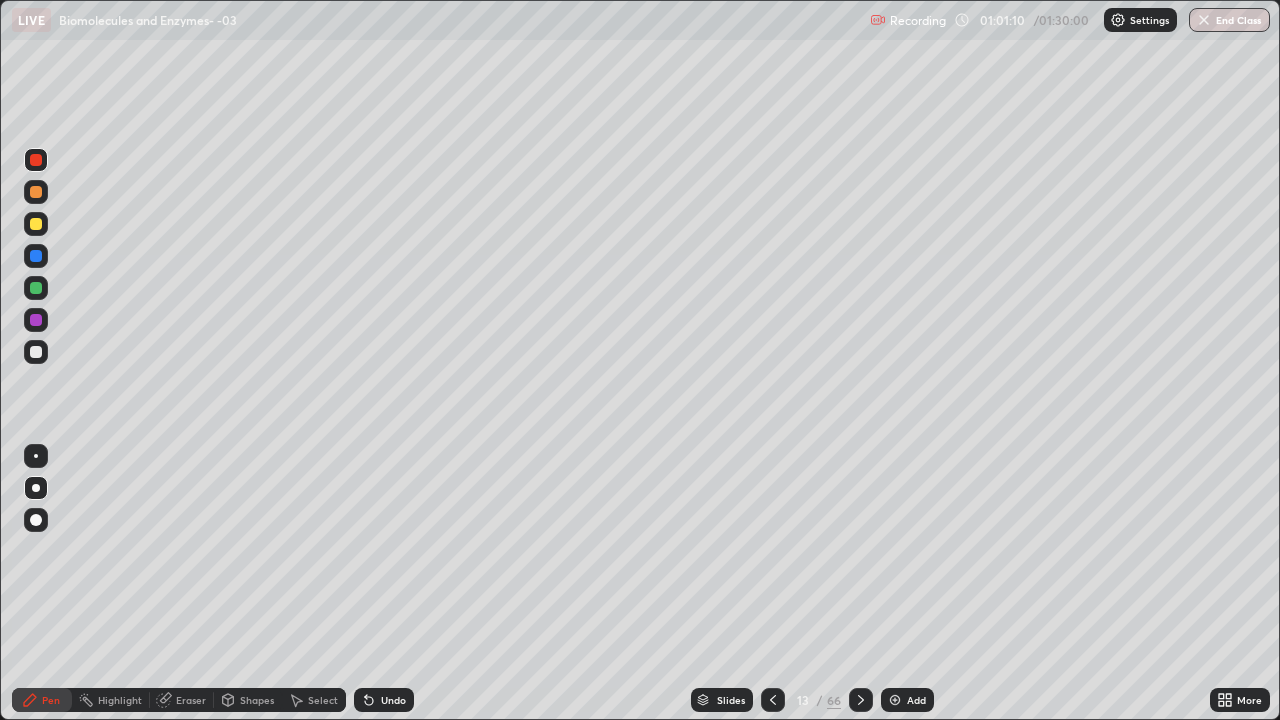 click at bounding box center [36, 192] 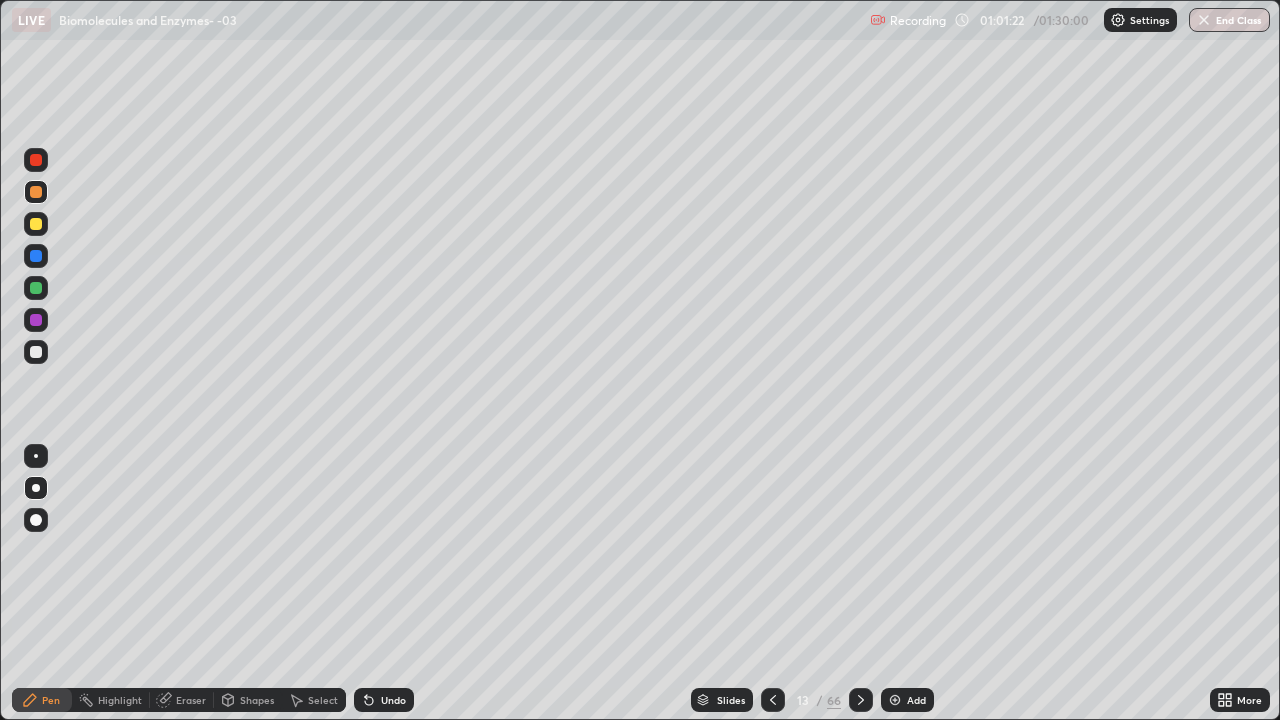 click at bounding box center [36, 288] 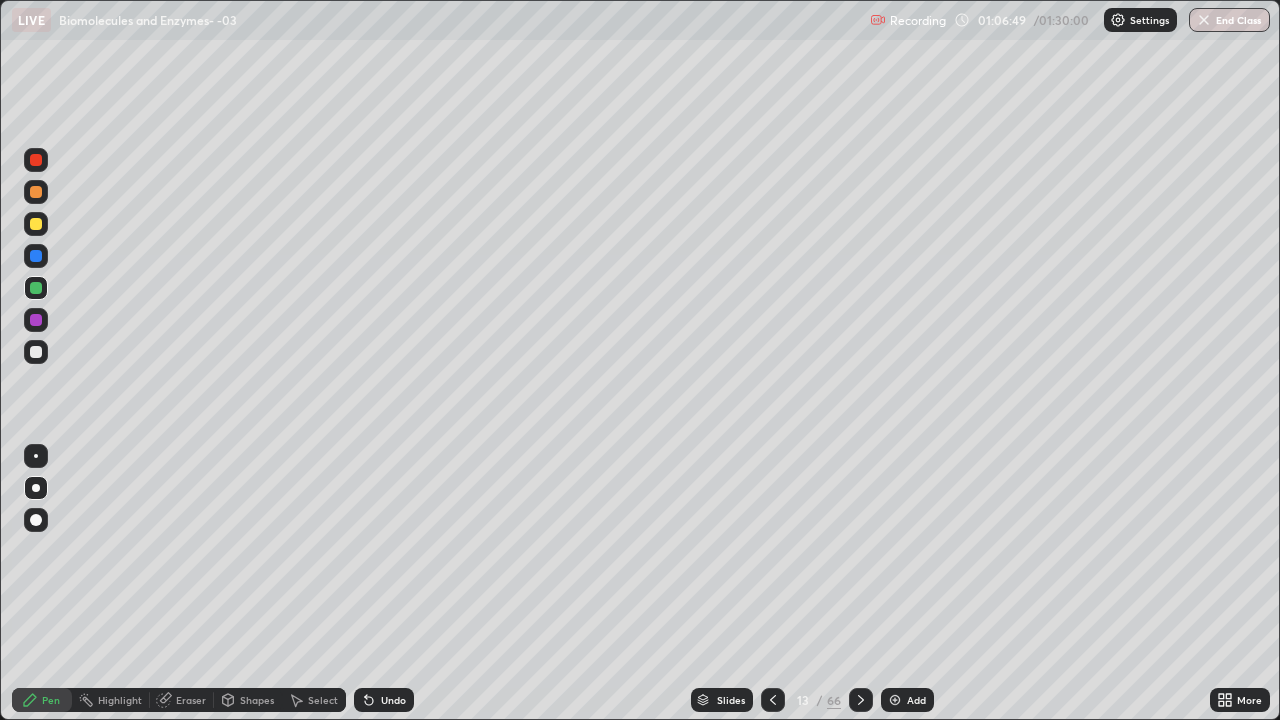 click at bounding box center [895, 700] 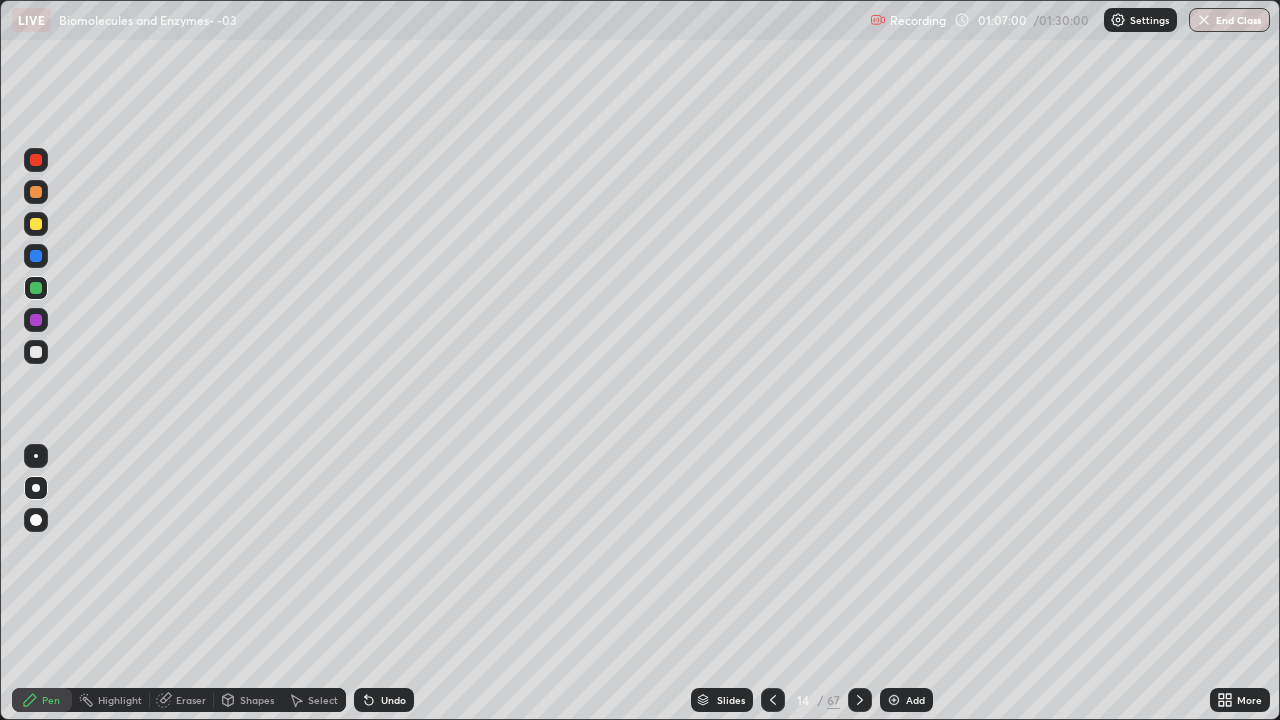click 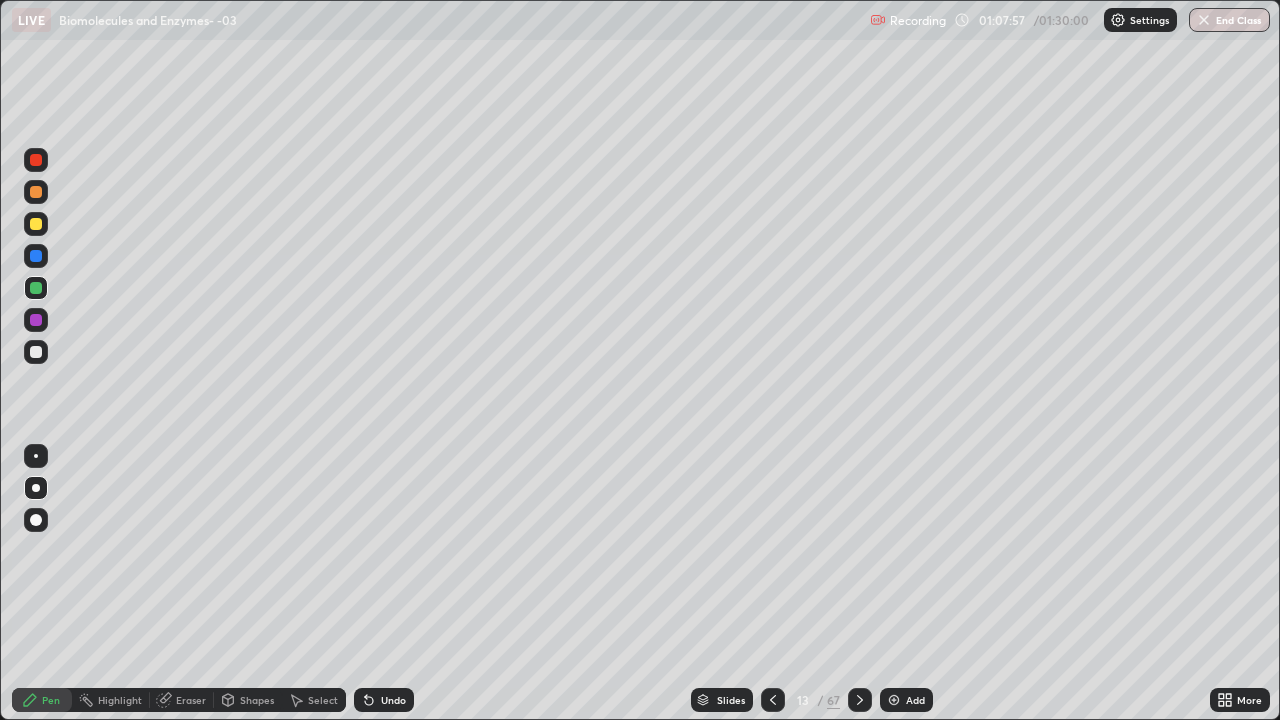 click 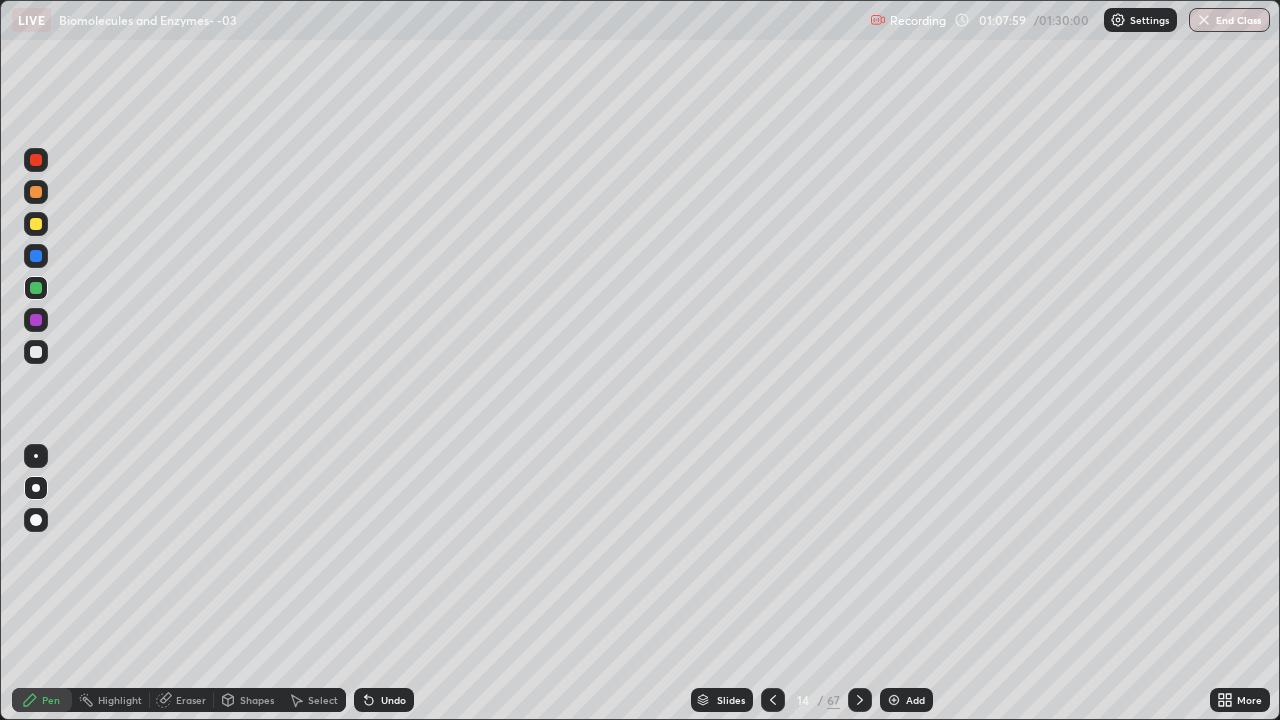 click at bounding box center (36, 224) 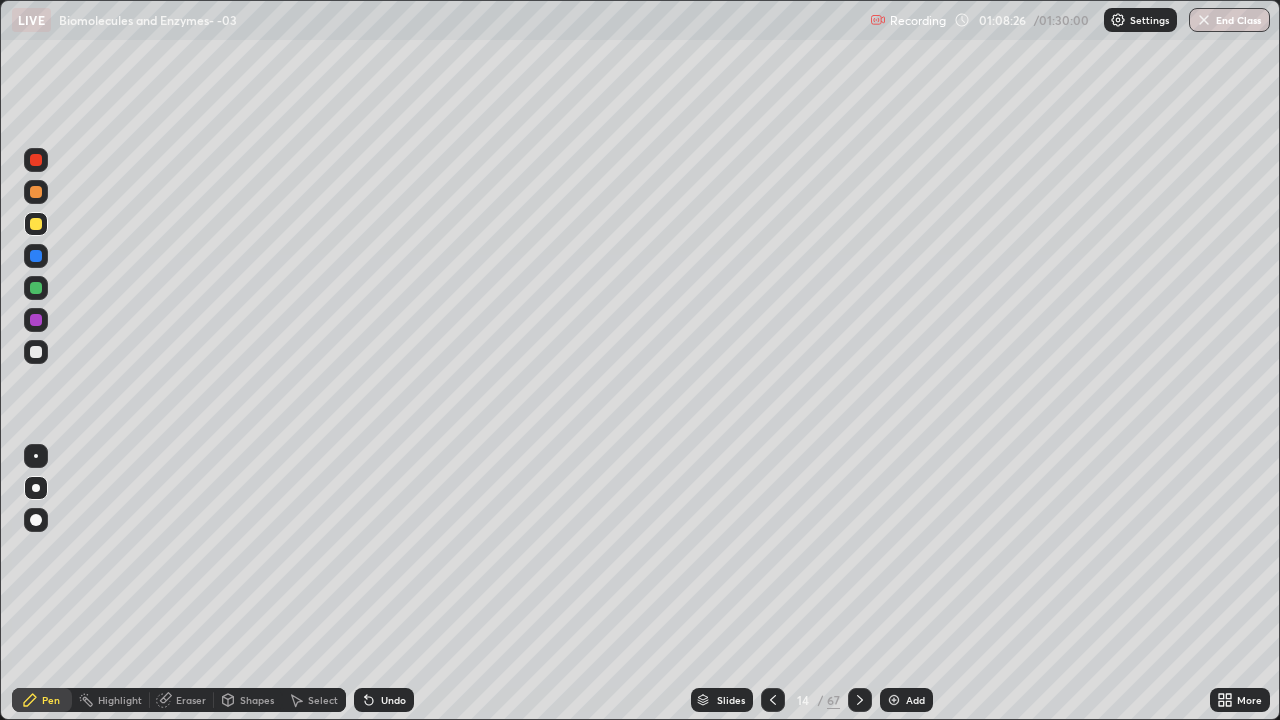 click on "Select" at bounding box center [323, 700] 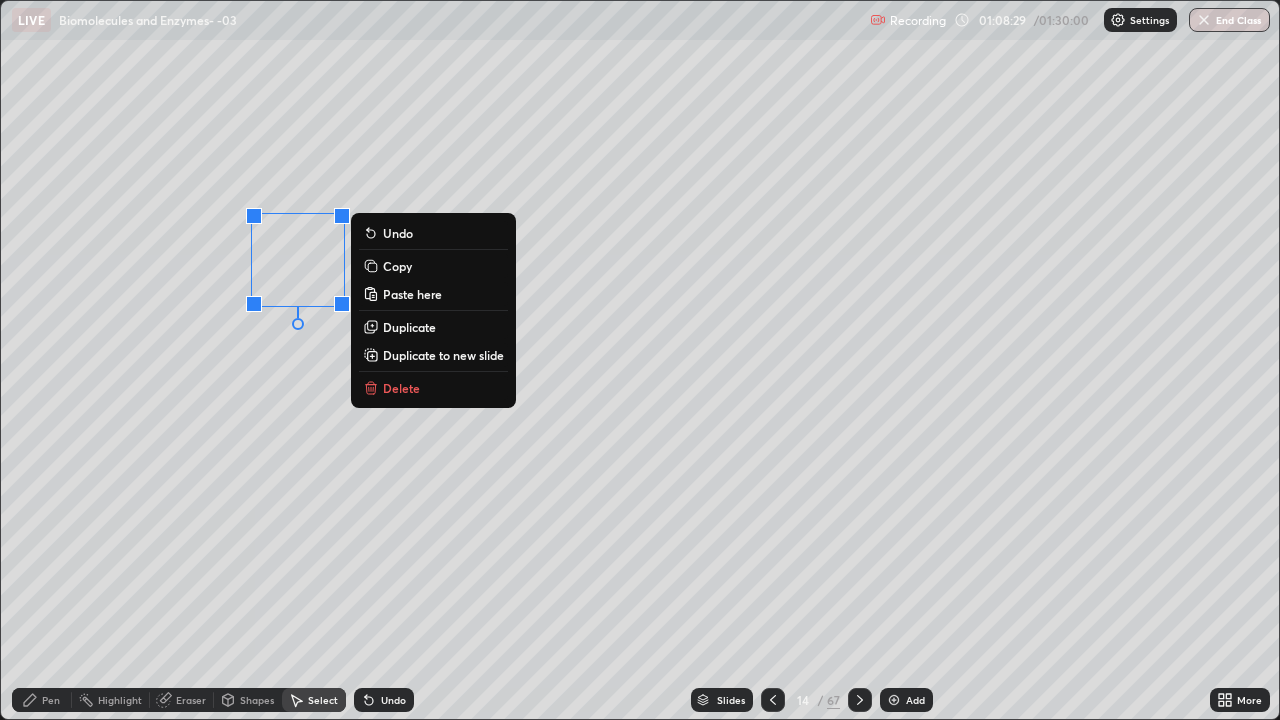 click on "0 ° Undo Copy Paste here Duplicate Duplicate to new slide Delete" at bounding box center (640, 360) 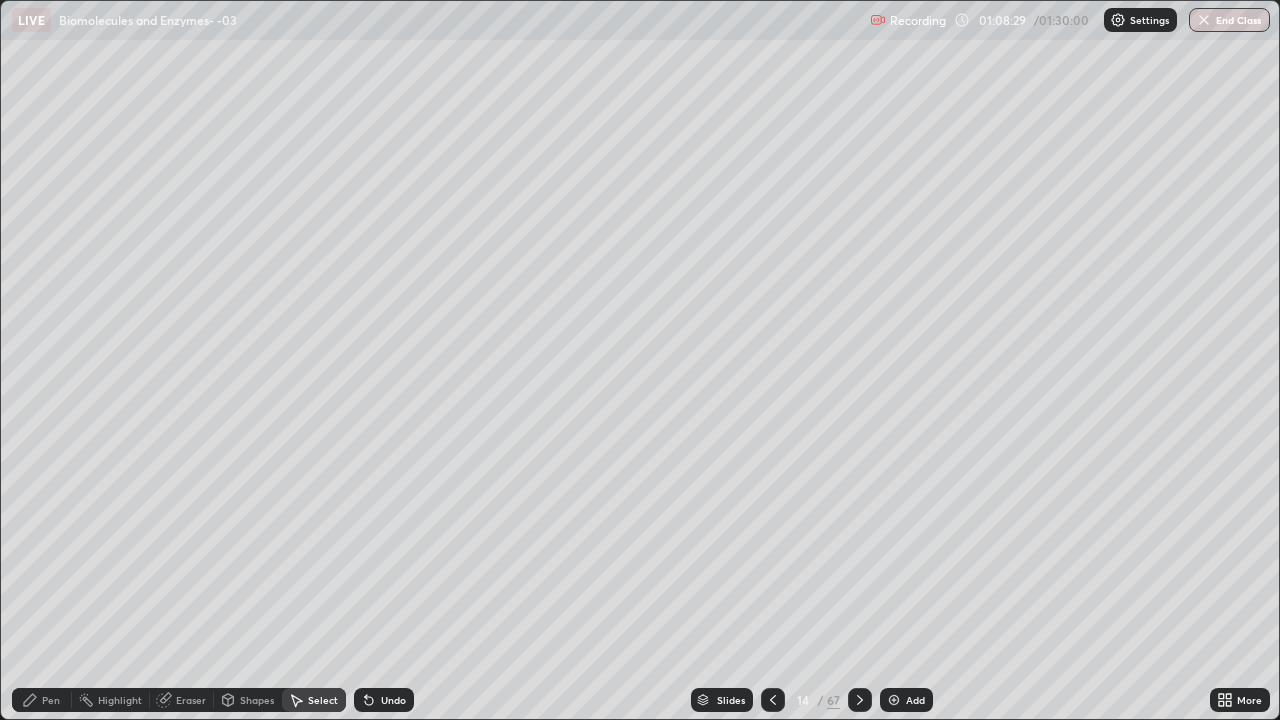 click on "Pen" at bounding box center [42, 700] 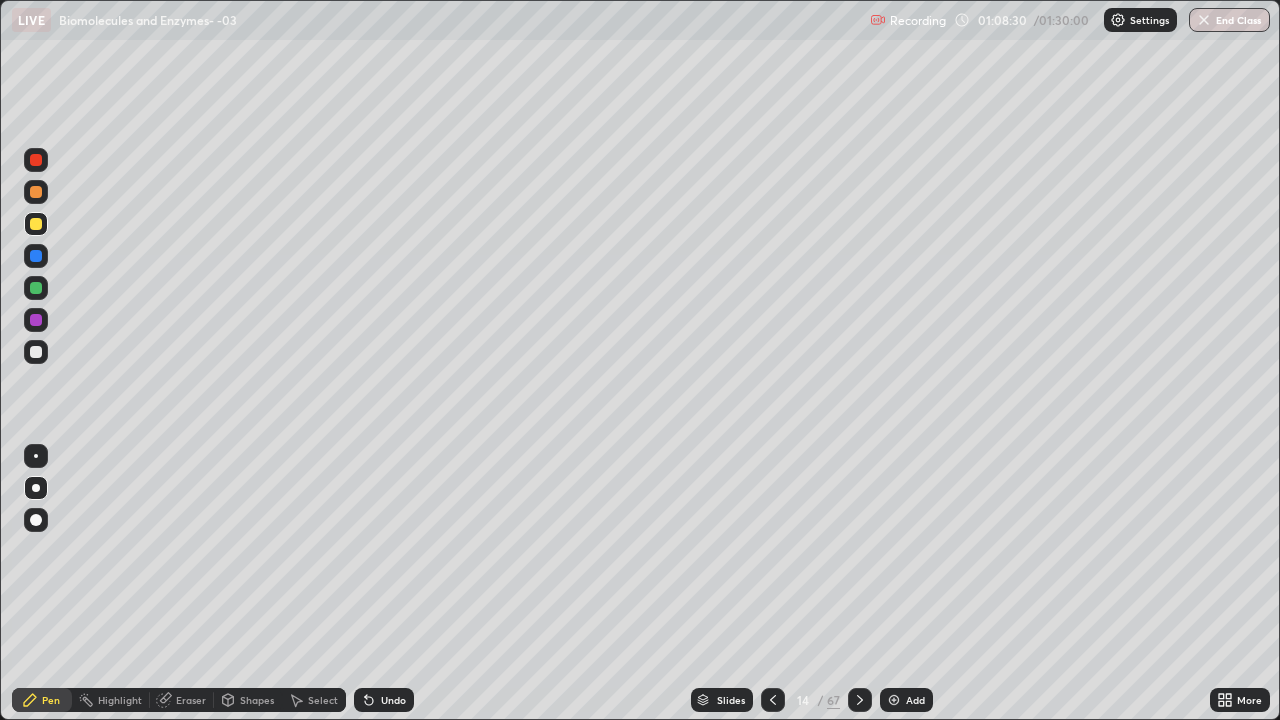 click at bounding box center [36, 352] 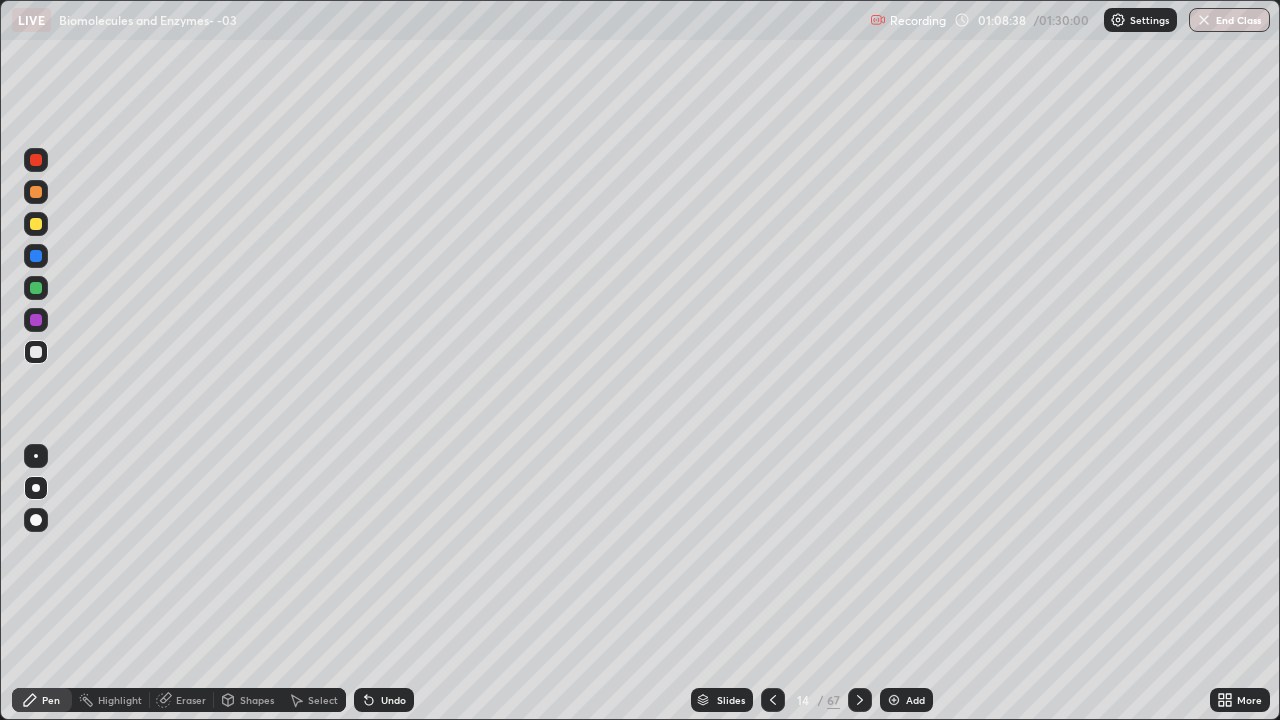 click at bounding box center [36, 320] 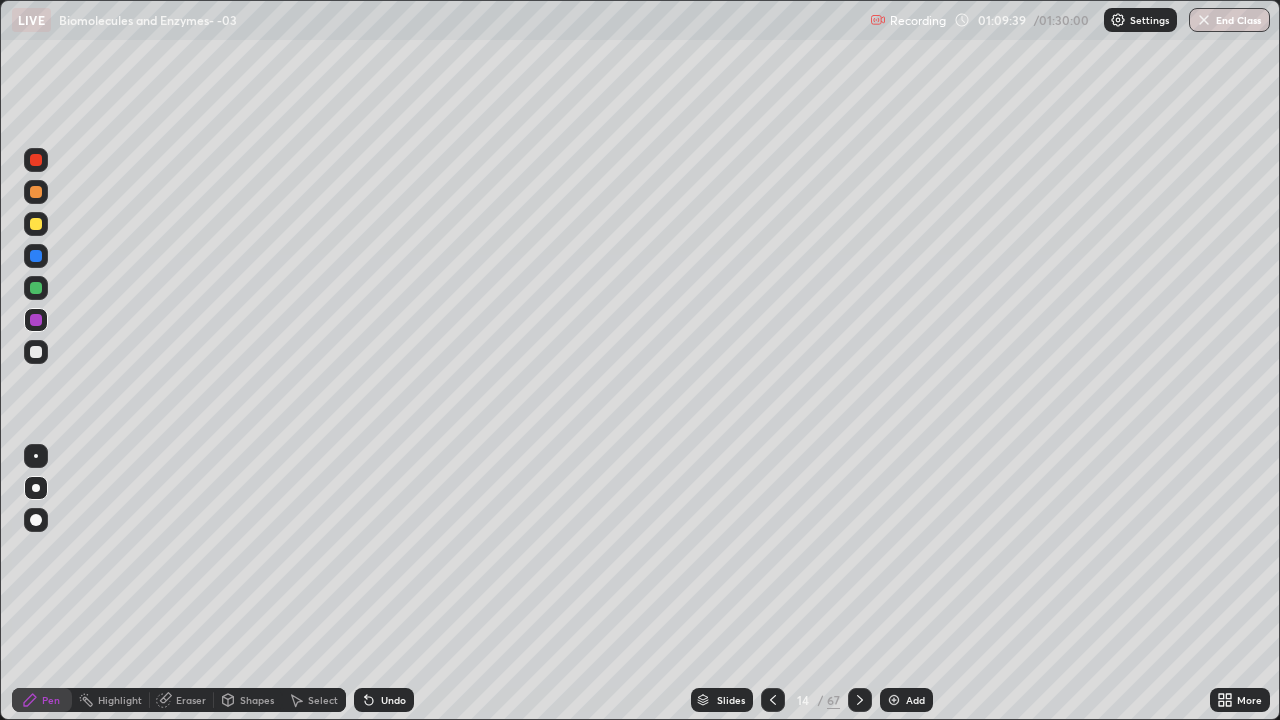 click at bounding box center (36, 256) 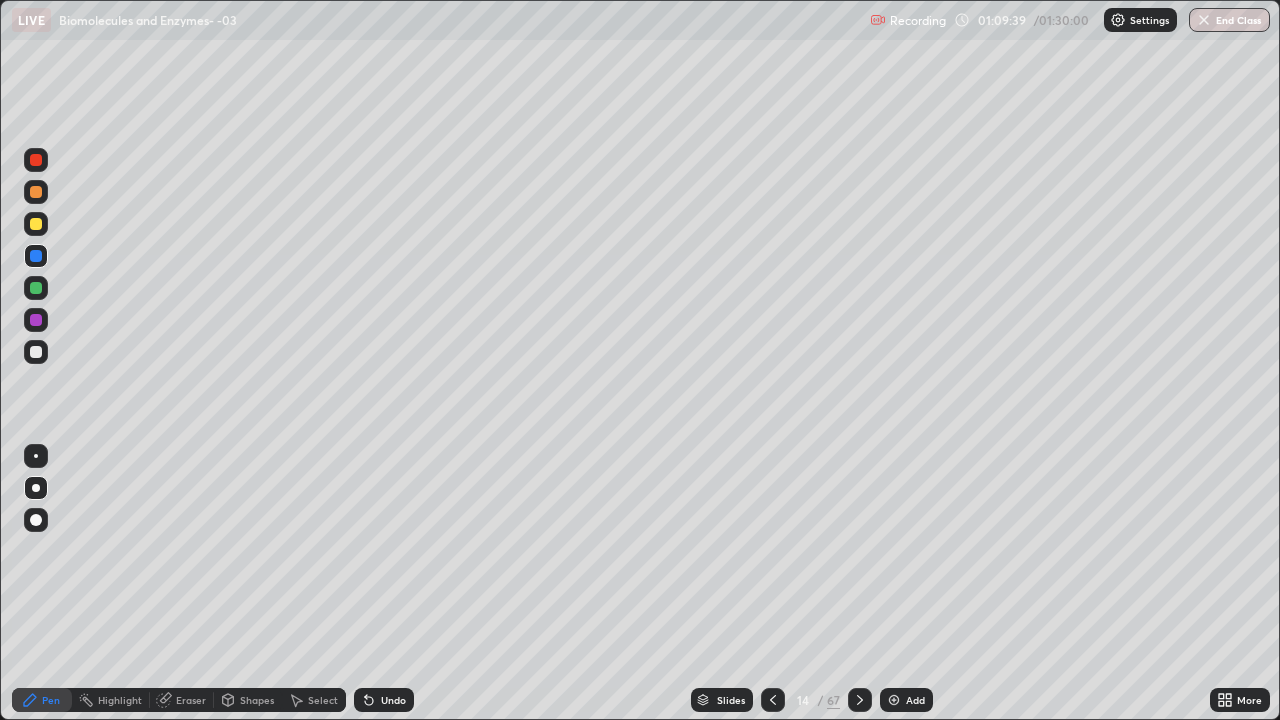 click at bounding box center (36, 224) 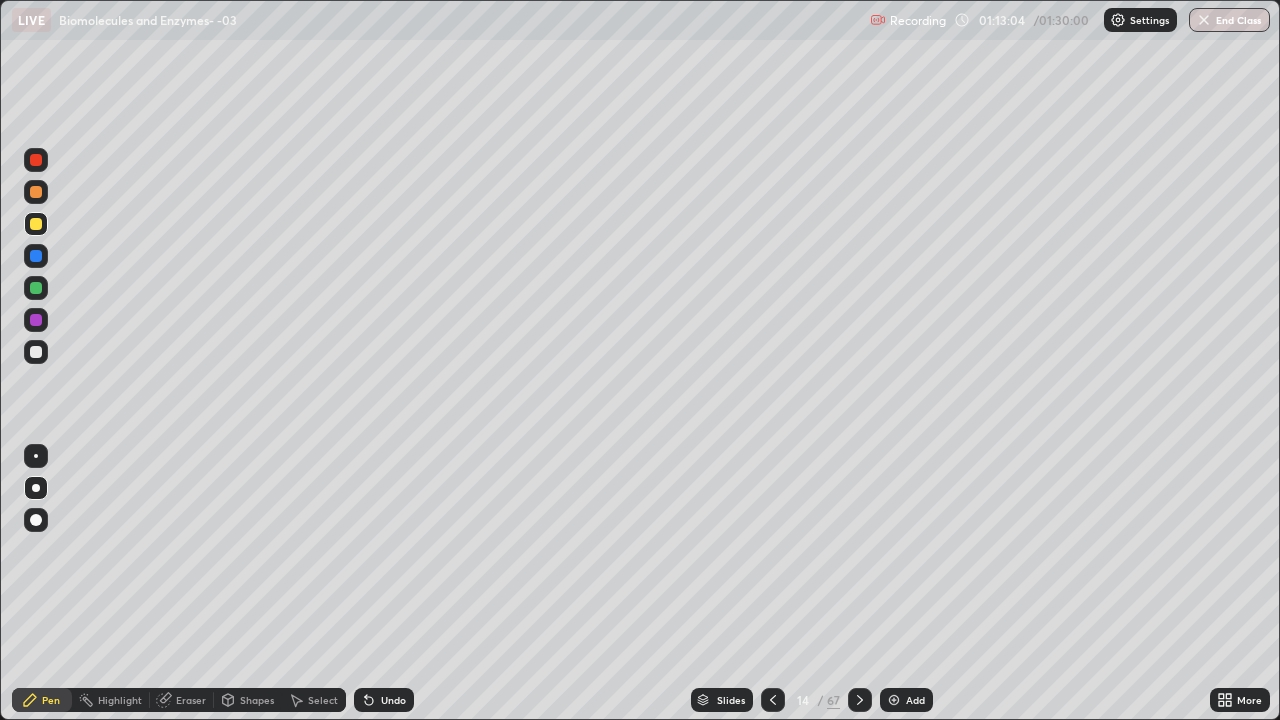 click 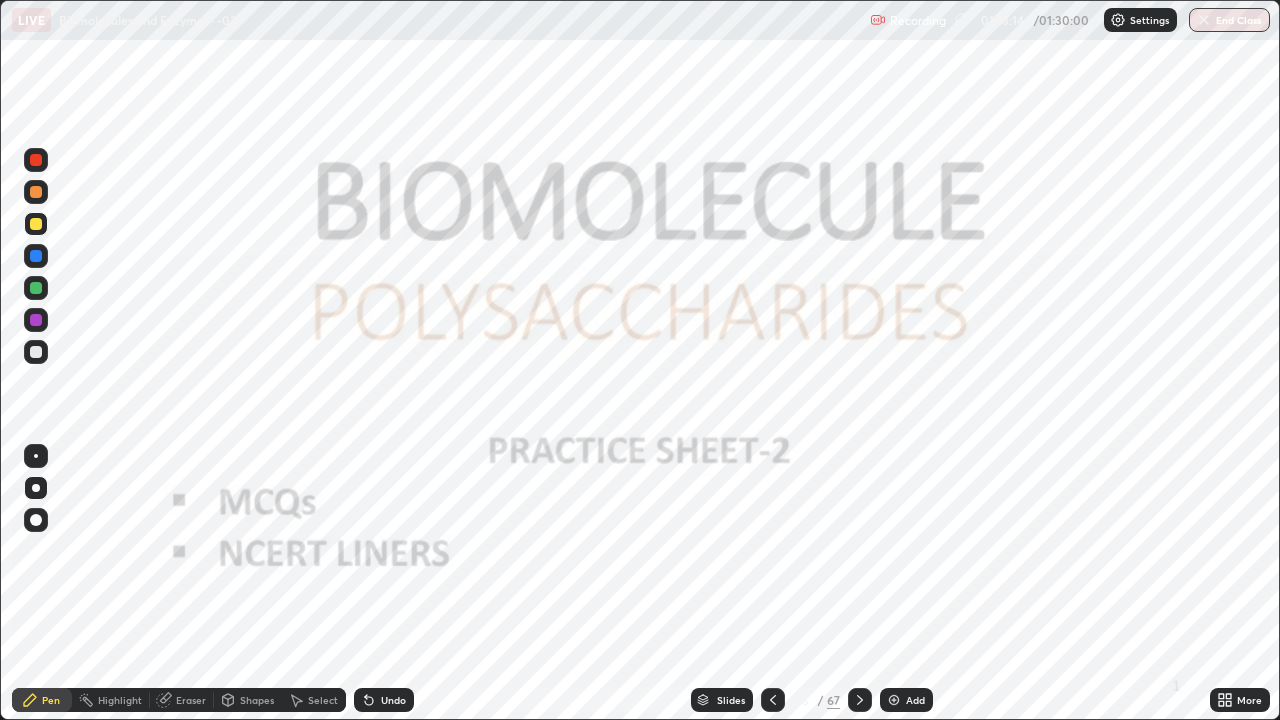 click 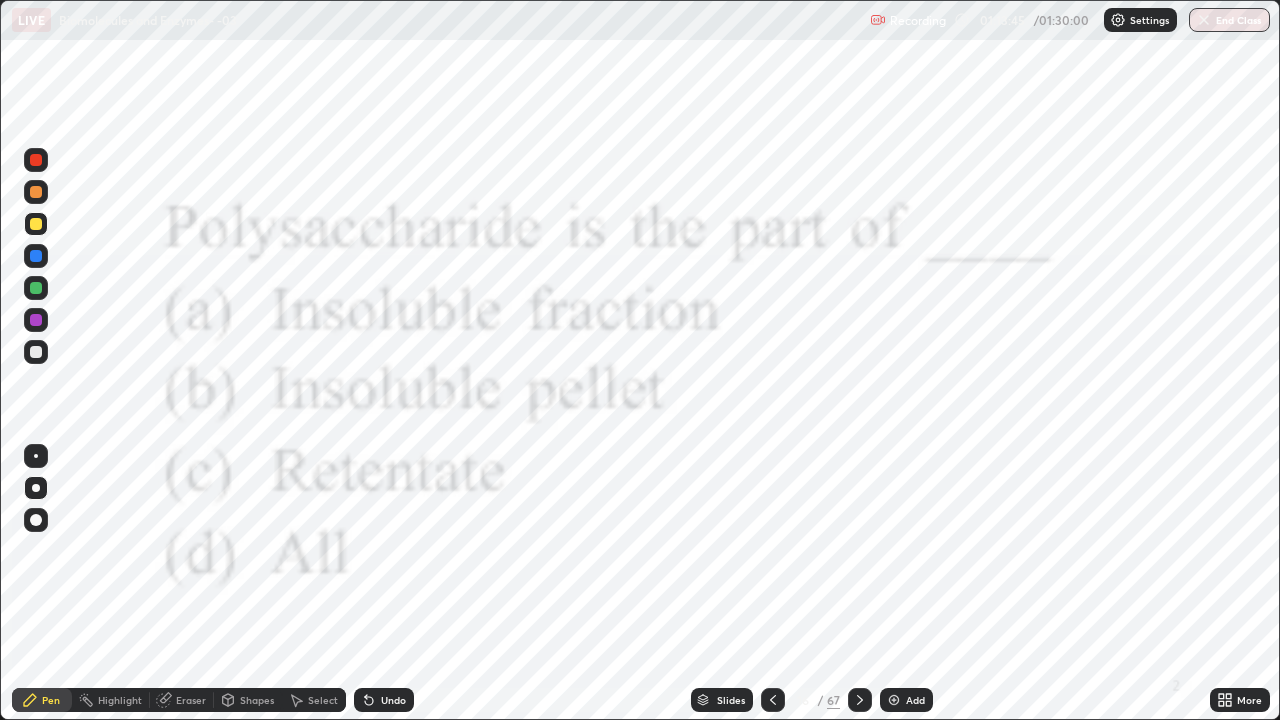 click 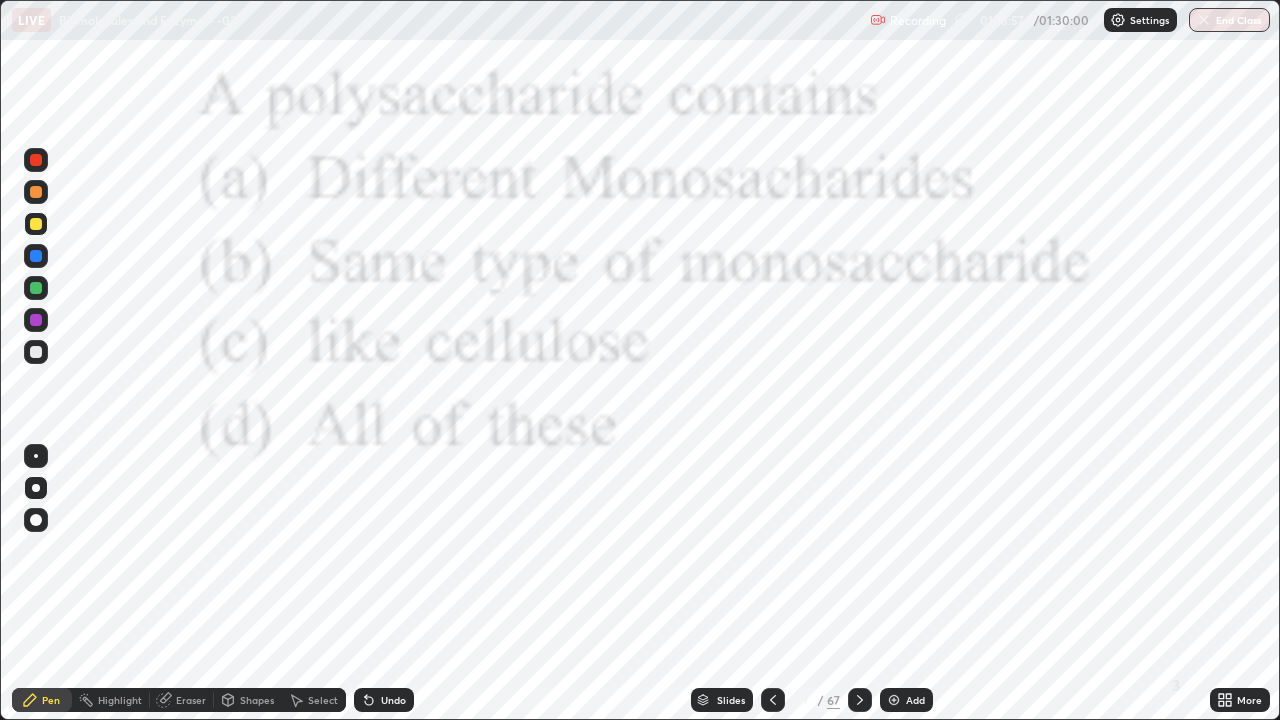 click 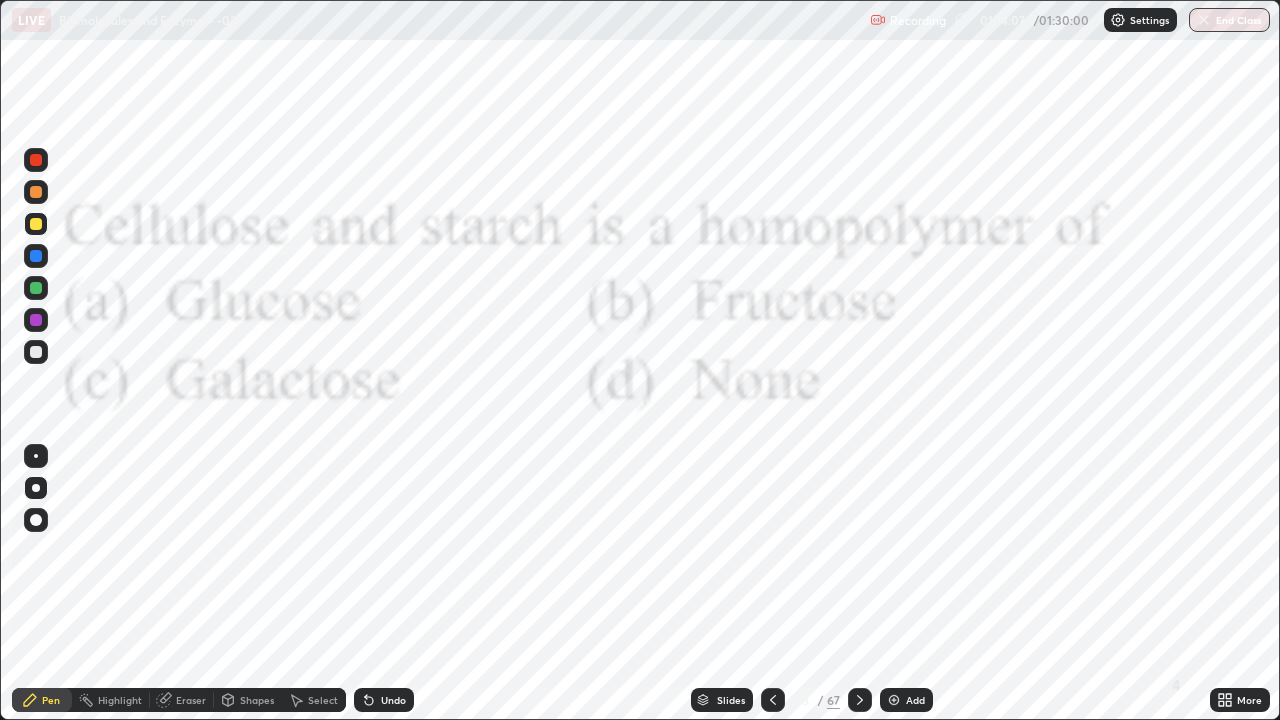 click 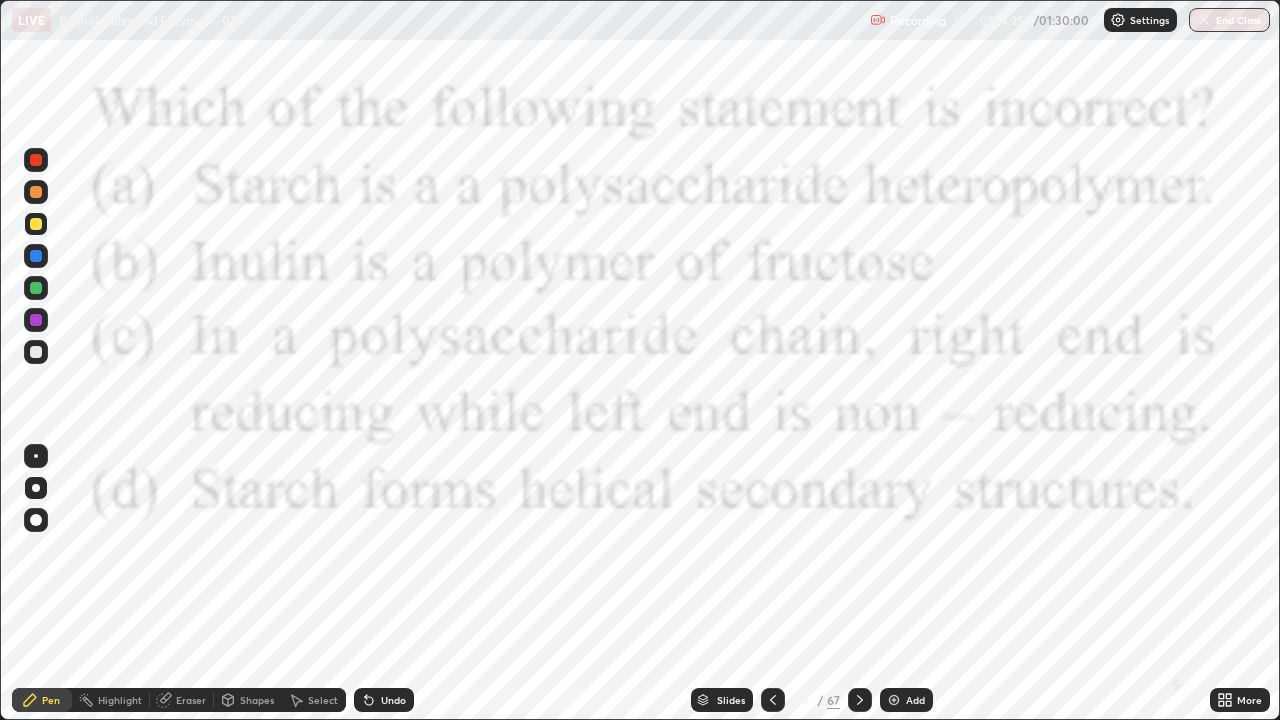 click 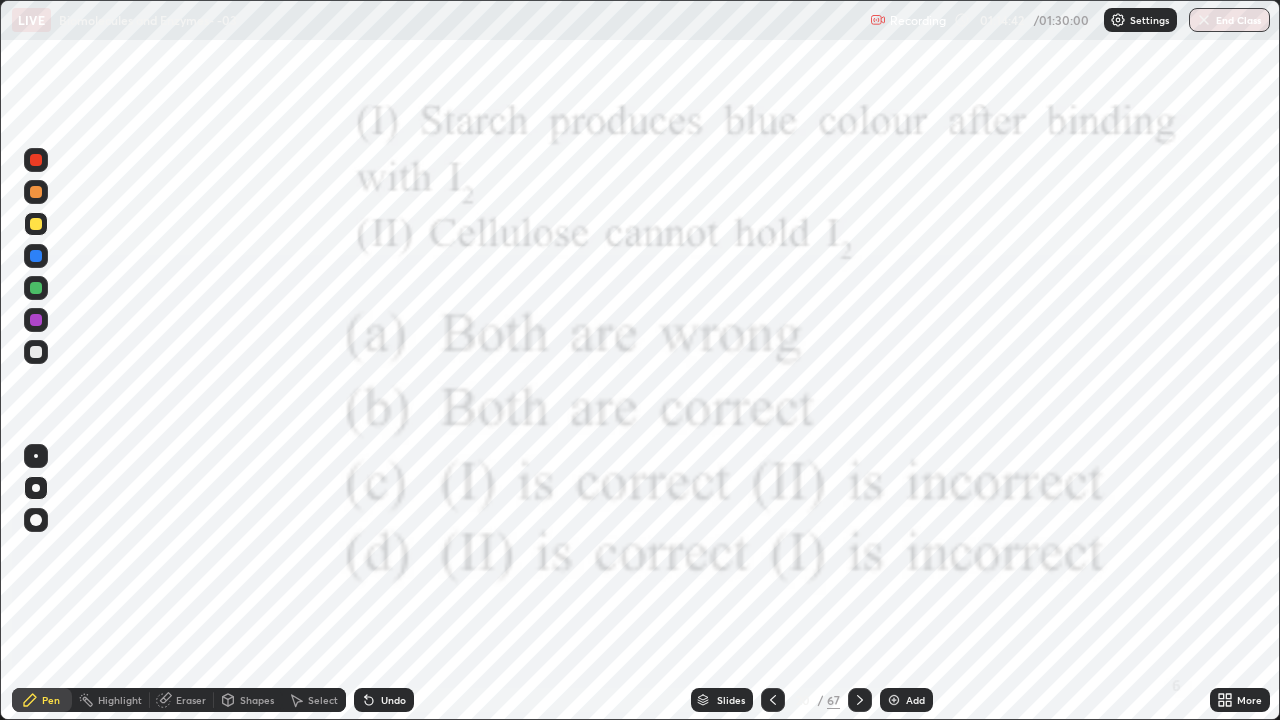 click 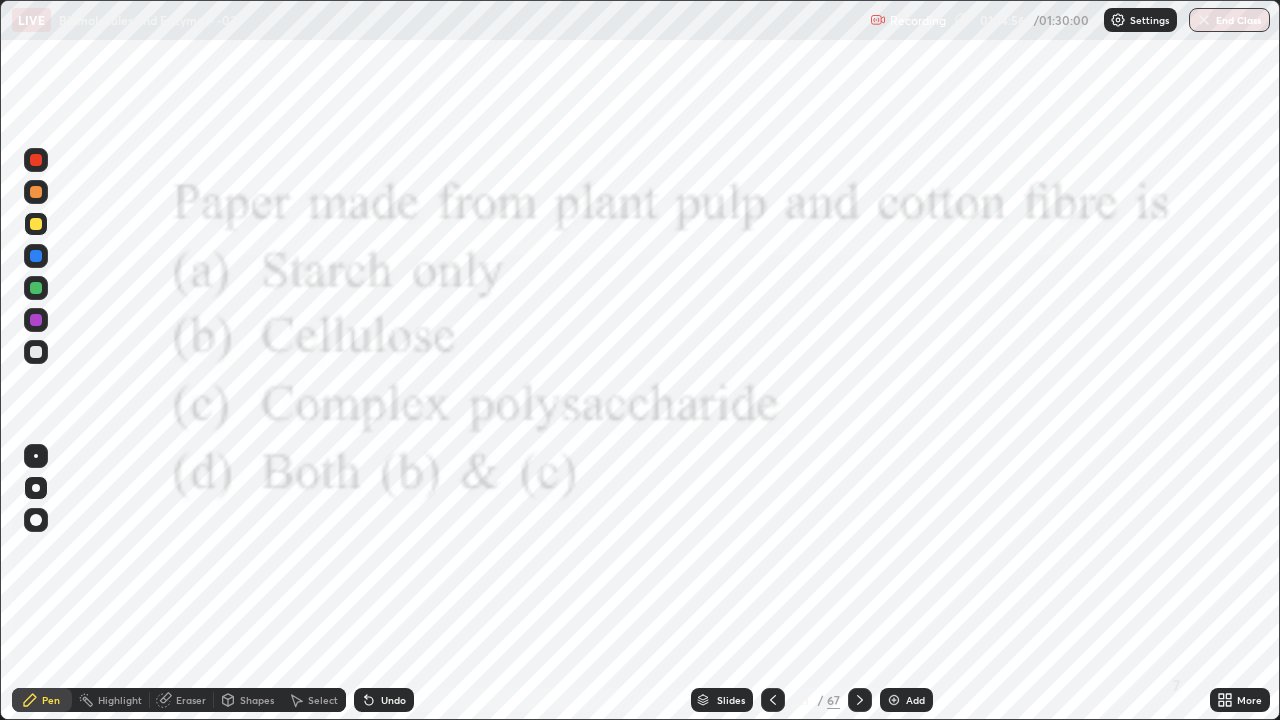 click 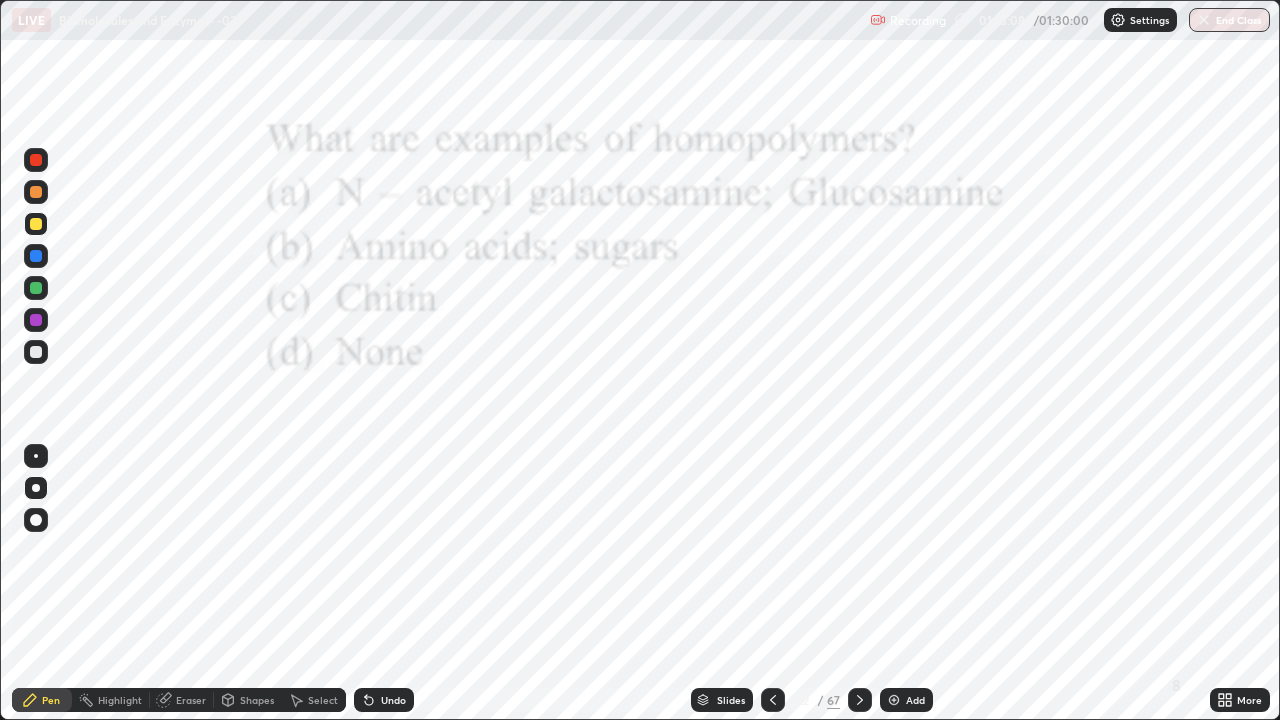 click 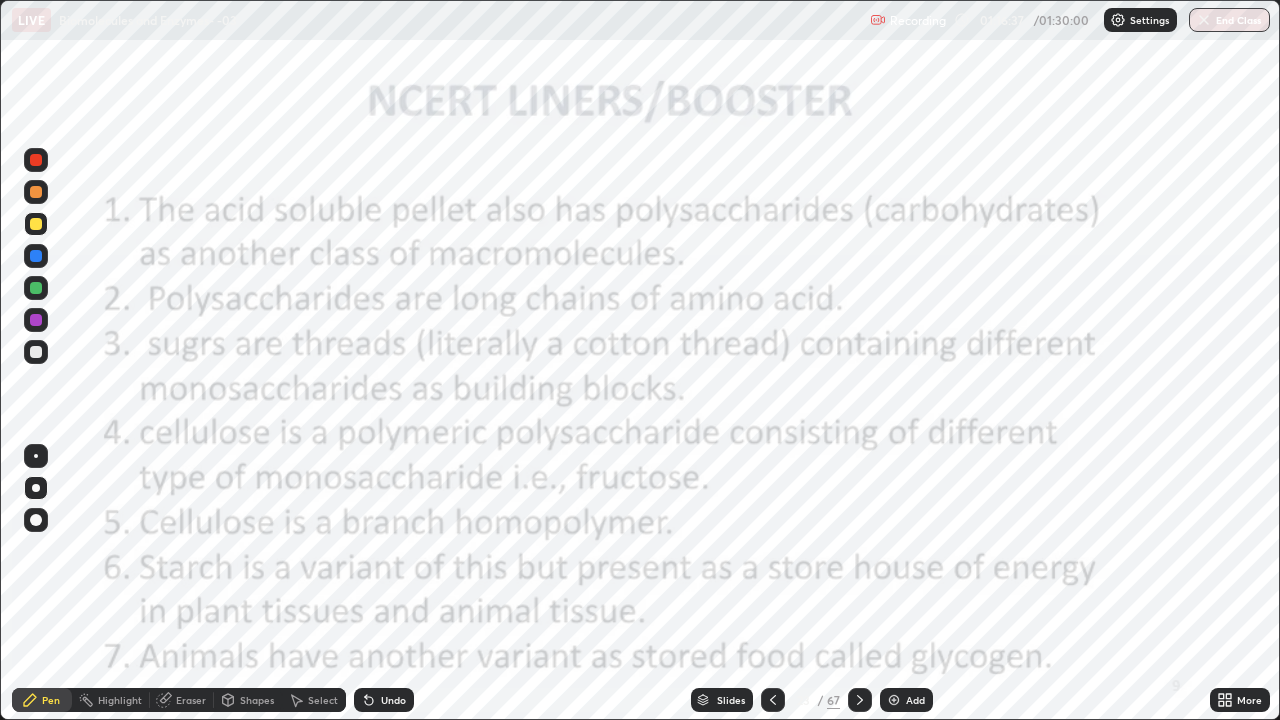 click 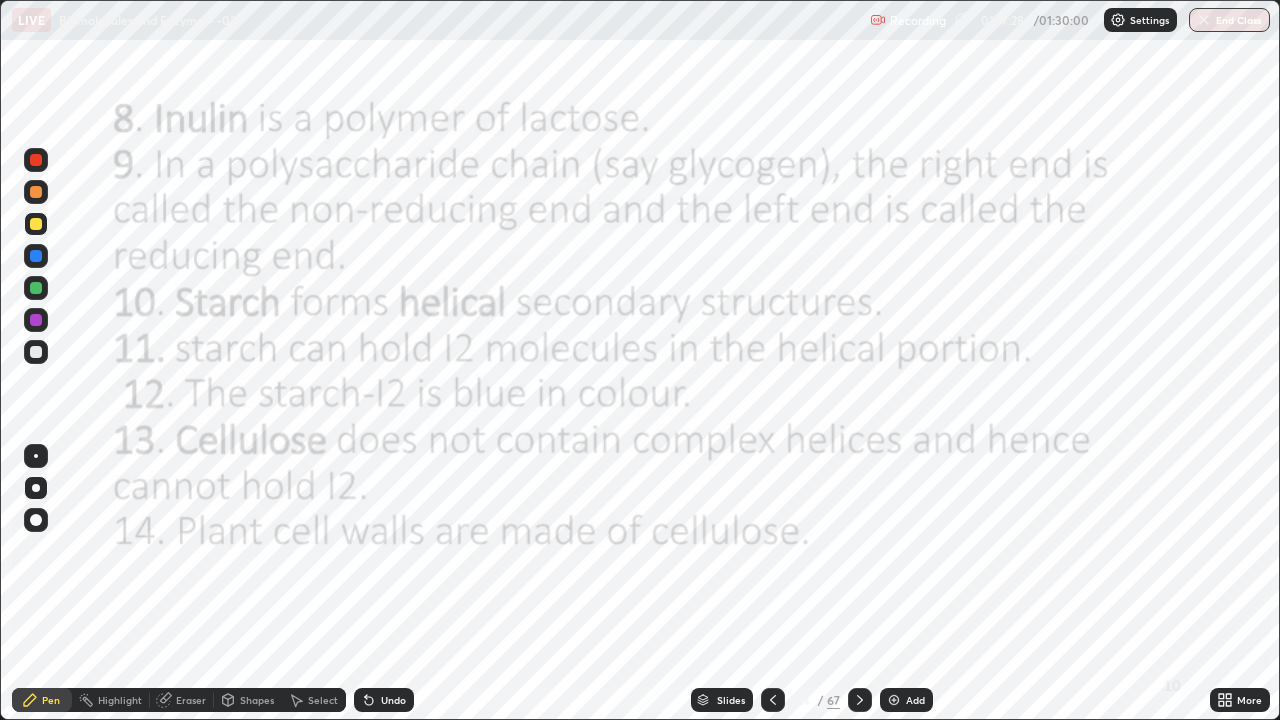 click 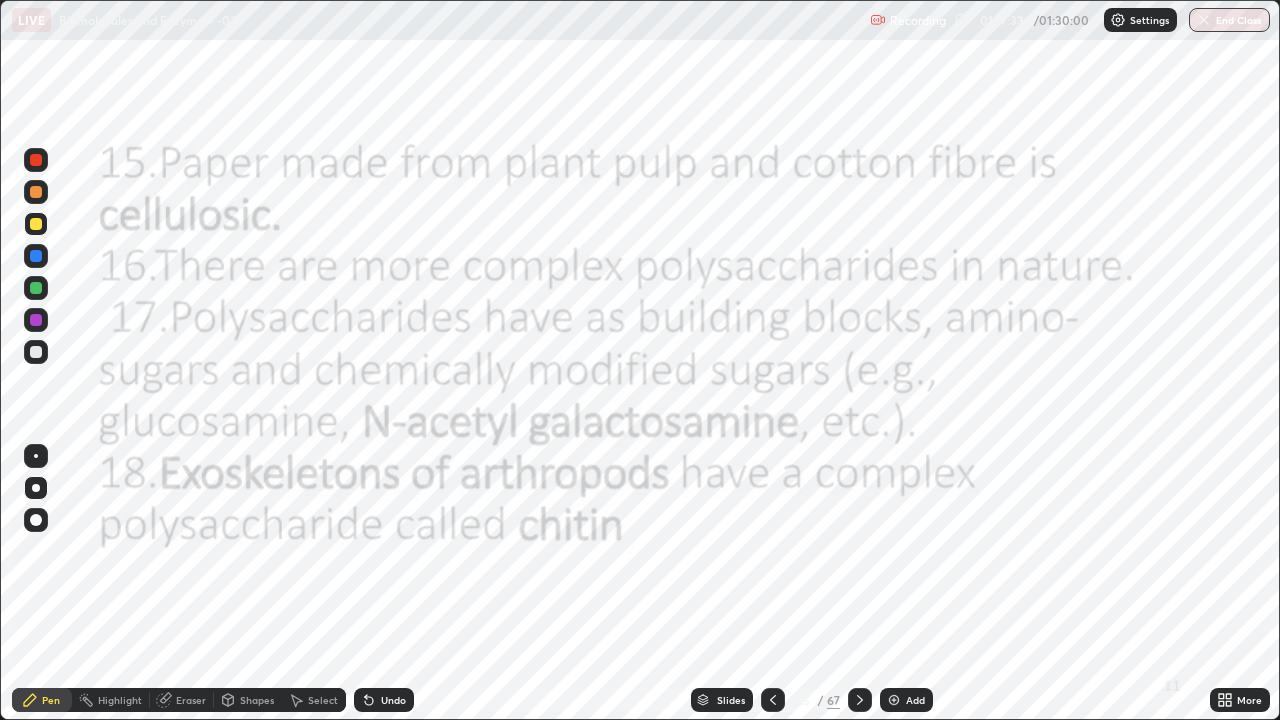 click 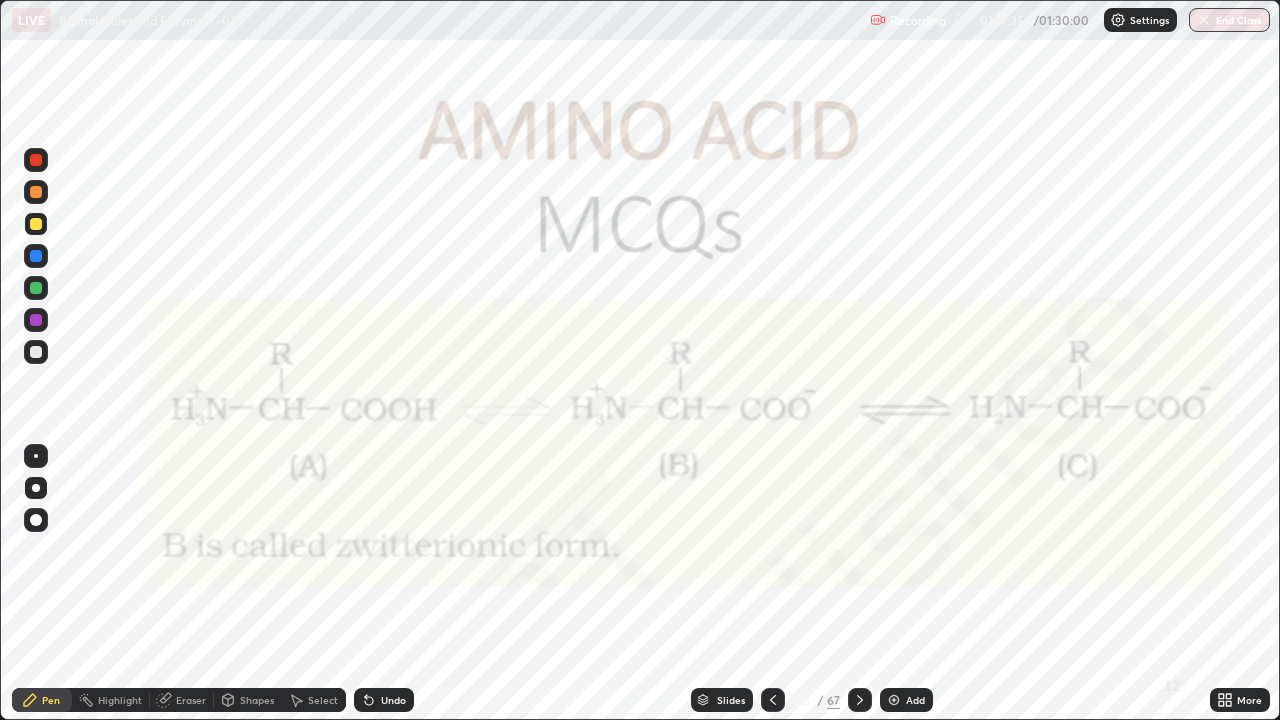 click 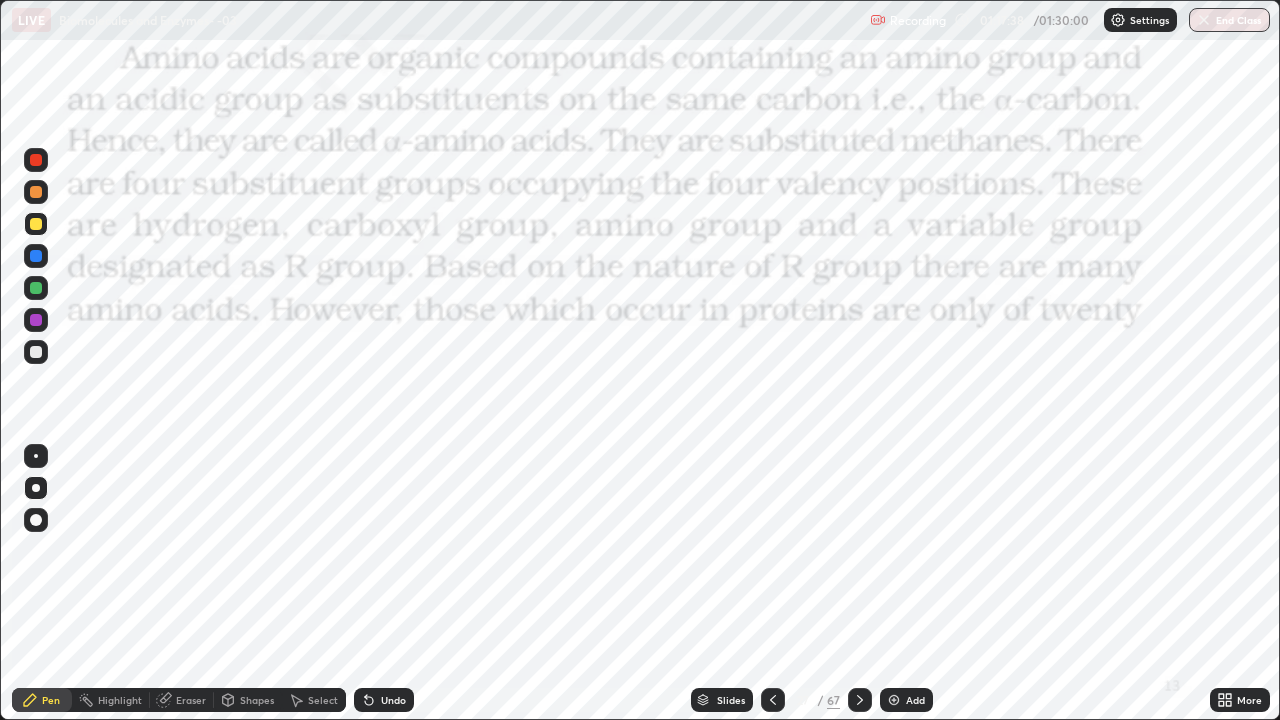 click at bounding box center [860, 700] 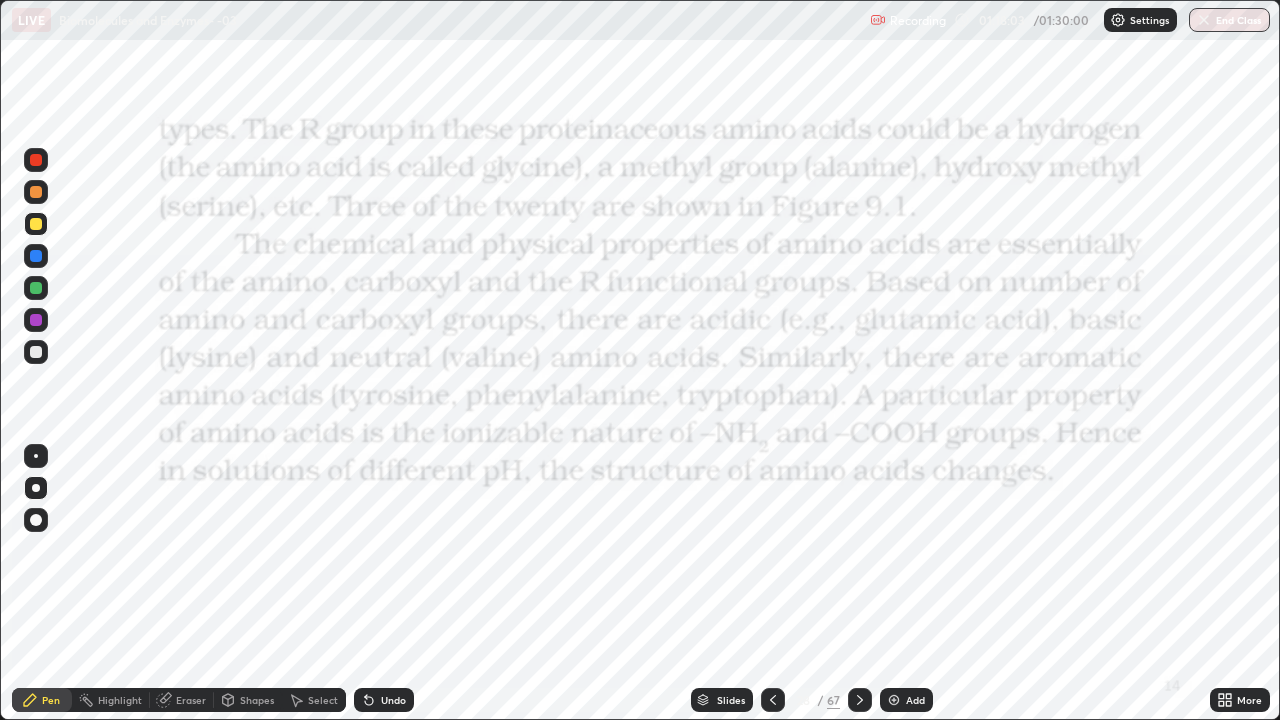 click 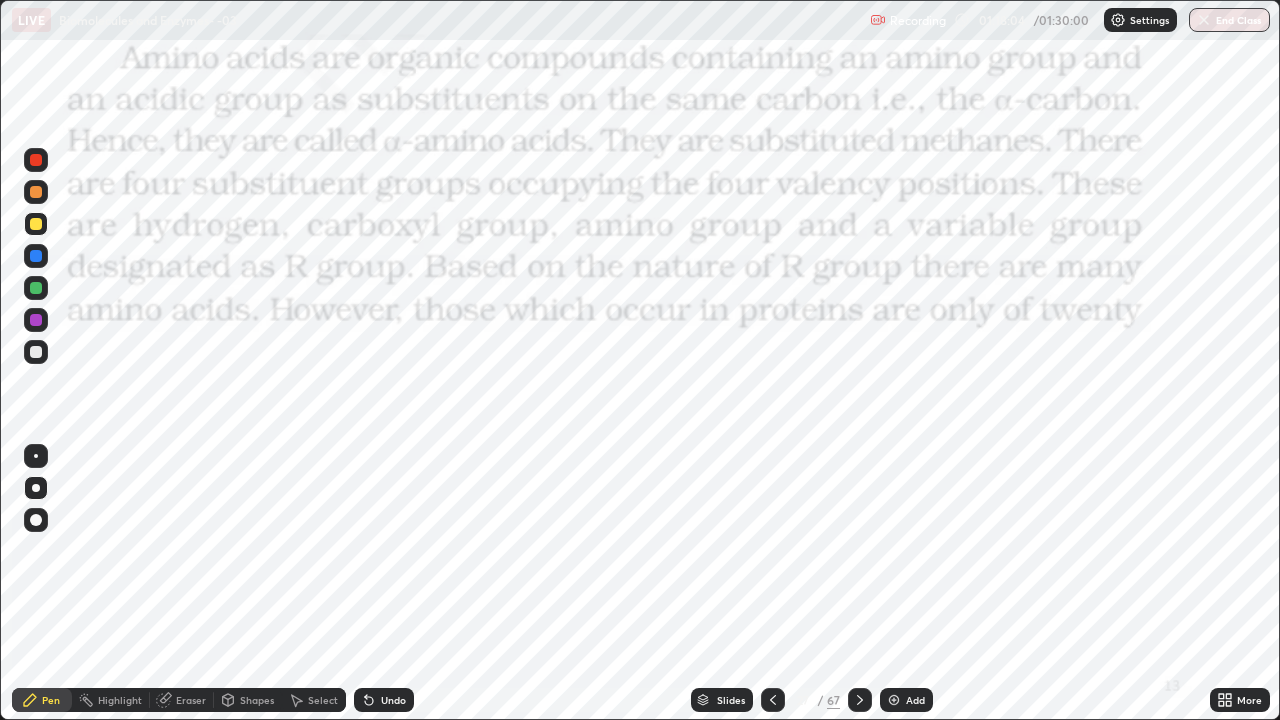 click 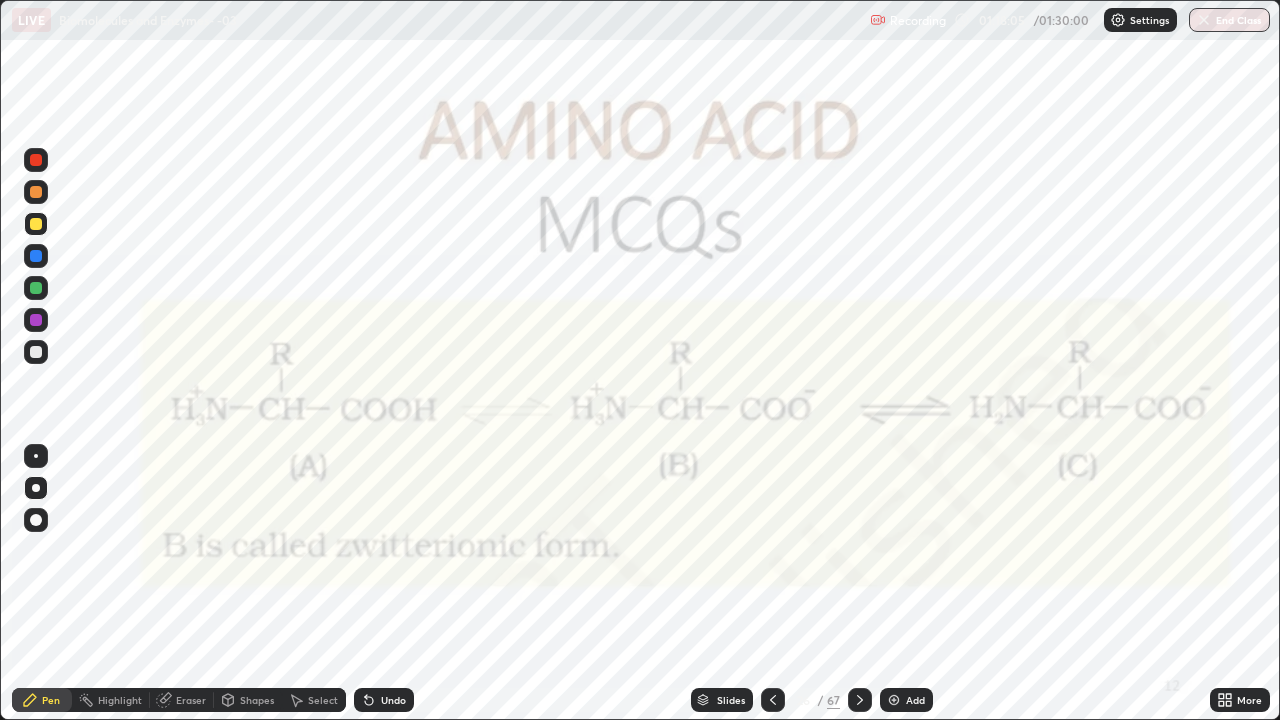 click 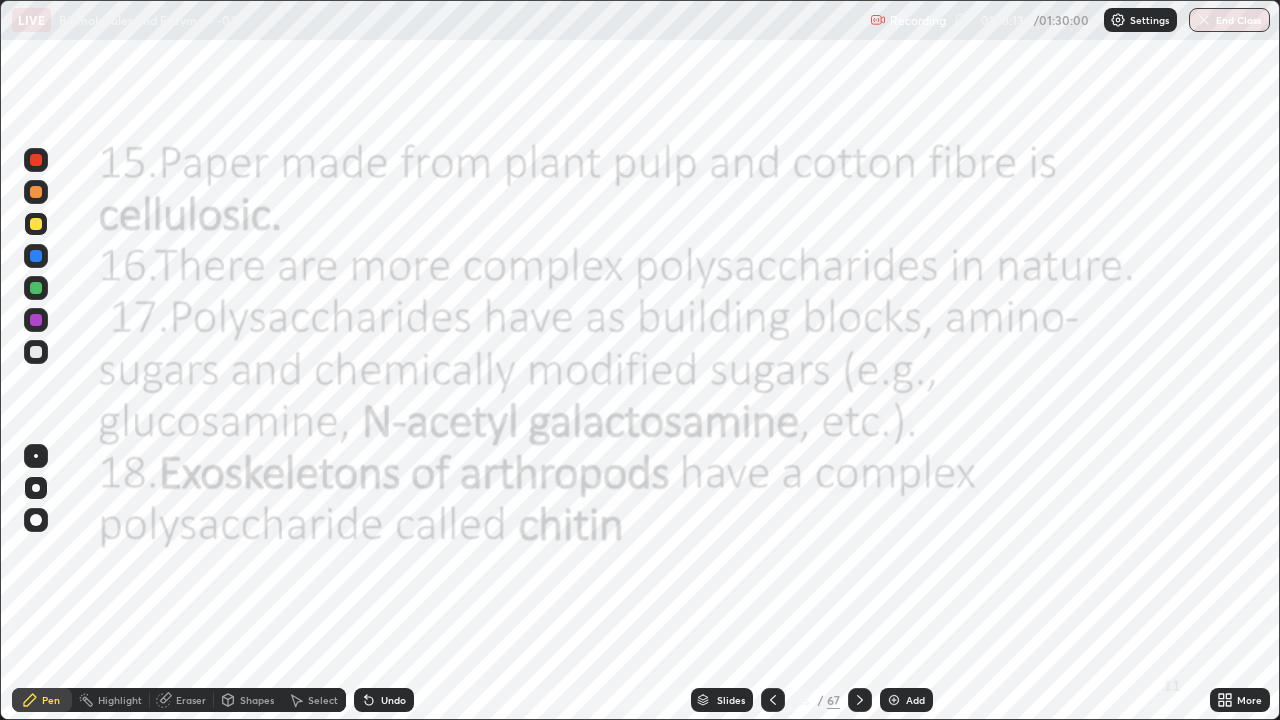 click 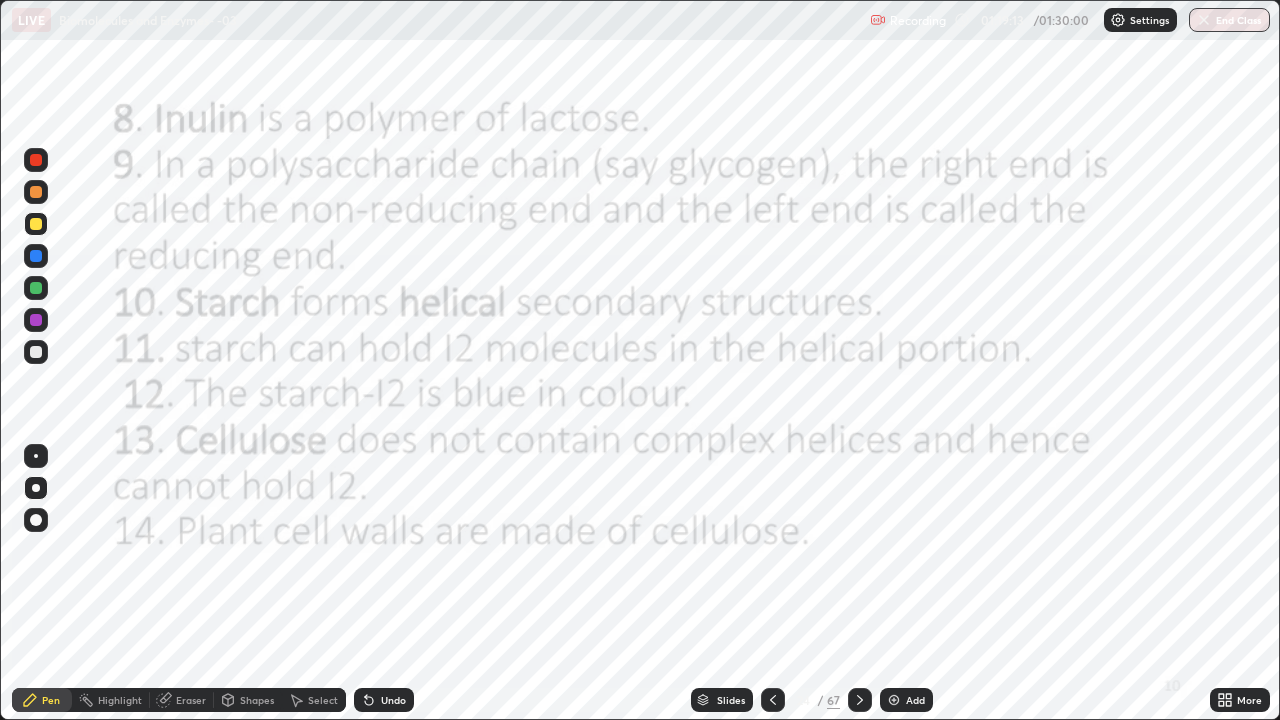click at bounding box center [773, 700] 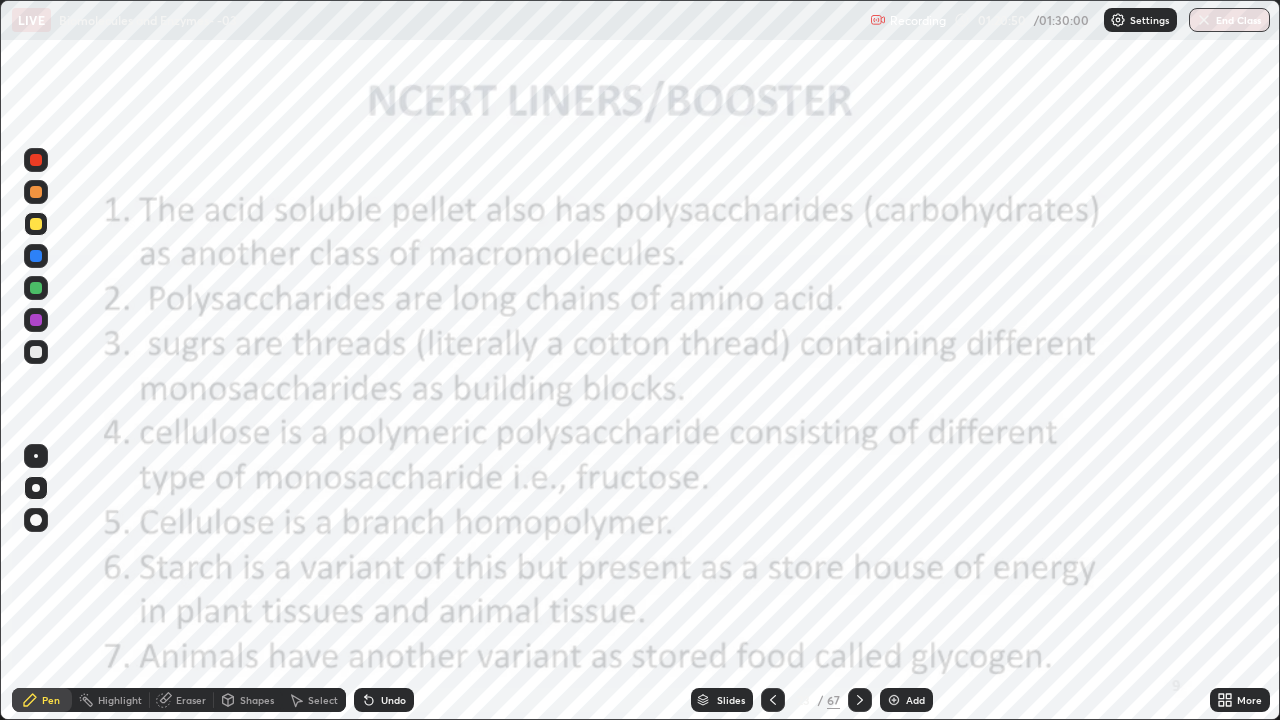 click at bounding box center (773, 700) 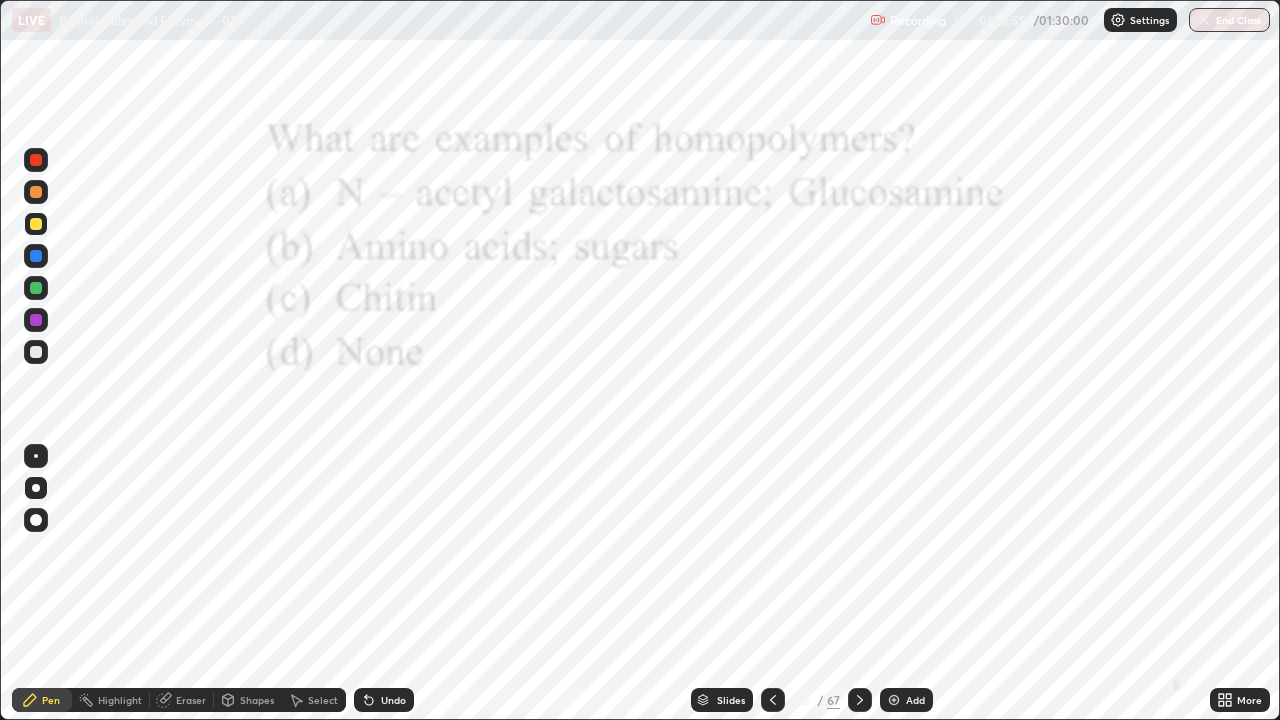 click 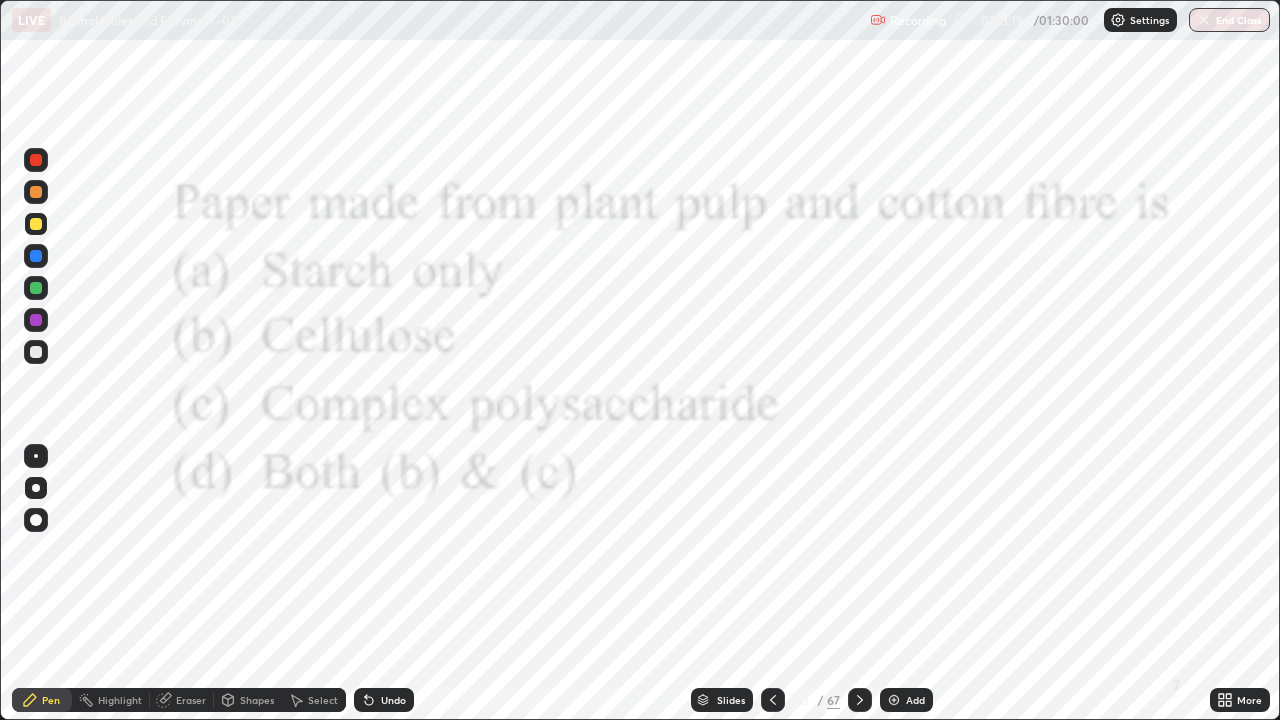 click 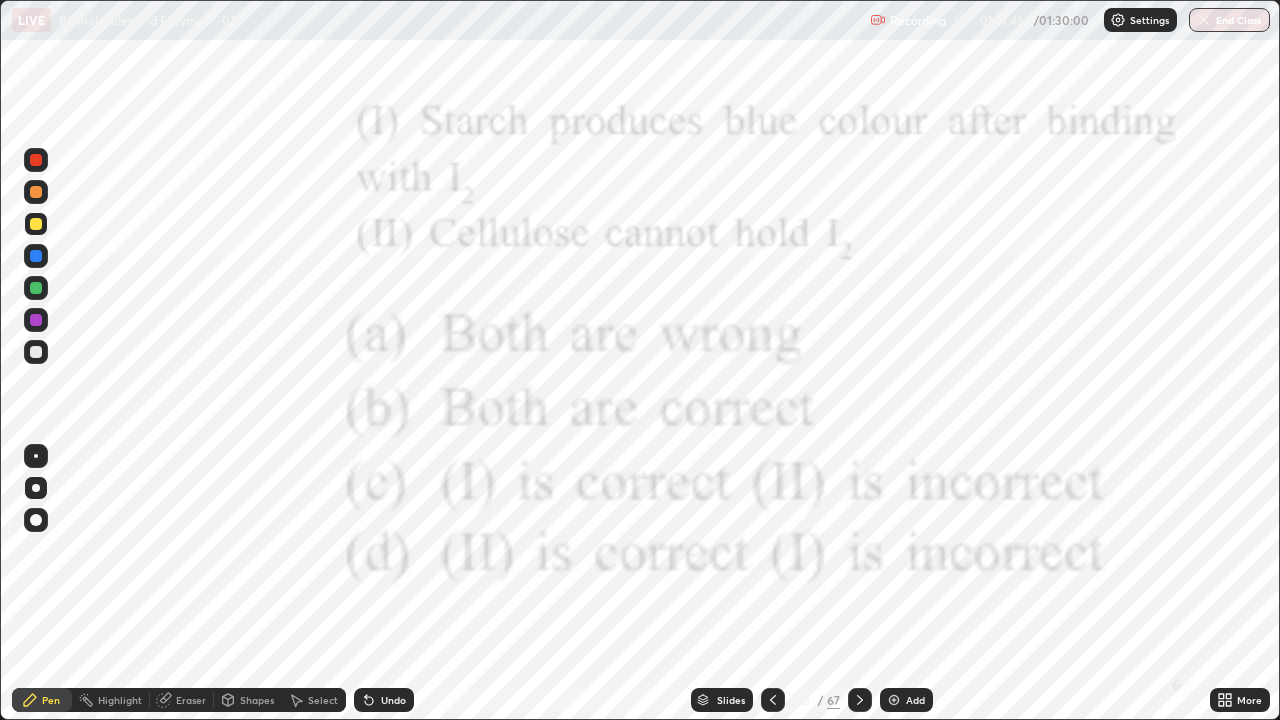 click 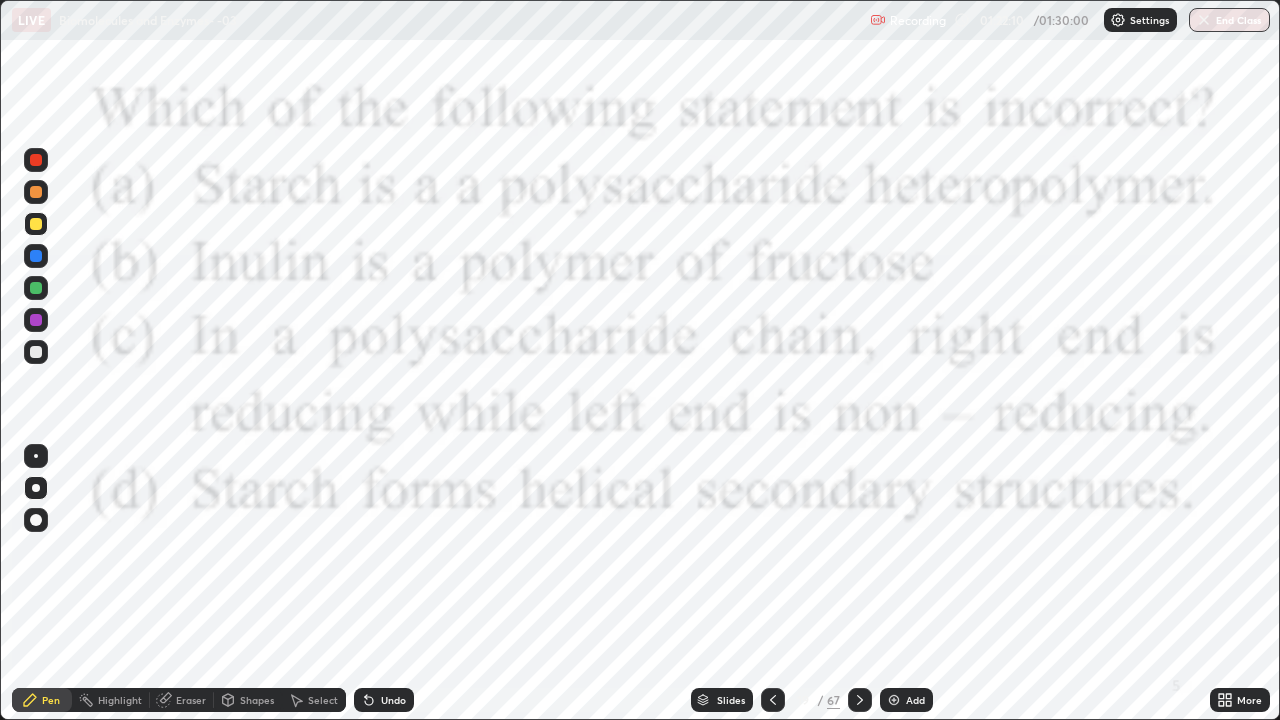 click 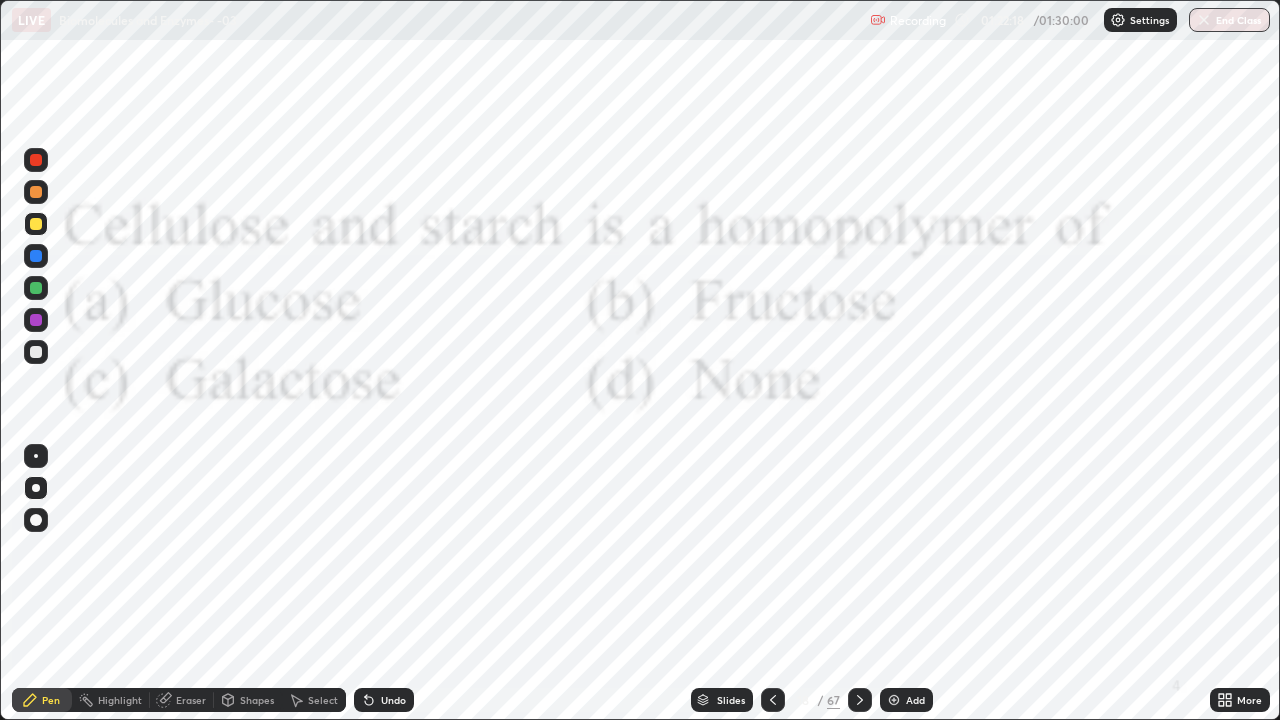 click 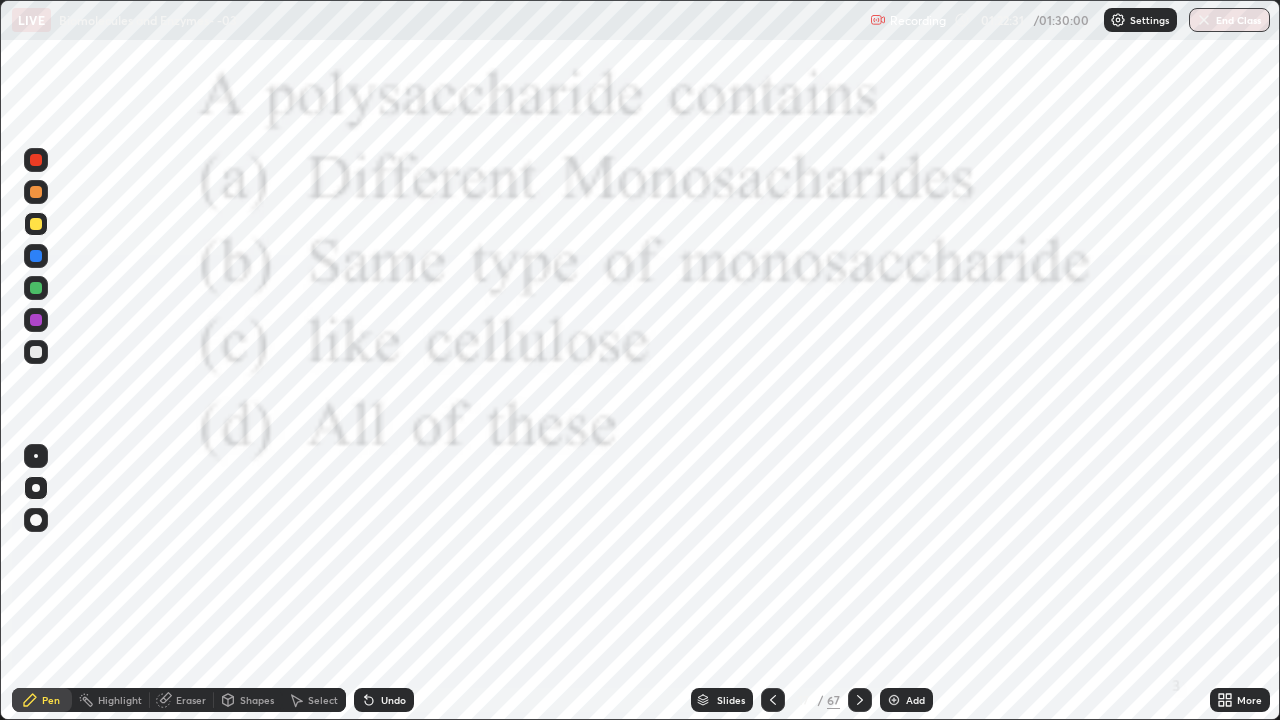 click 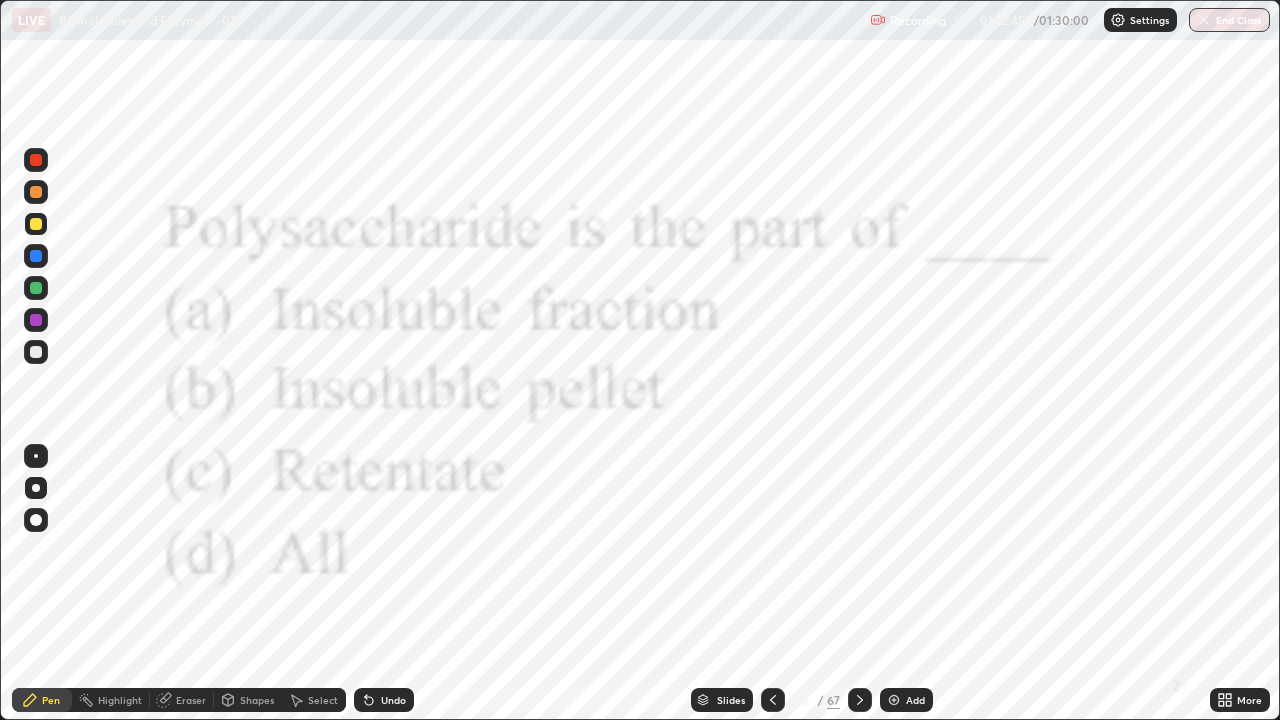 click 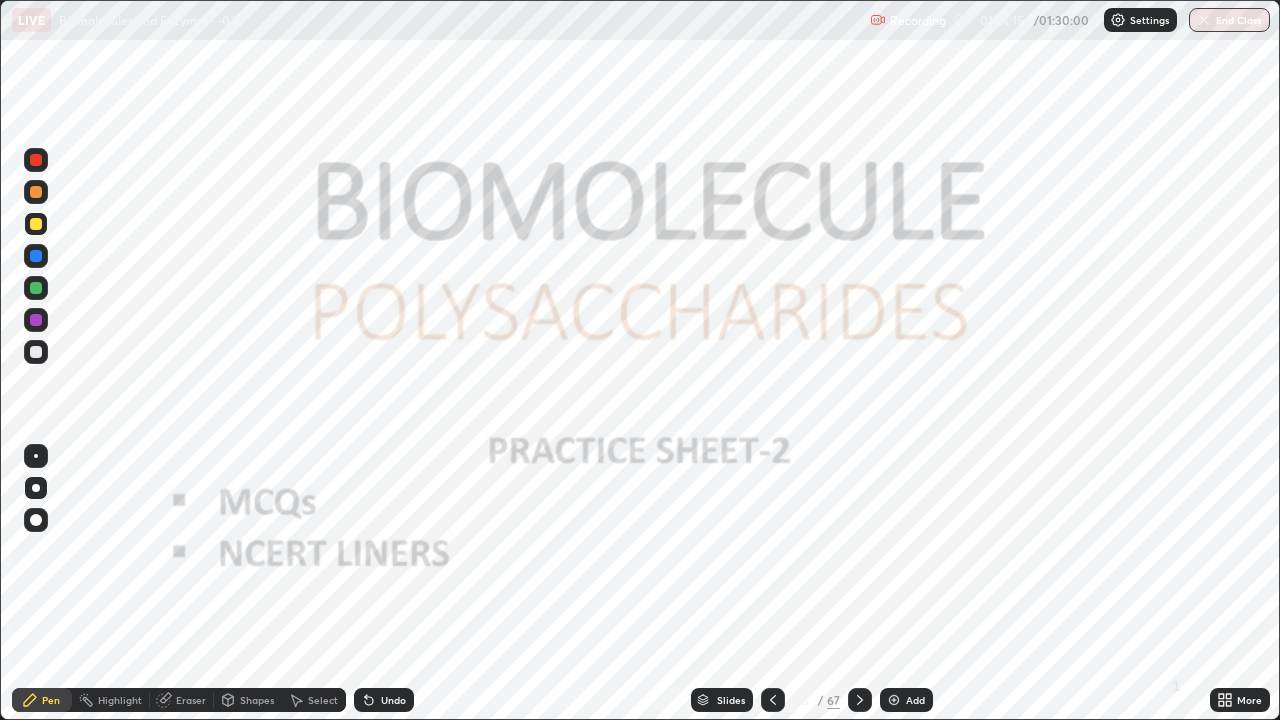 click on "End Class" at bounding box center [1229, 20] 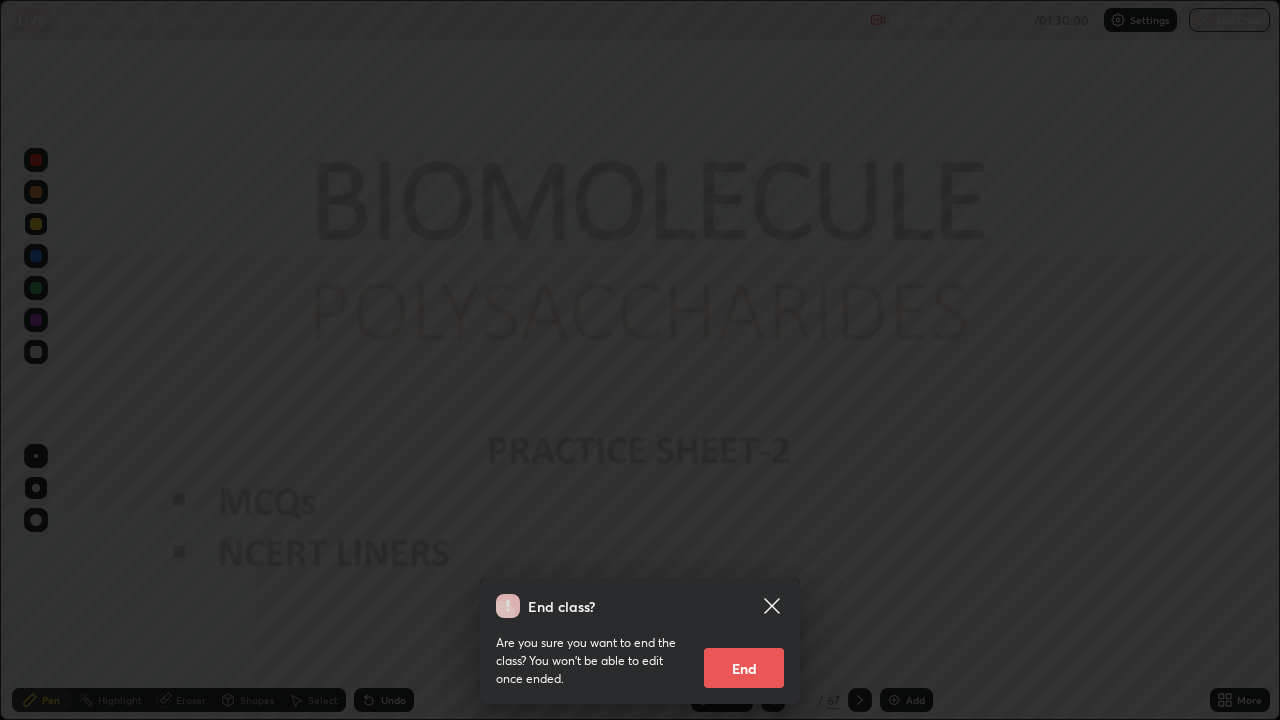 click on "End" at bounding box center (744, 668) 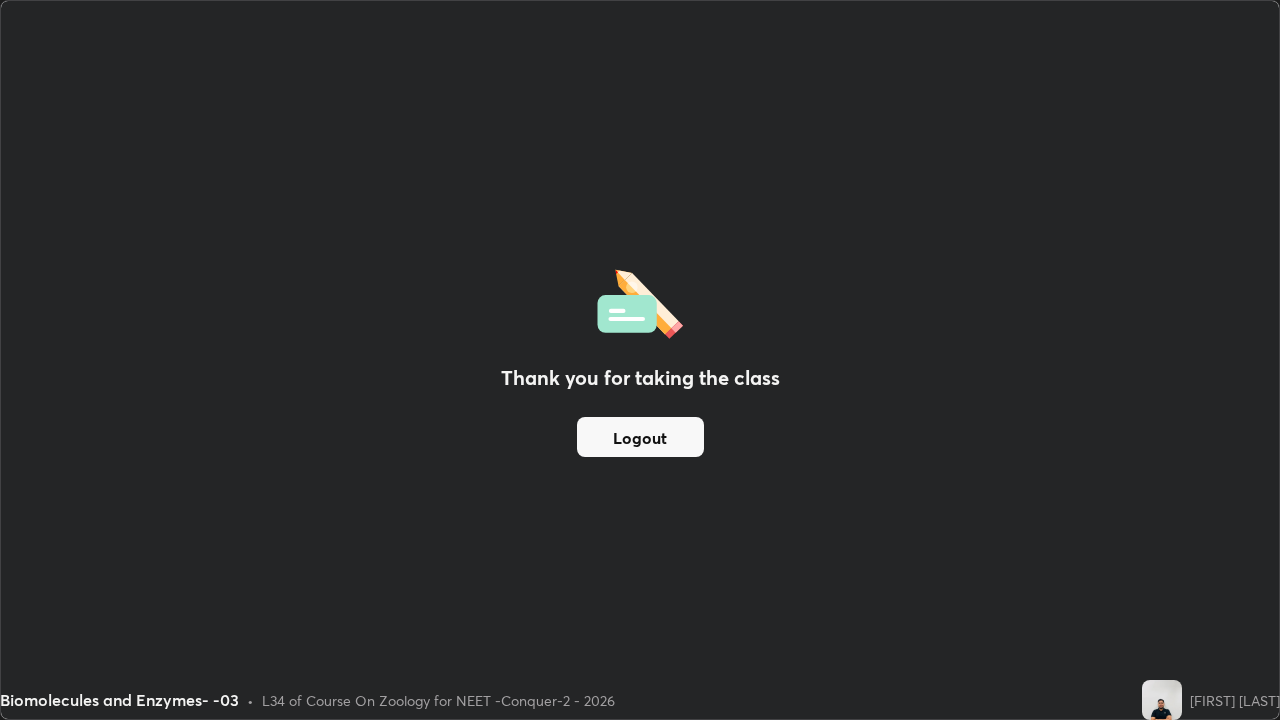 click on "Logout" at bounding box center [640, 437] 